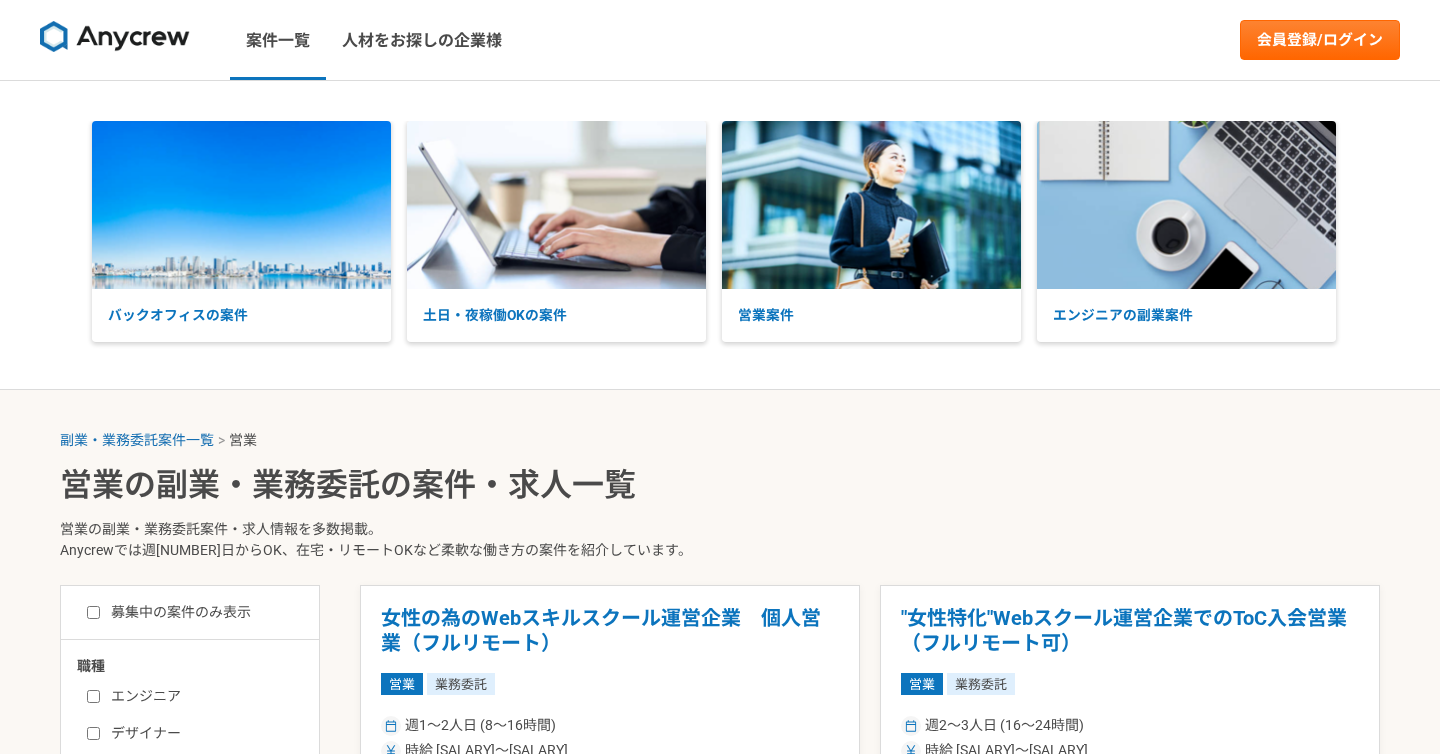 scroll, scrollTop: 0, scrollLeft: 0, axis: both 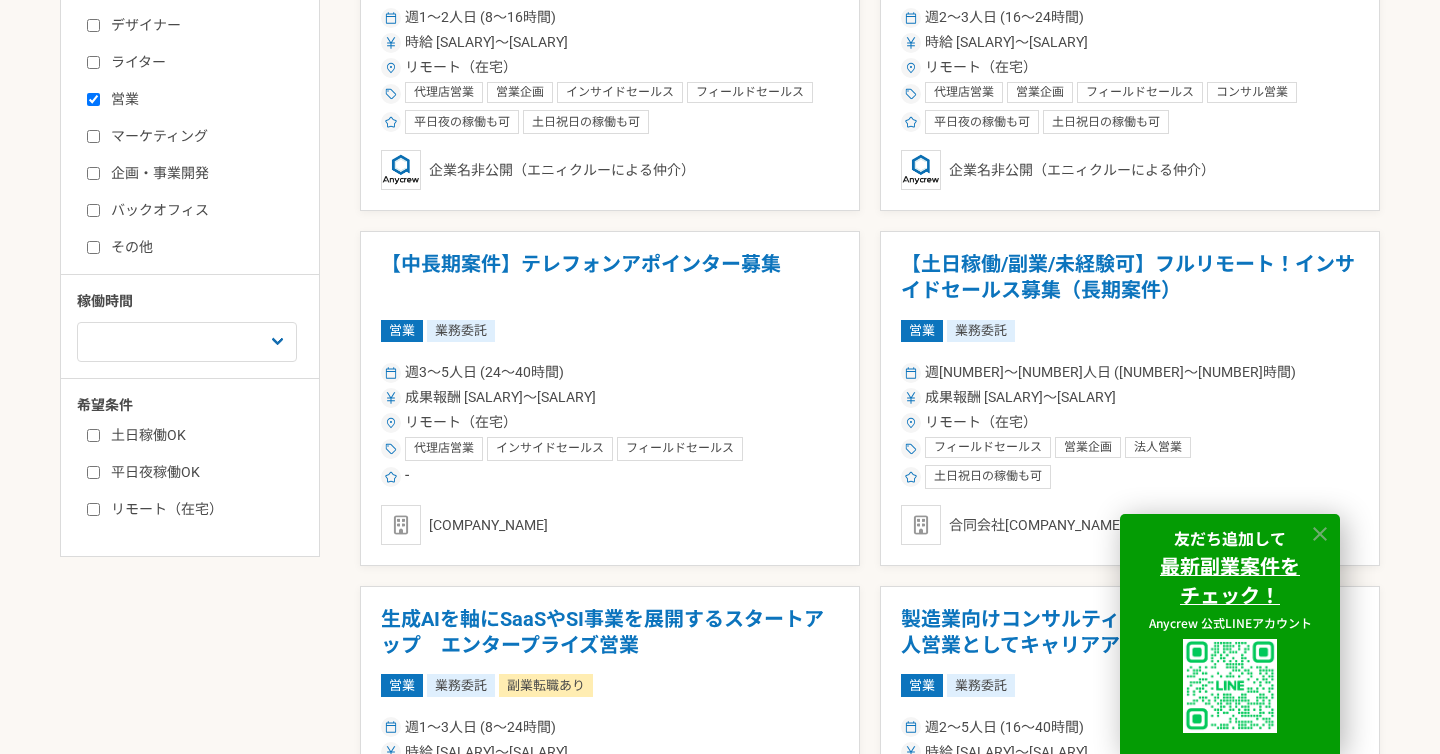 click 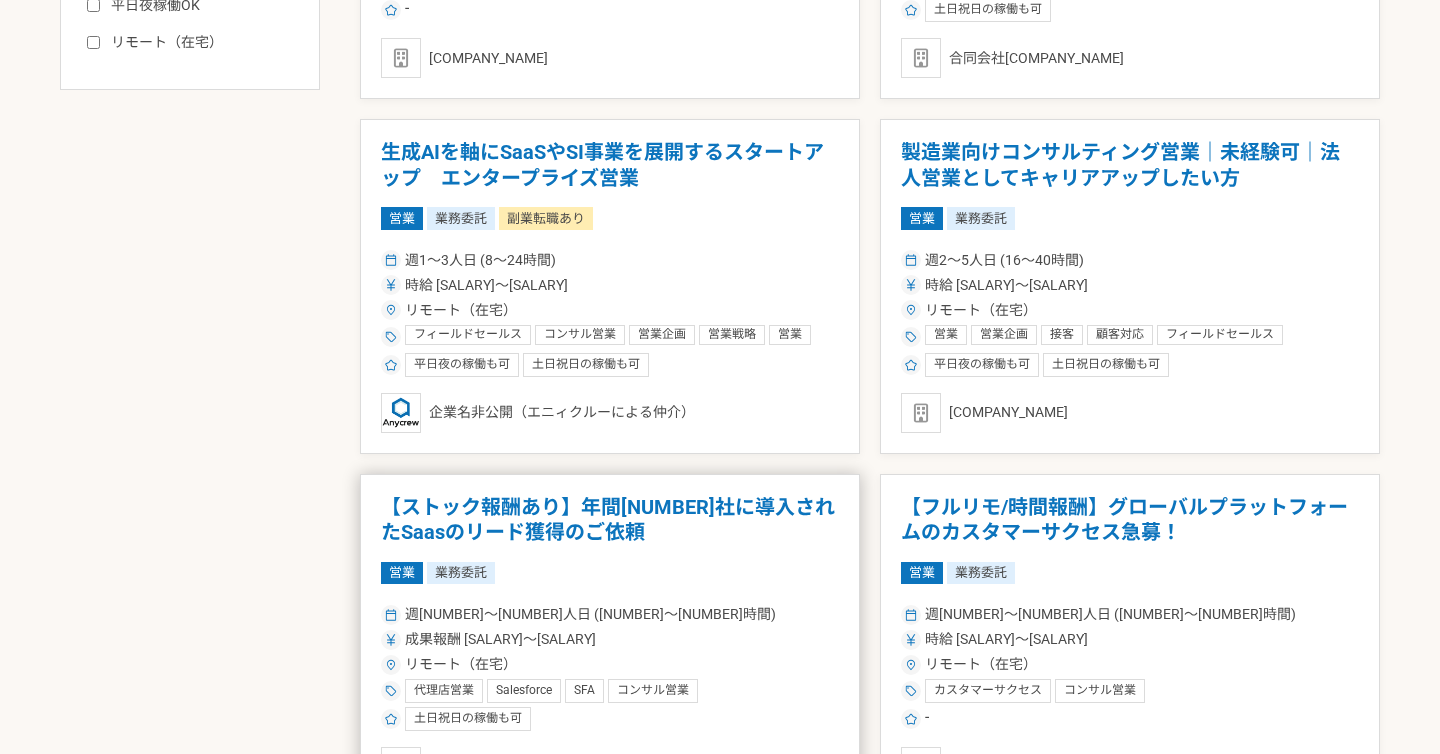 scroll, scrollTop: 1176, scrollLeft: 0, axis: vertical 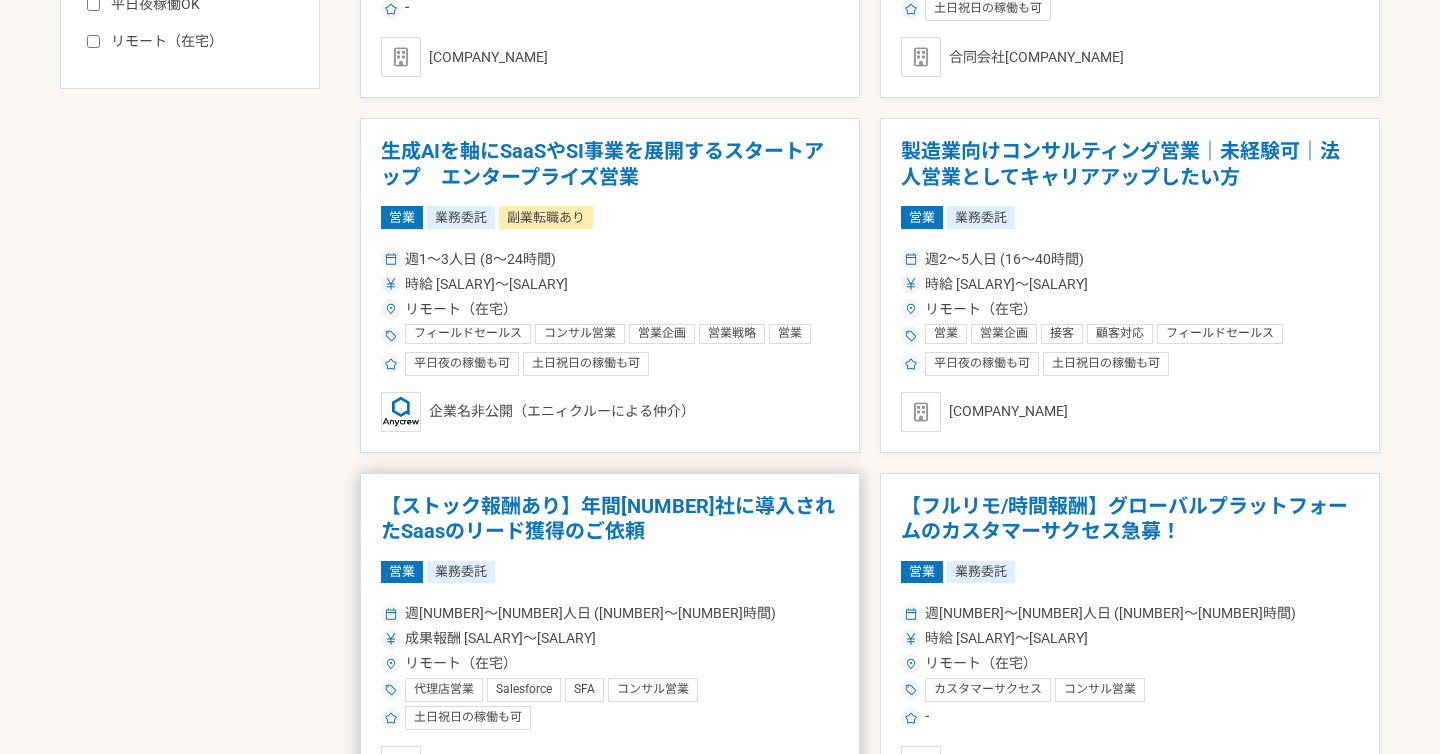 click on "【ストック報酬あり】年間[NUMBER]社に導入されたSaasのリード獲得のご依頼 営業 業務委託 週[NUMBER]〜[NUMBER]人日 ([NUMBER]〜[NUMBER]時間) 成果報酬 [SALARY]〜[SALARY] リモート（在宅） 代理店営業 Salesforce SFA コンサル営業 土日祝日の稼働も可 [COMPANY_NAME]" at bounding box center [610, 640] 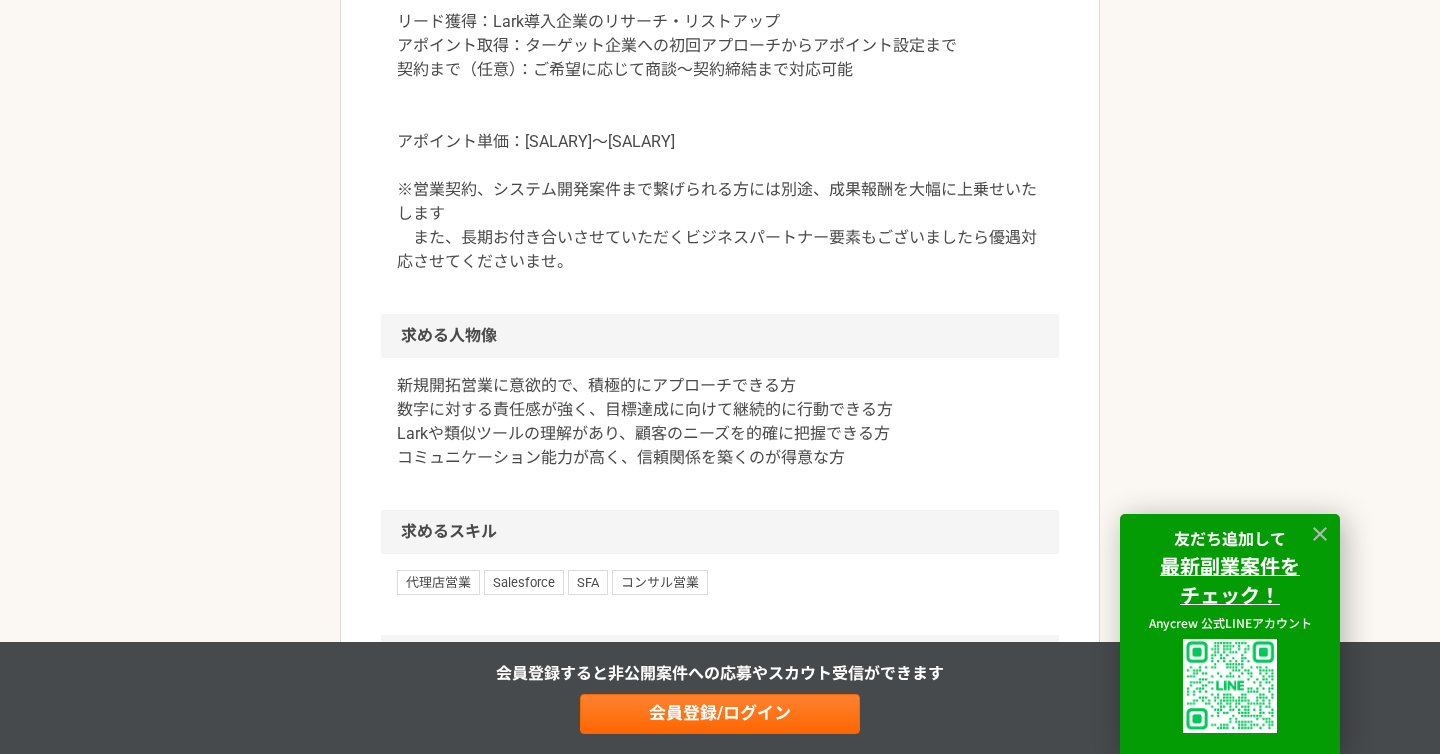 scroll, scrollTop: 873, scrollLeft: 0, axis: vertical 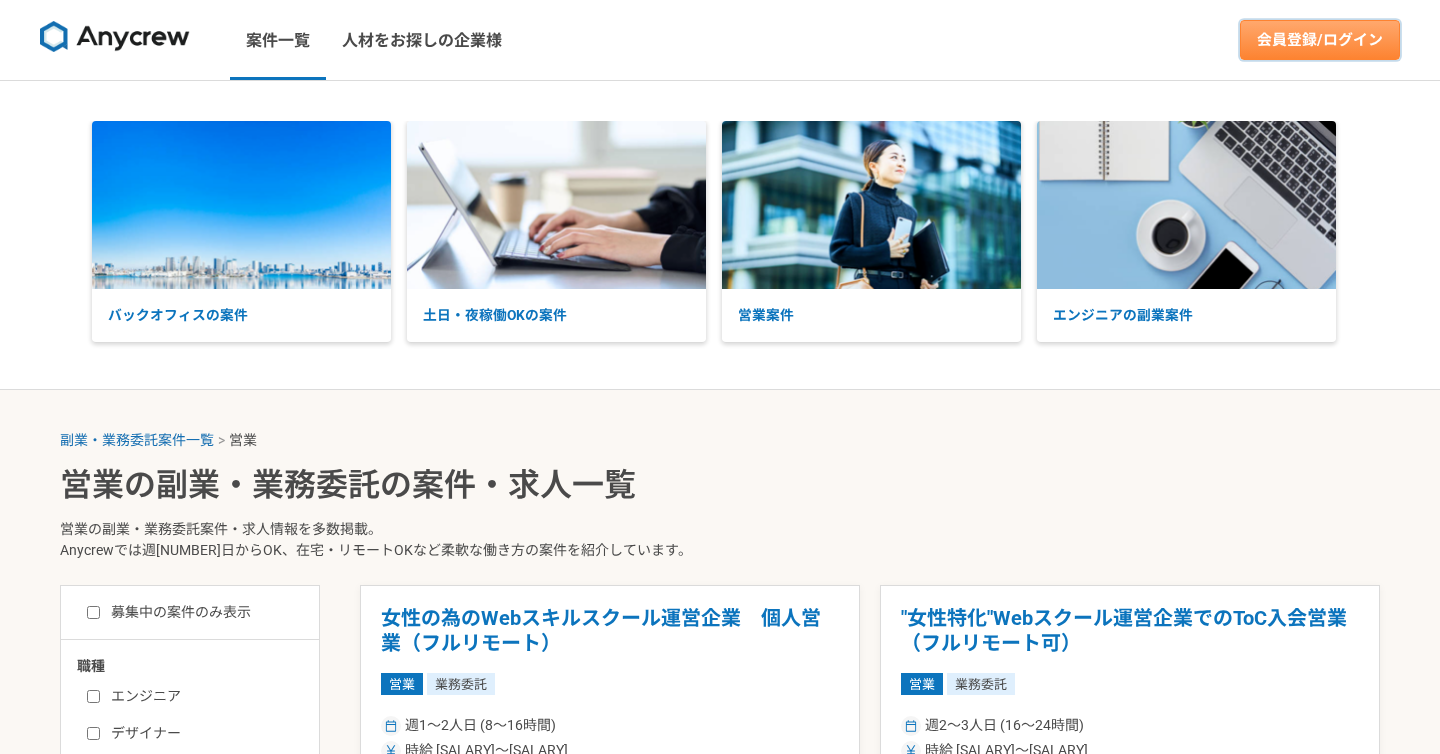 click on "会員登録/ログイン" at bounding box center [1320, 40] 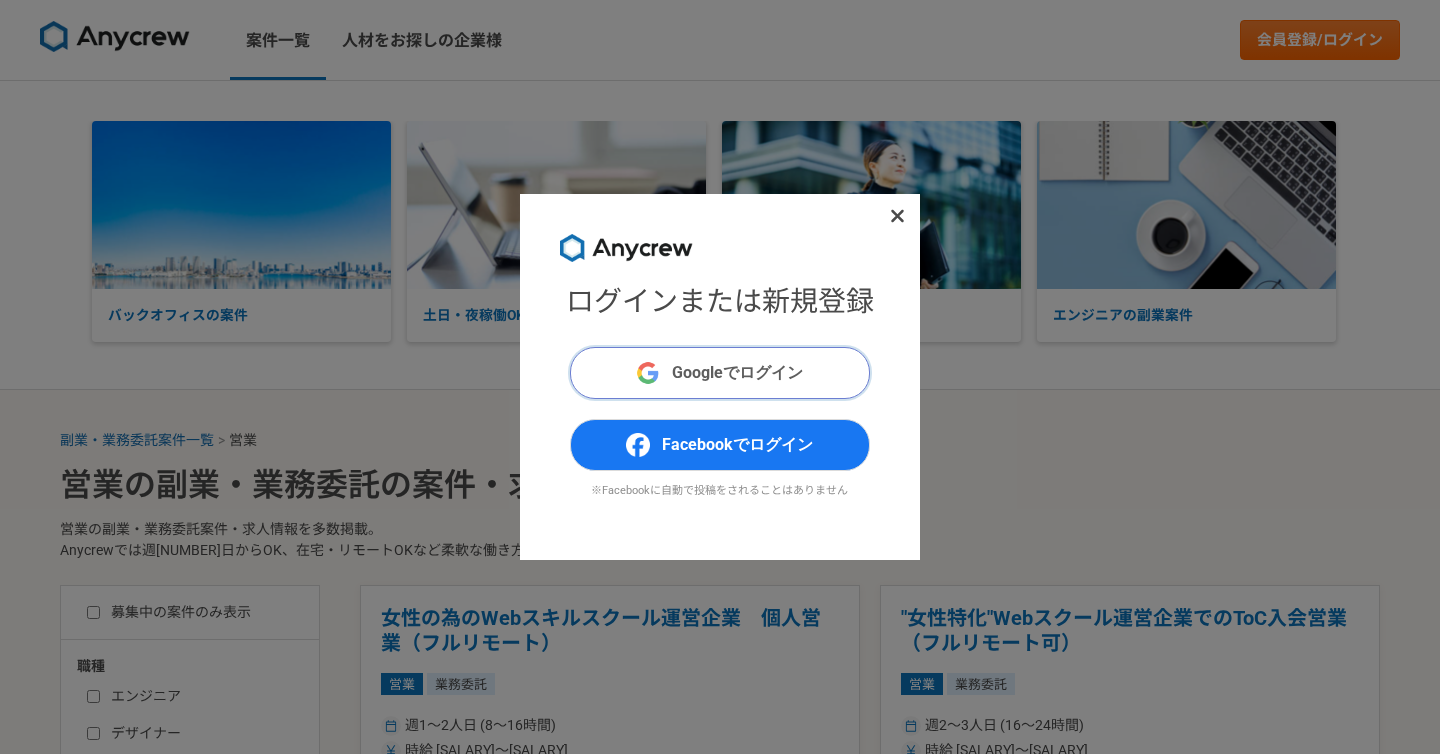 click on "Googleでログイン" at bounding box center (737, 373) 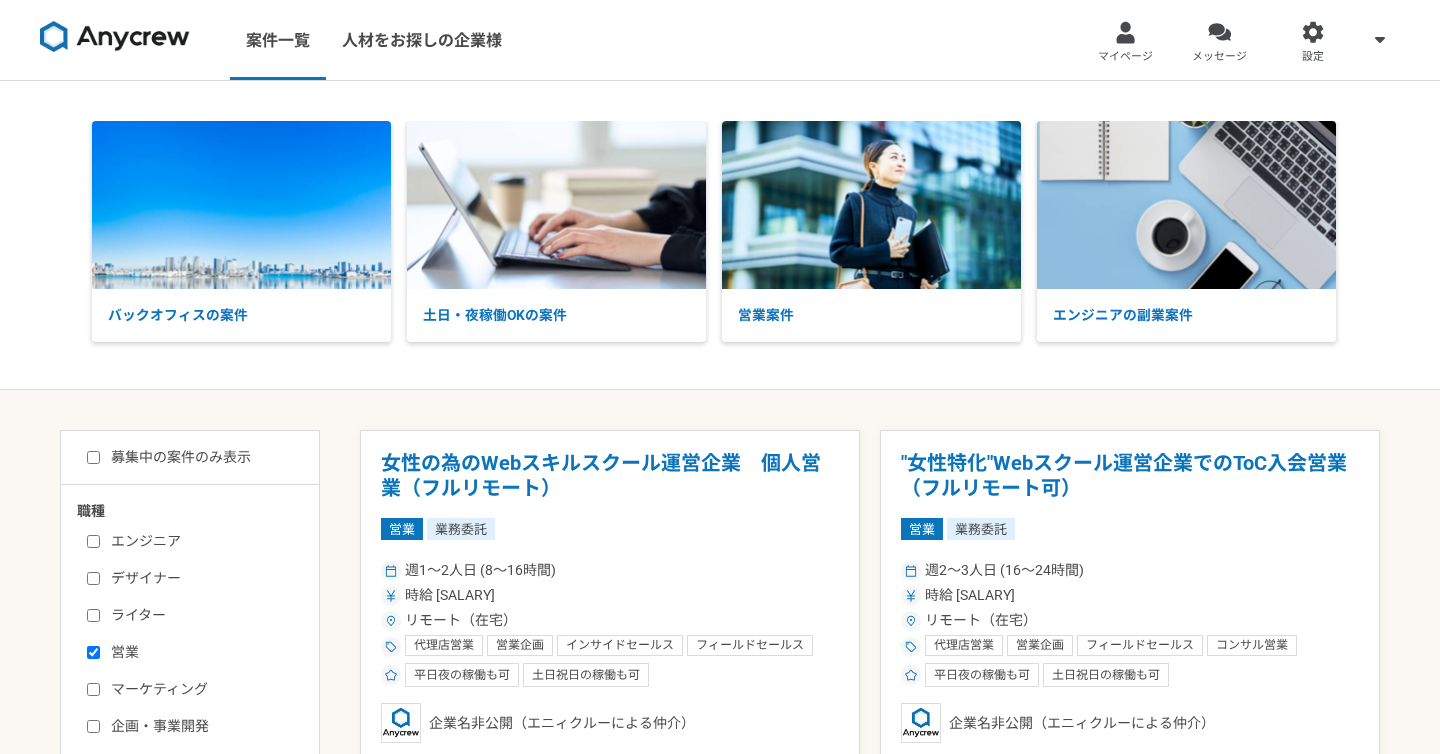 scroll, scrollTop: 0, scrollLeft: 0, axis: both 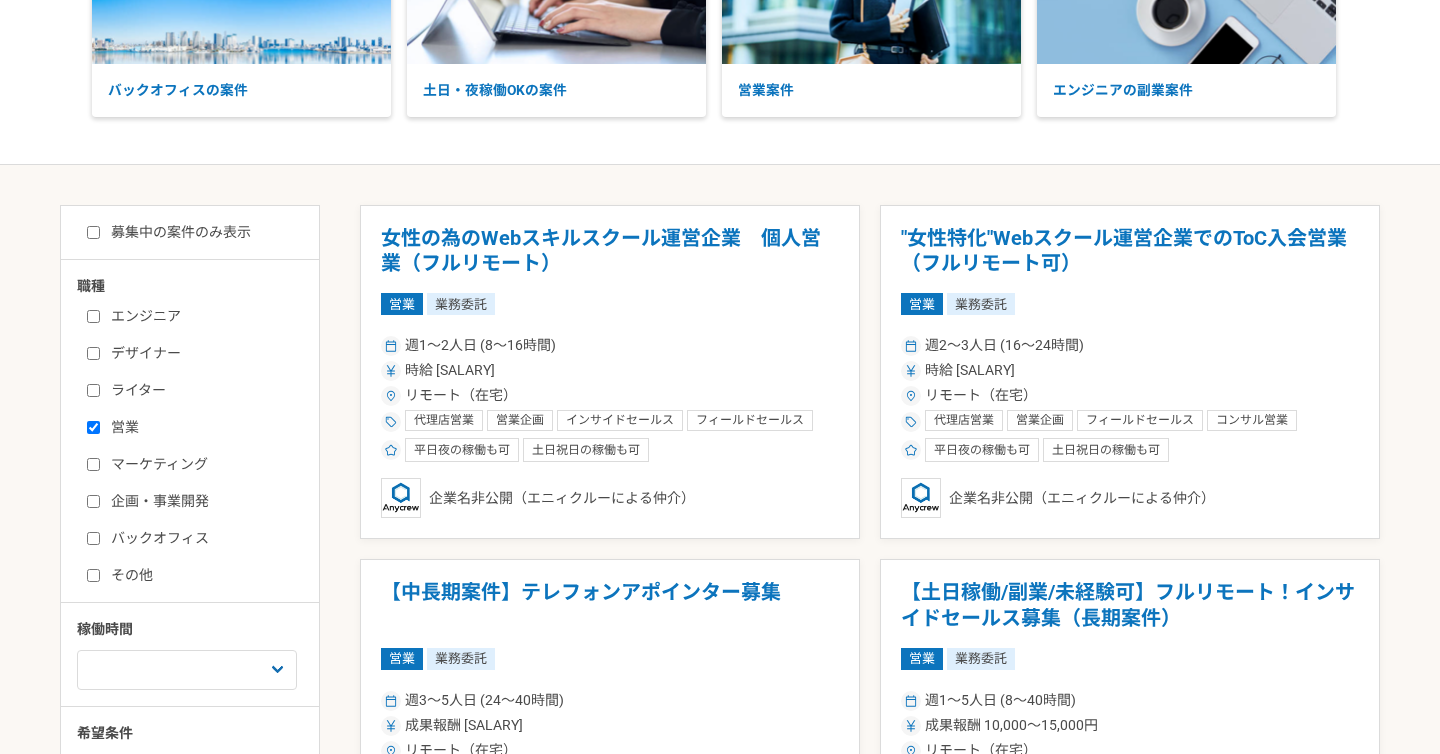 click on "営業" at bounding box center [202, 427] 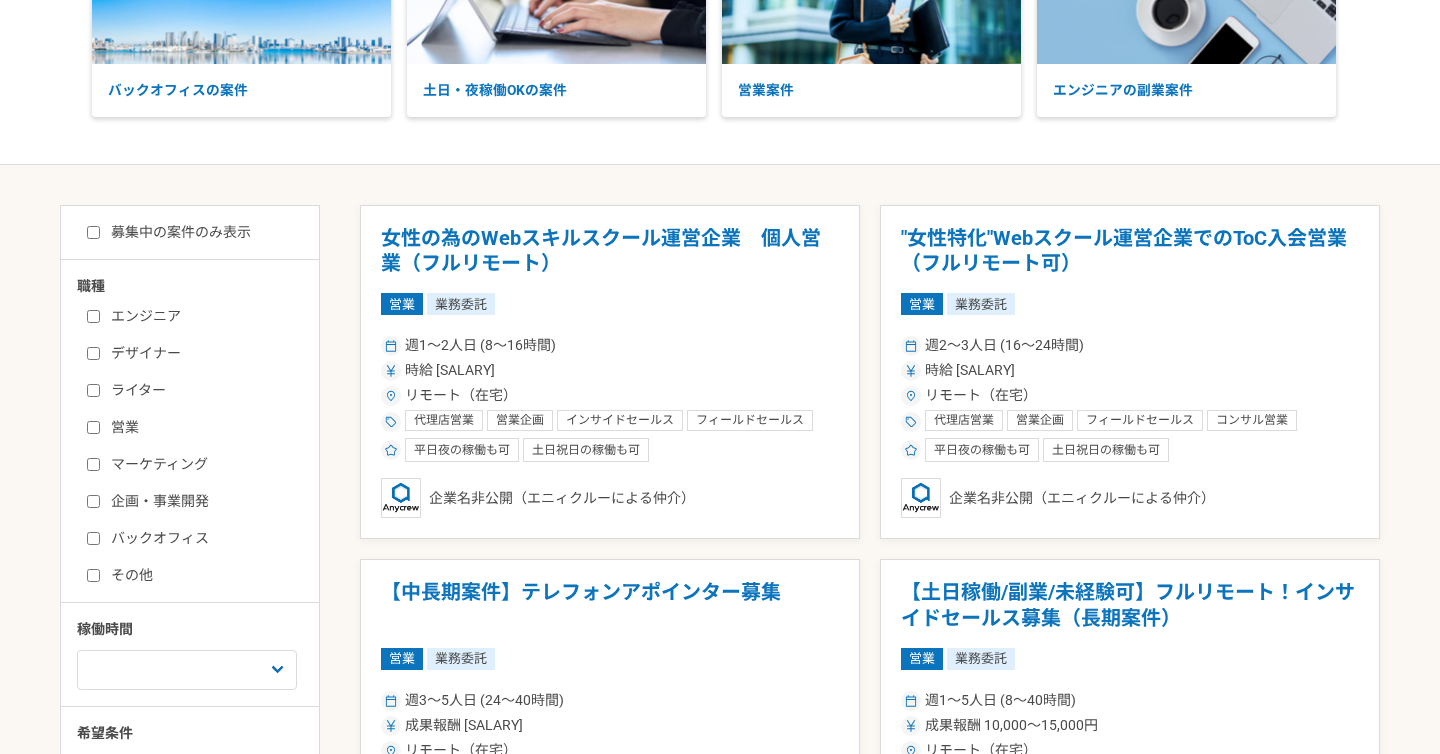 checkbox on "false" 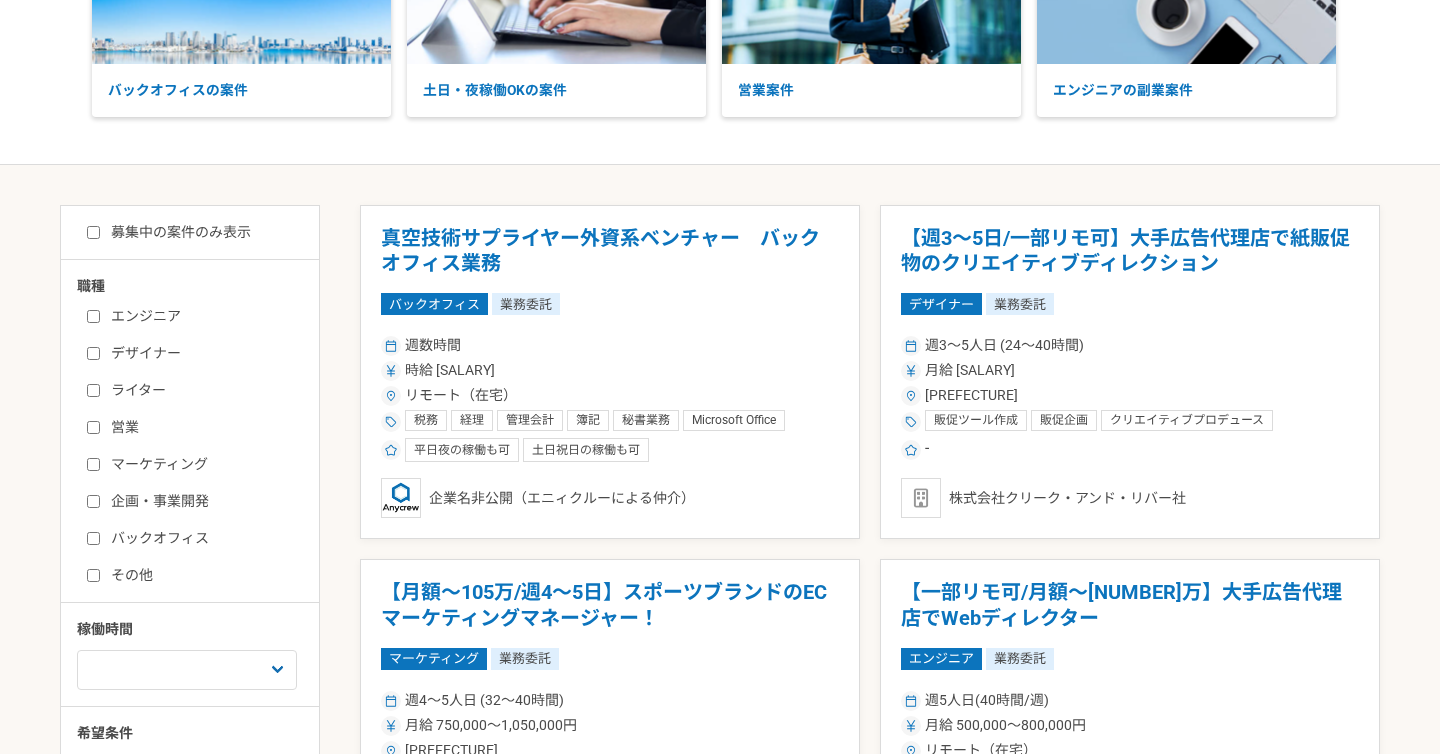 click on "マーケティング" at bounding box center [202, 464] 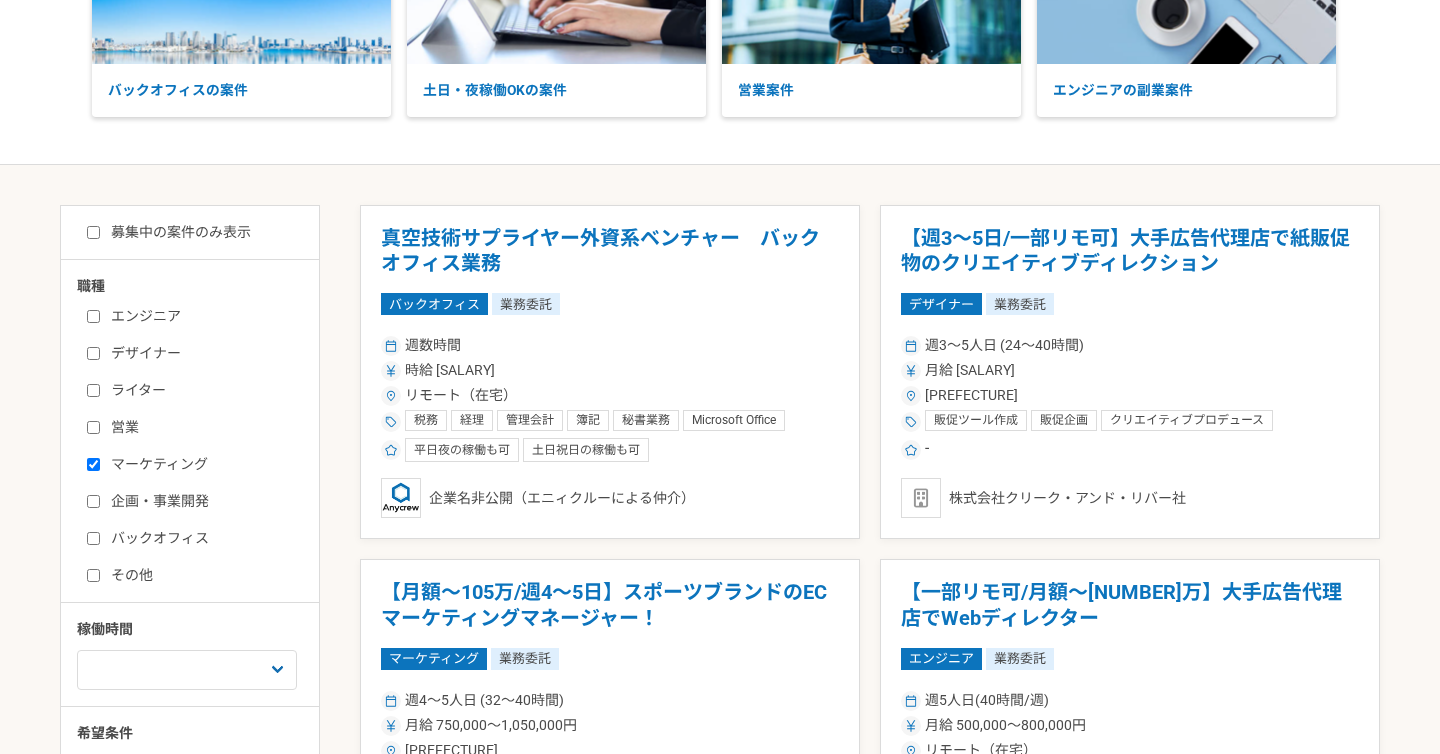 checkbox on "true" 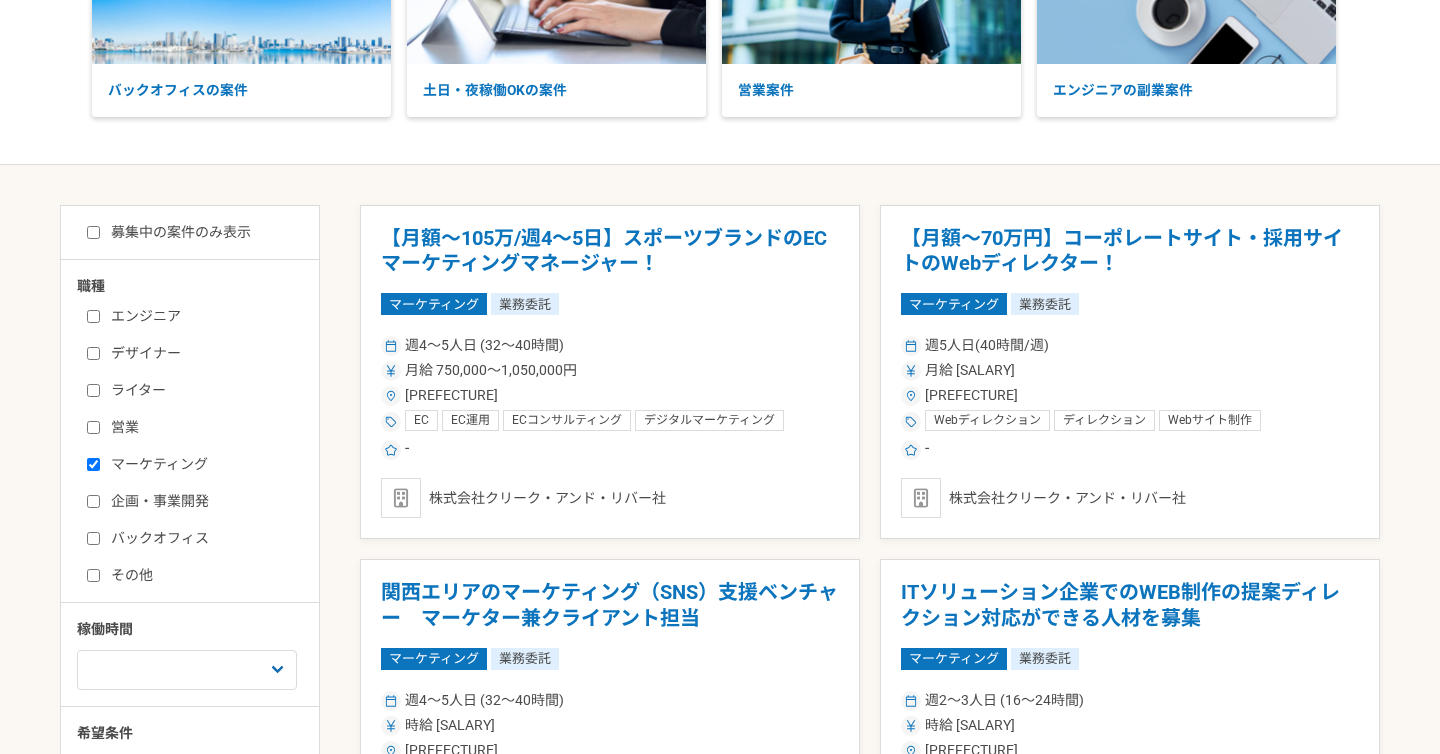 scroll, scrollTop: 401, scrollLeft: 0, axis: vertical 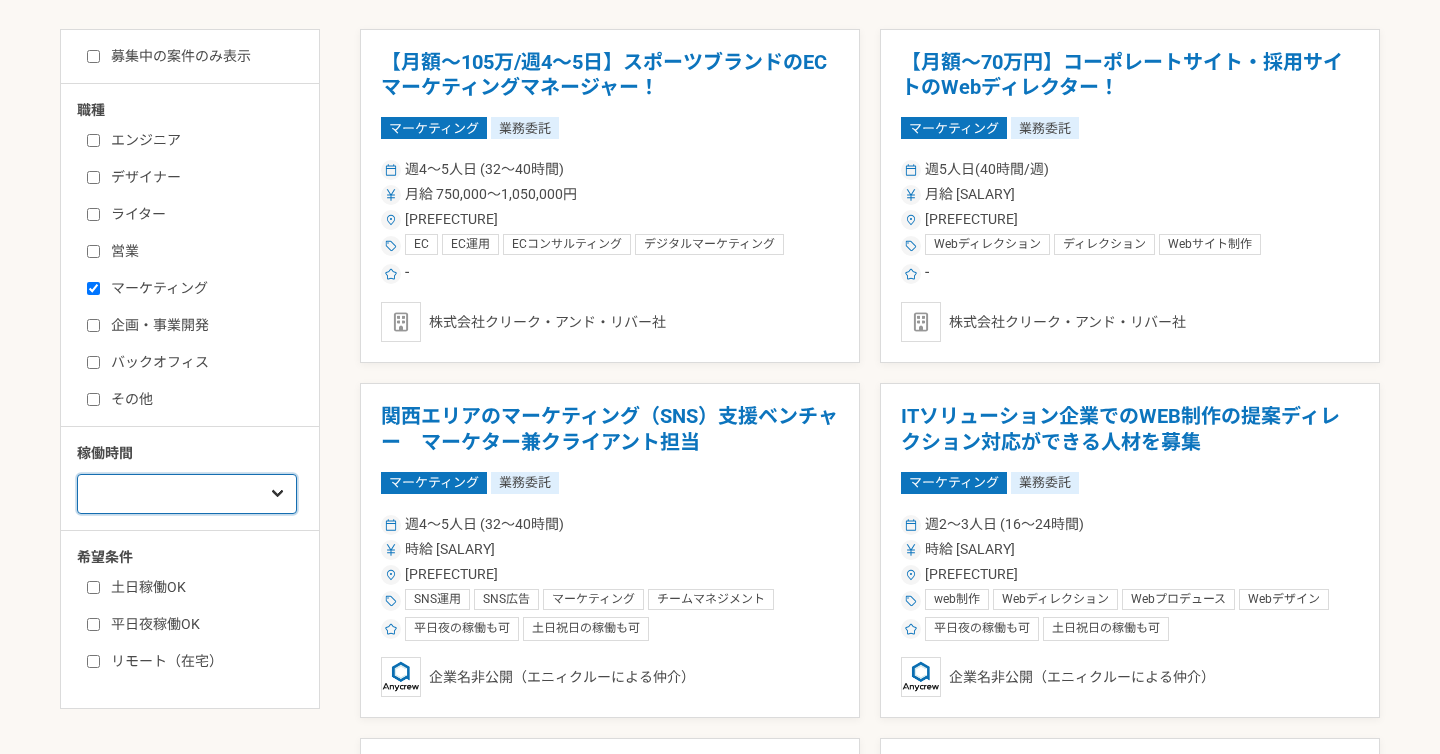 click on "週[NUMBER]人日（[NUMBER]時間）以下 週[NUMBER]人日（[NUMBER]時間）以下 週[NUMBER]人日（[NUMBER]時間）以下 週[NUMBER]人日（[NUMBER]時間）以下 週[NUMBER]人日（[NUMBER]時間）以下" at bounding box center [187, 494] 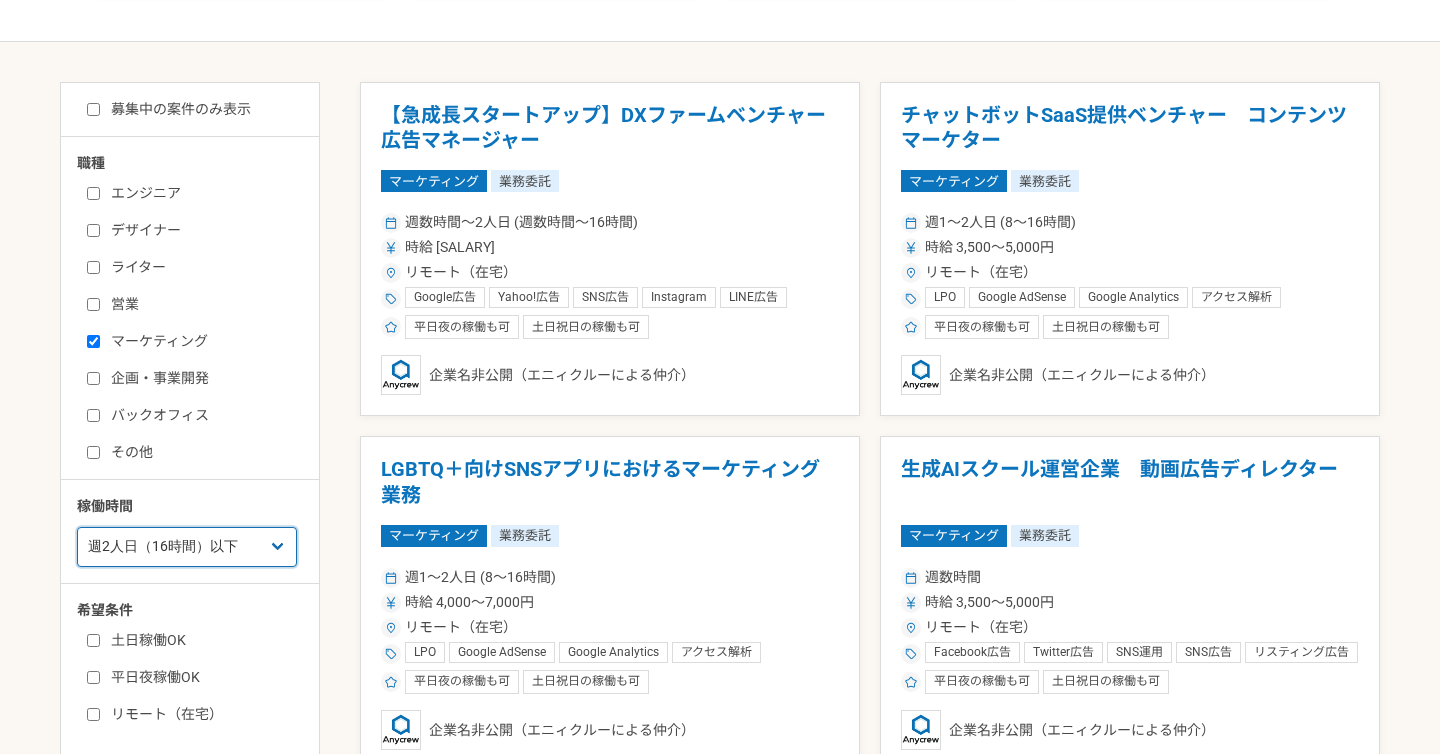 scroll, scrollTop: 340, scrollLeft: 0, axis: vertical 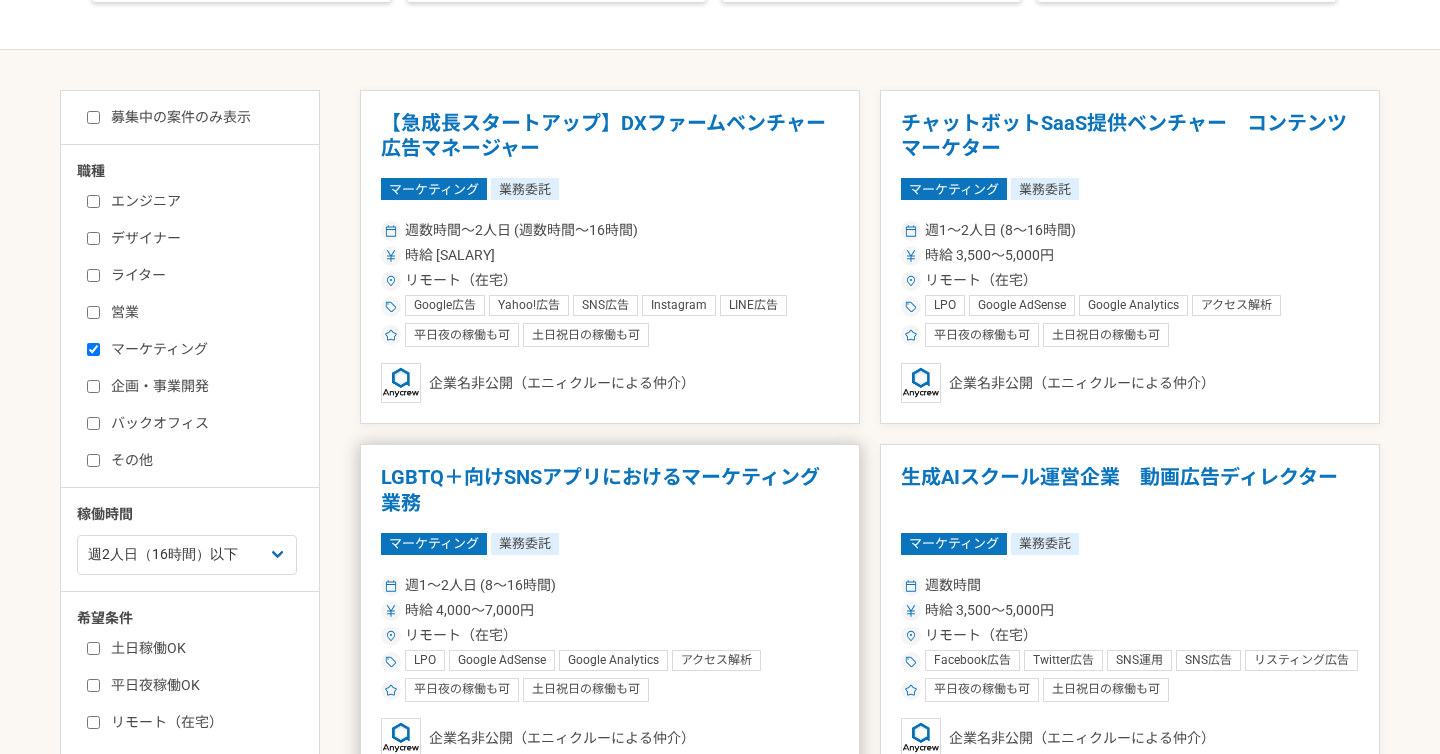 click on "LGBTQ＋向けSNSアプリにおけるマーケティング業務" at bounding box center (610, 490) 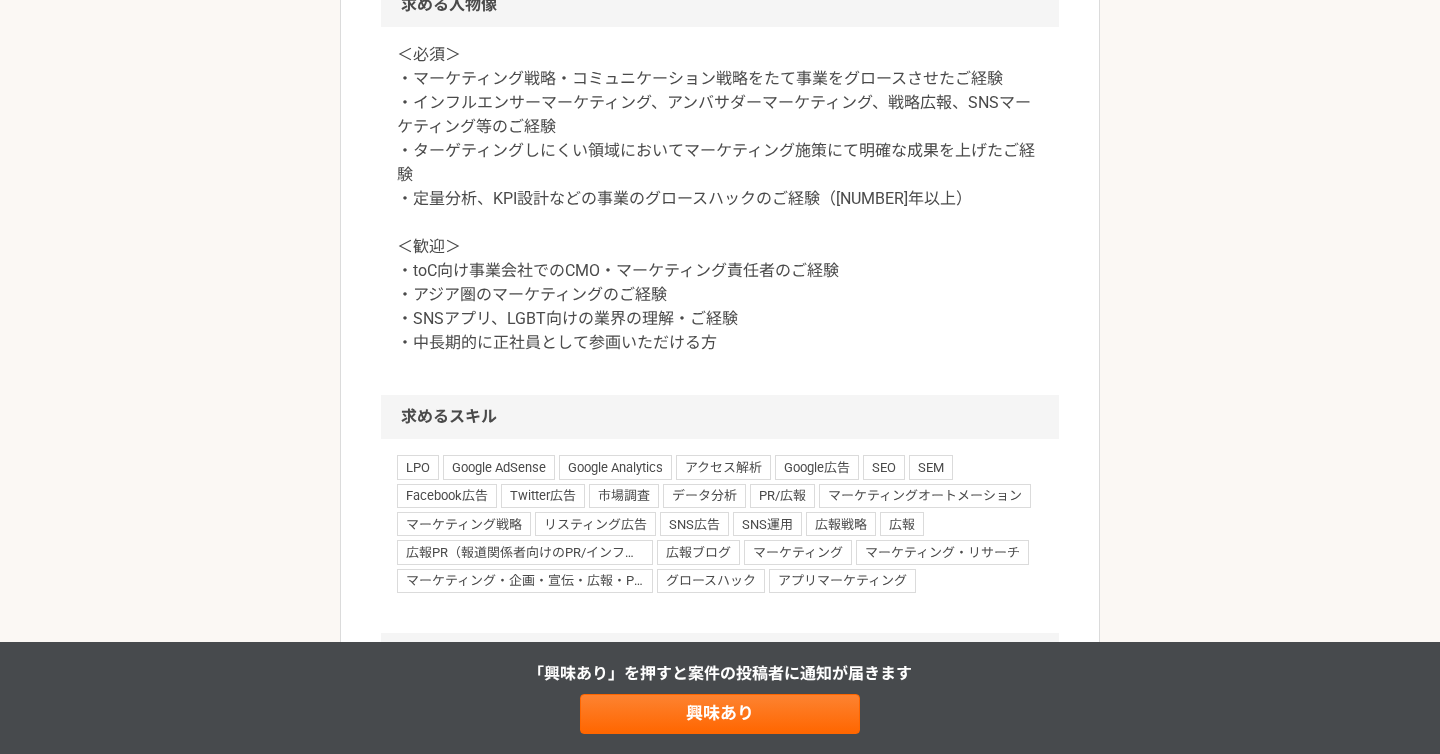 scroll, scrollTop: 1585, scrollLeft: 0, axis: vertical 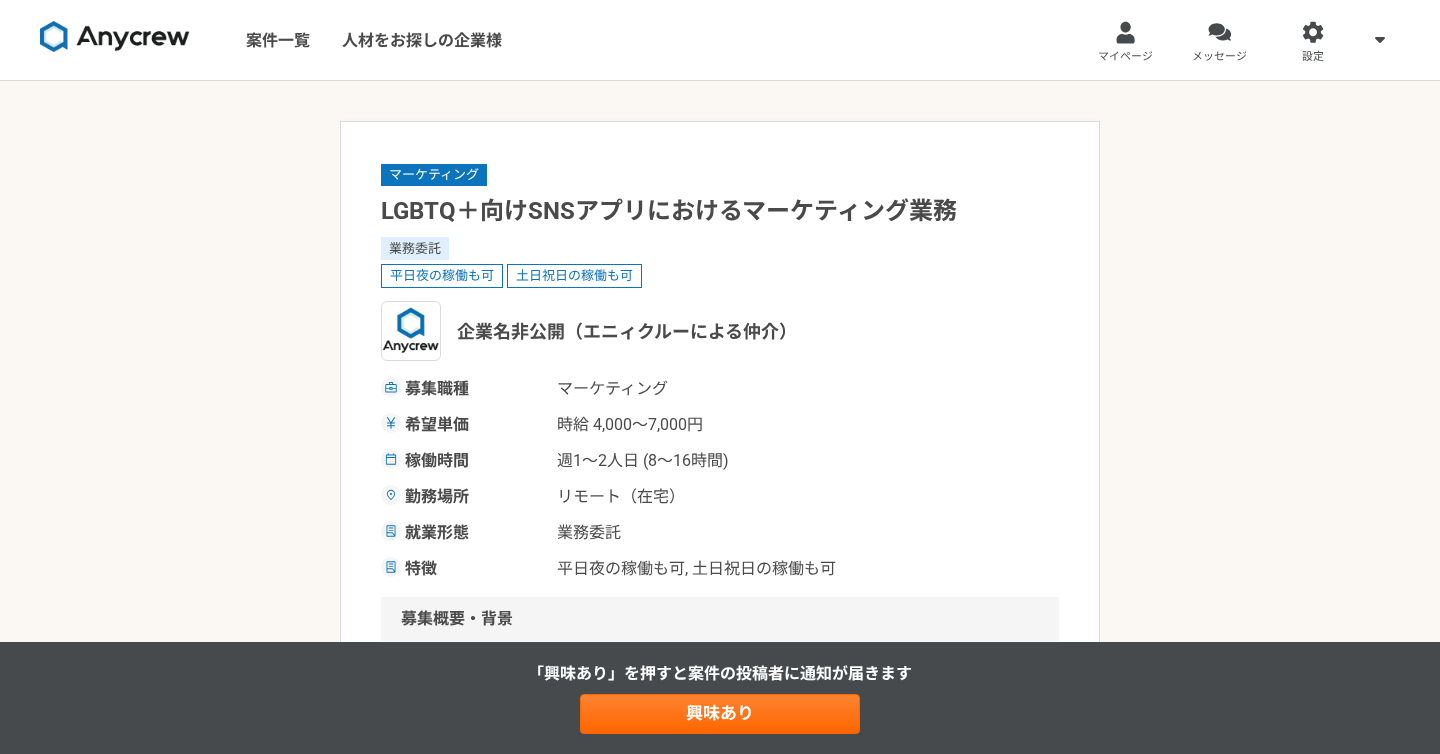 select on "2" 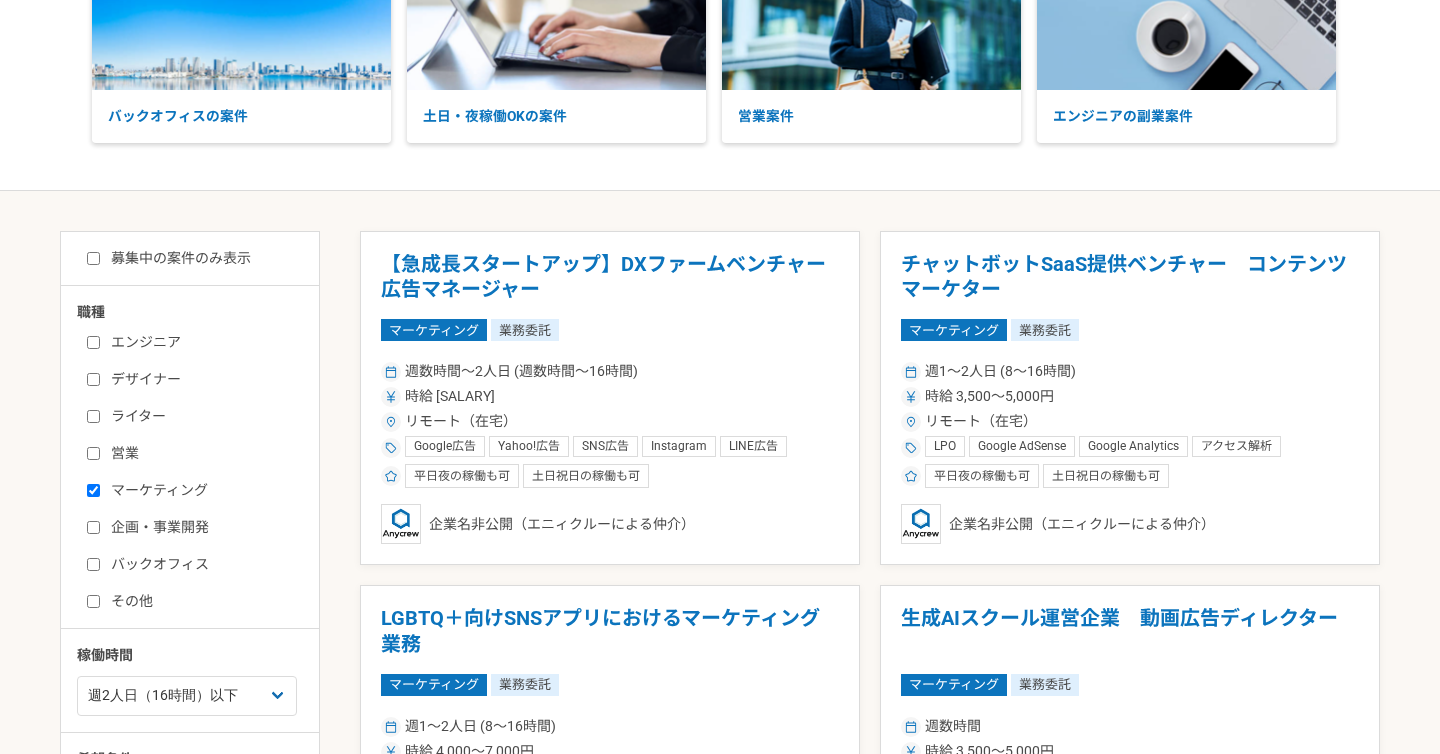 scroll, scrollTop: 194, scrollLeft: 0, axis: vertical 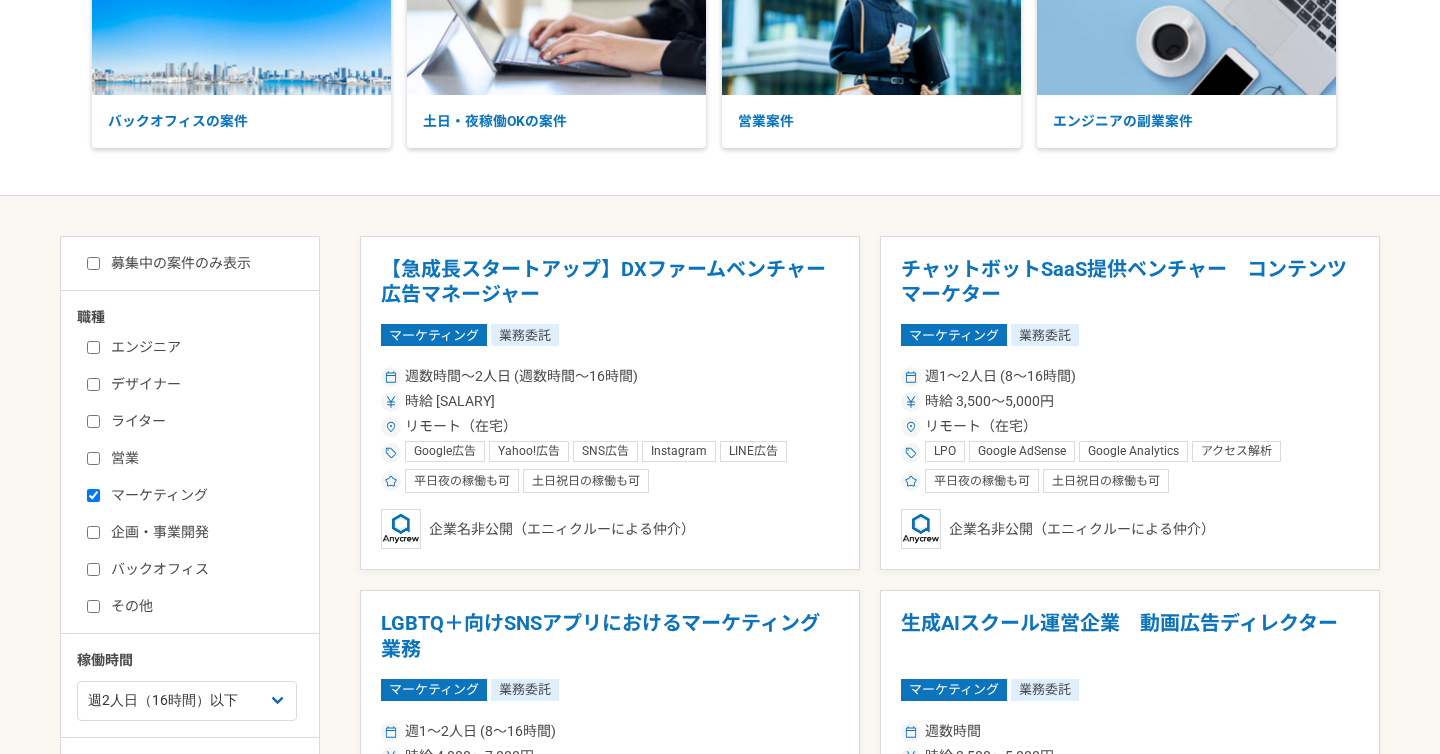 click on "募集中の案件のみ表示 職種 エンジニア デザイナー ライター 営業 マーケティング 企画・事業開発 バックオフィス その他 稼働時間 週[NUMBER]人日（[NUMBER]時間）以下 週[NUMBER]人日（[NUMBER]時間）以下 週[NUMBER]人日（[NUMBER]時間）以下 週[NUMBER]人日（[NUMBER]時間）以下 週[NUMBER]人日（[NUMBER]時間）以下 希望条件 土日稼働OK 平日夜稼働OK リモート（在宅）" at bounding box center (190, 576) 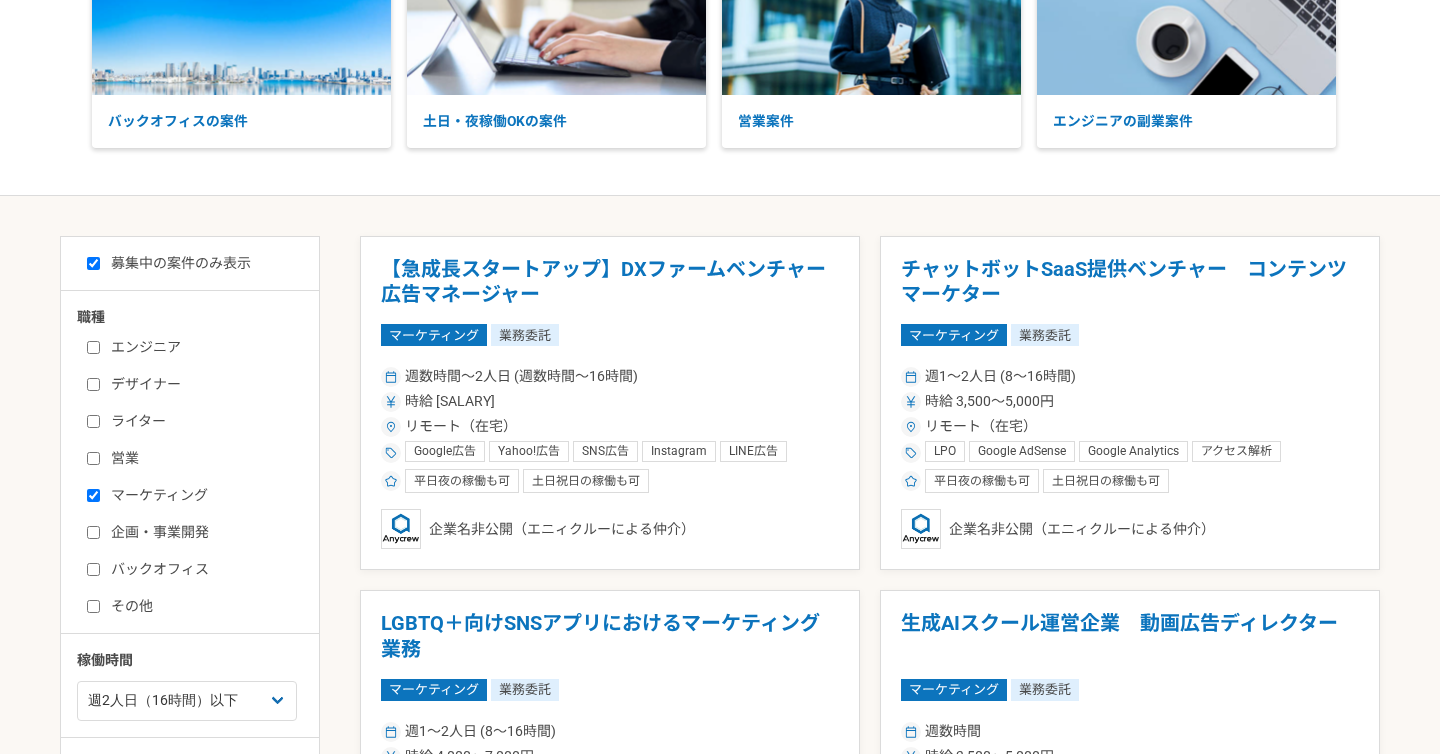 checkbox on "true" 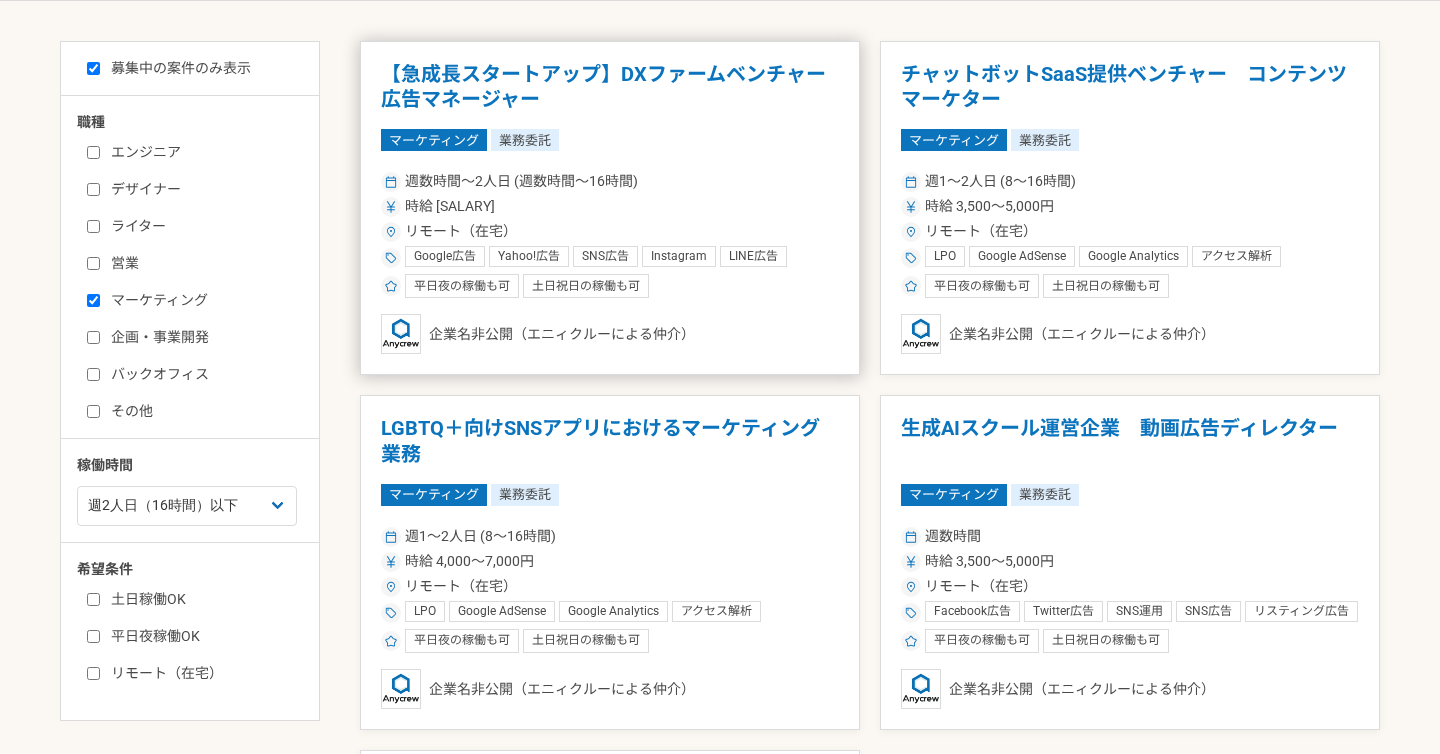 scroll, scrollTop: 315, scrollLeft: 0, axis: vertical 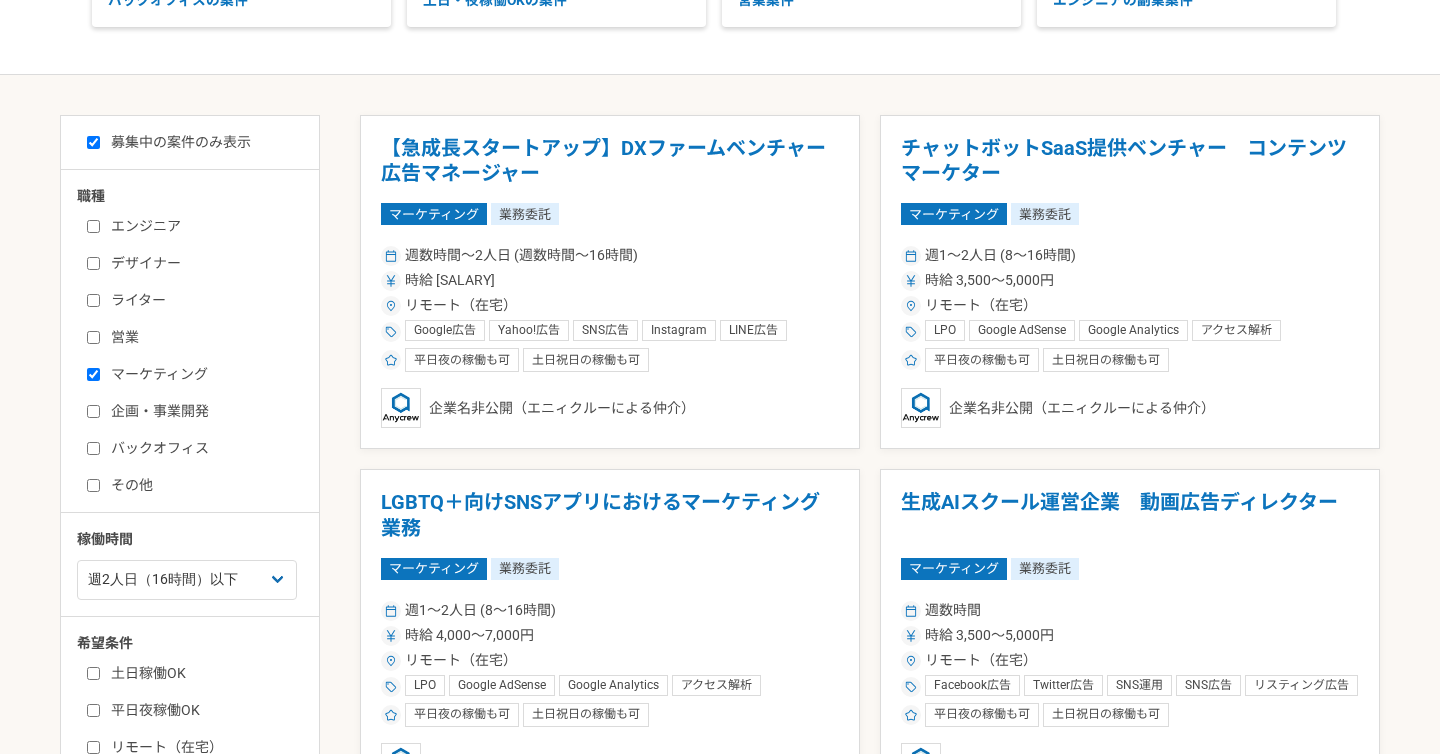 click on "企画・事業開発" at bounding box center [202, 411] 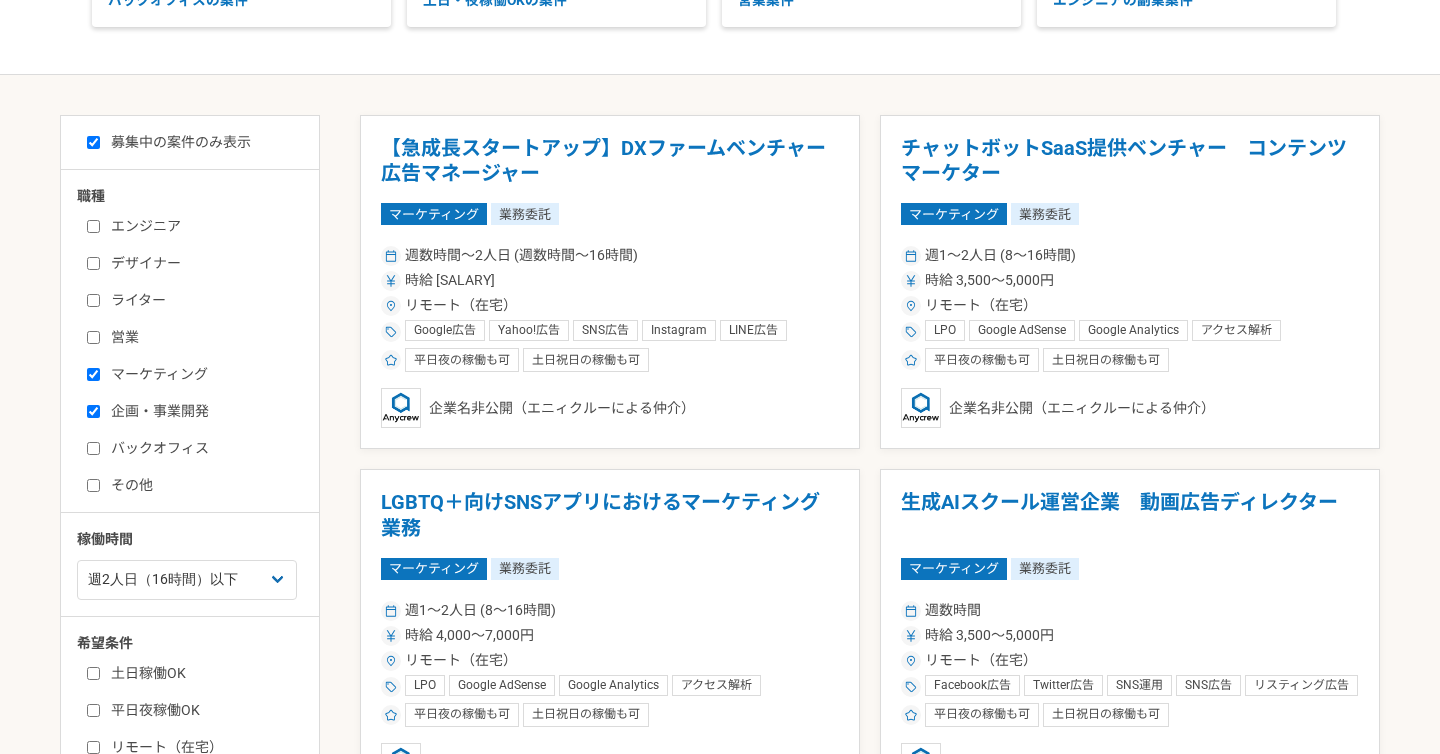 checkbox on "true" 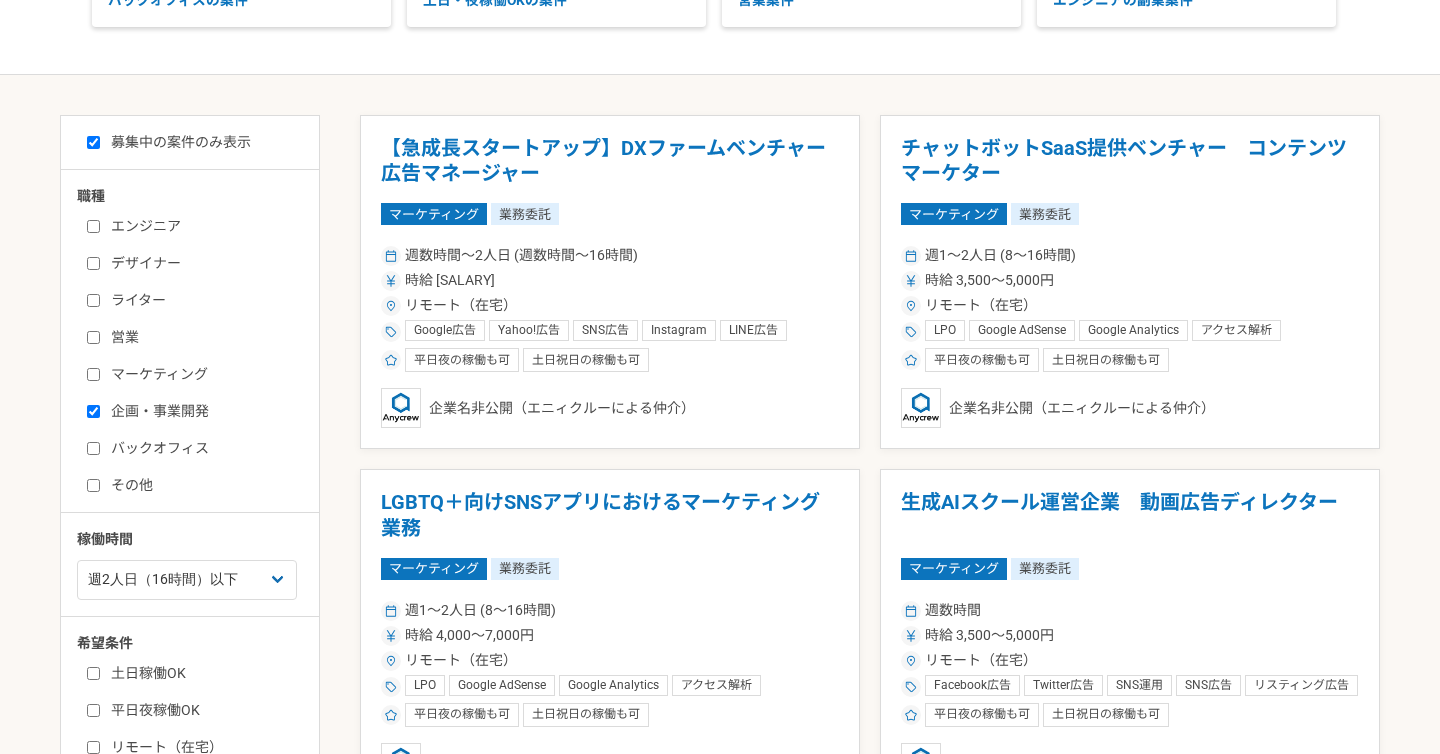 checkbox on "false" 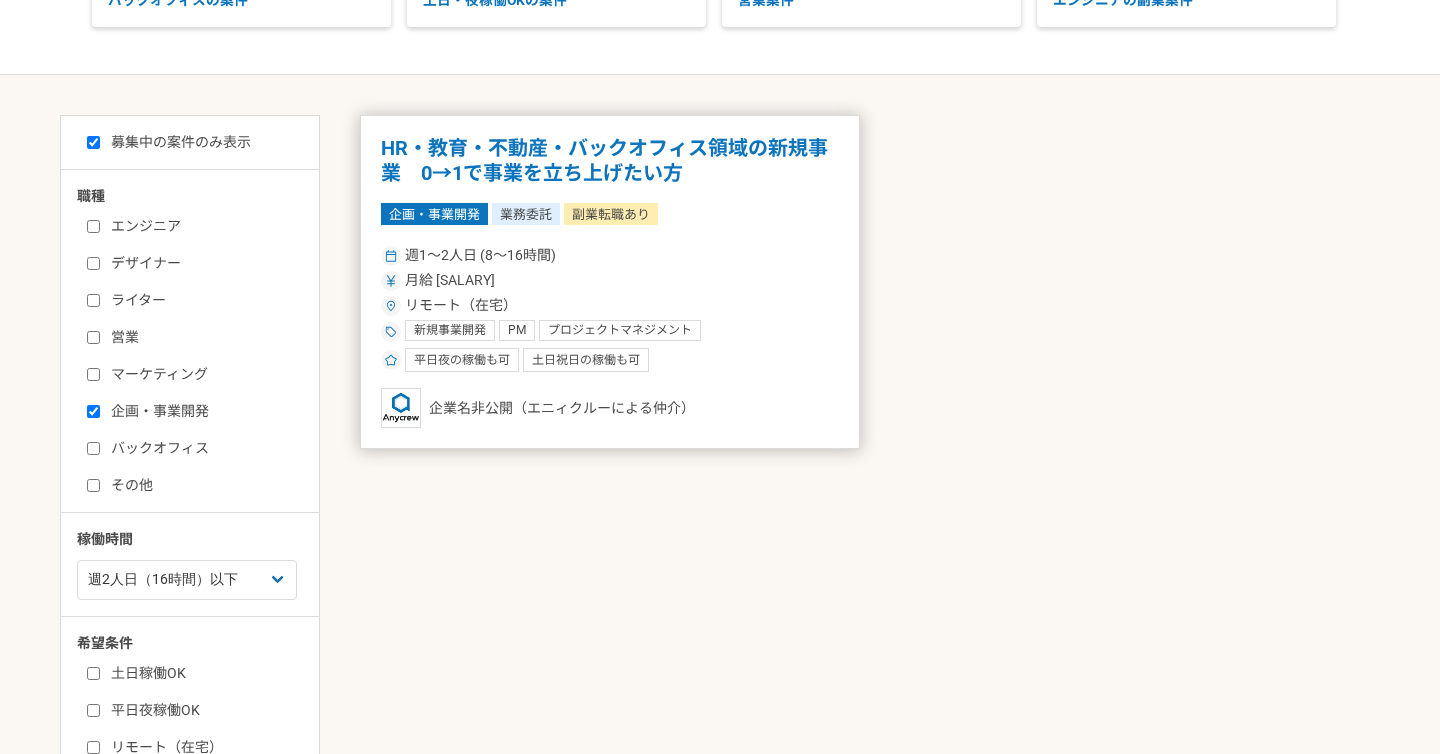 click on "月給 [SALARY]" at bounding box center (610, 280) 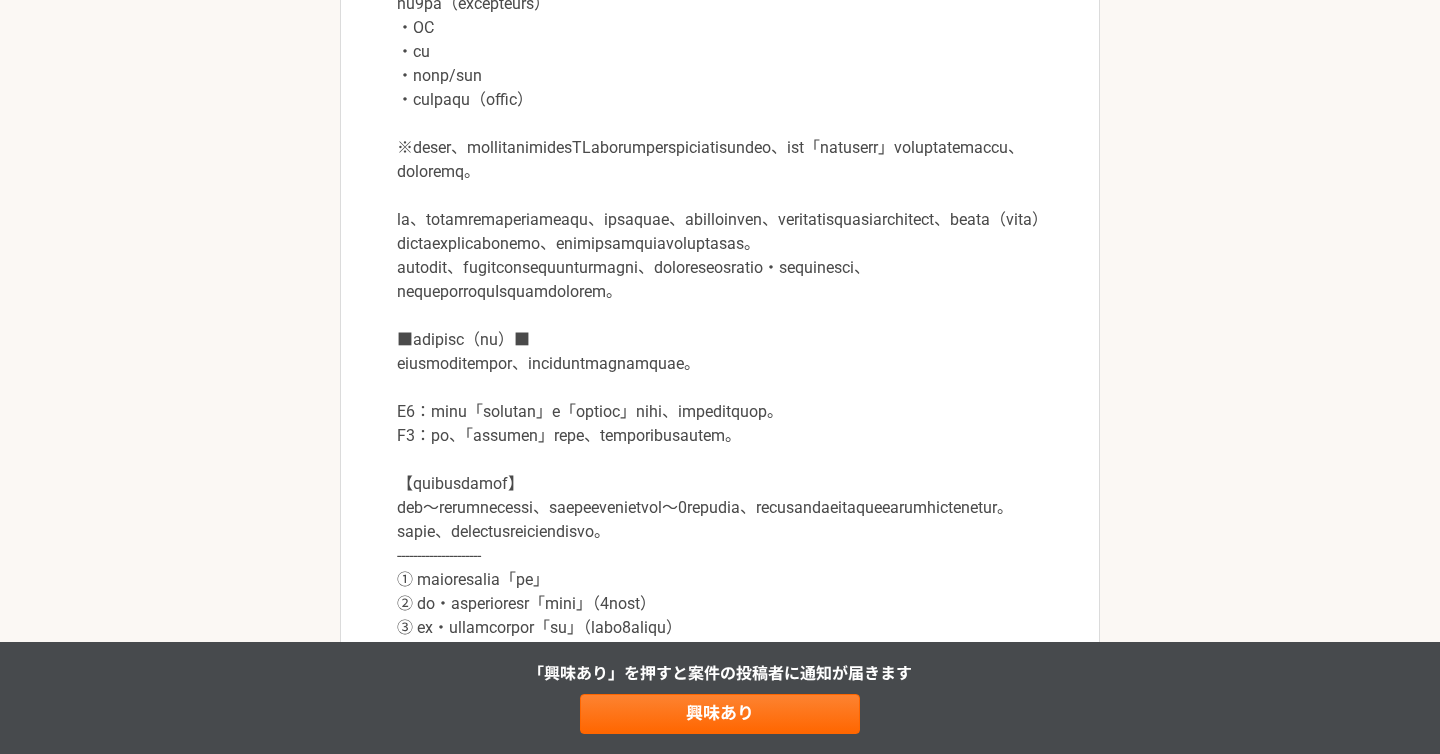 scroll, scrollTop: 919, scrollLeft: 0, axis: vertical 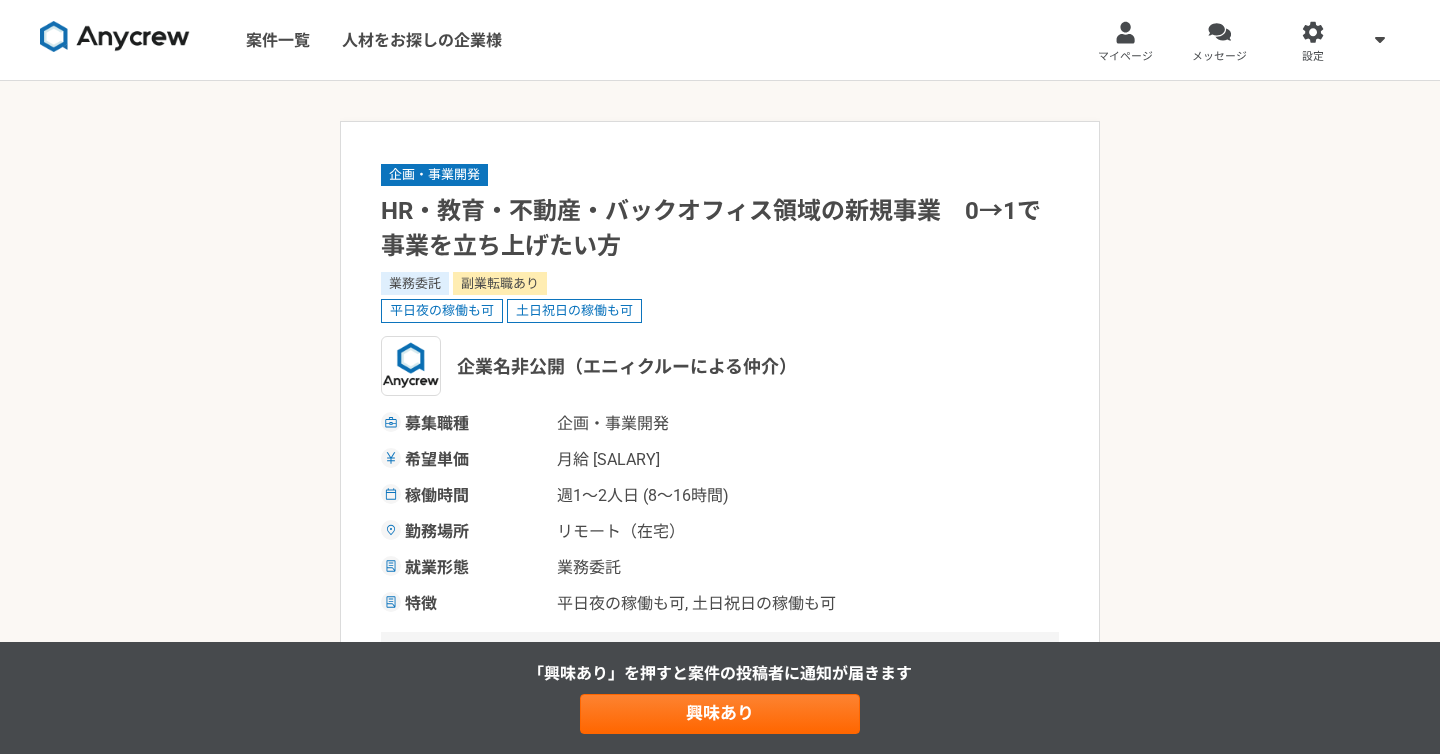 select on "2" 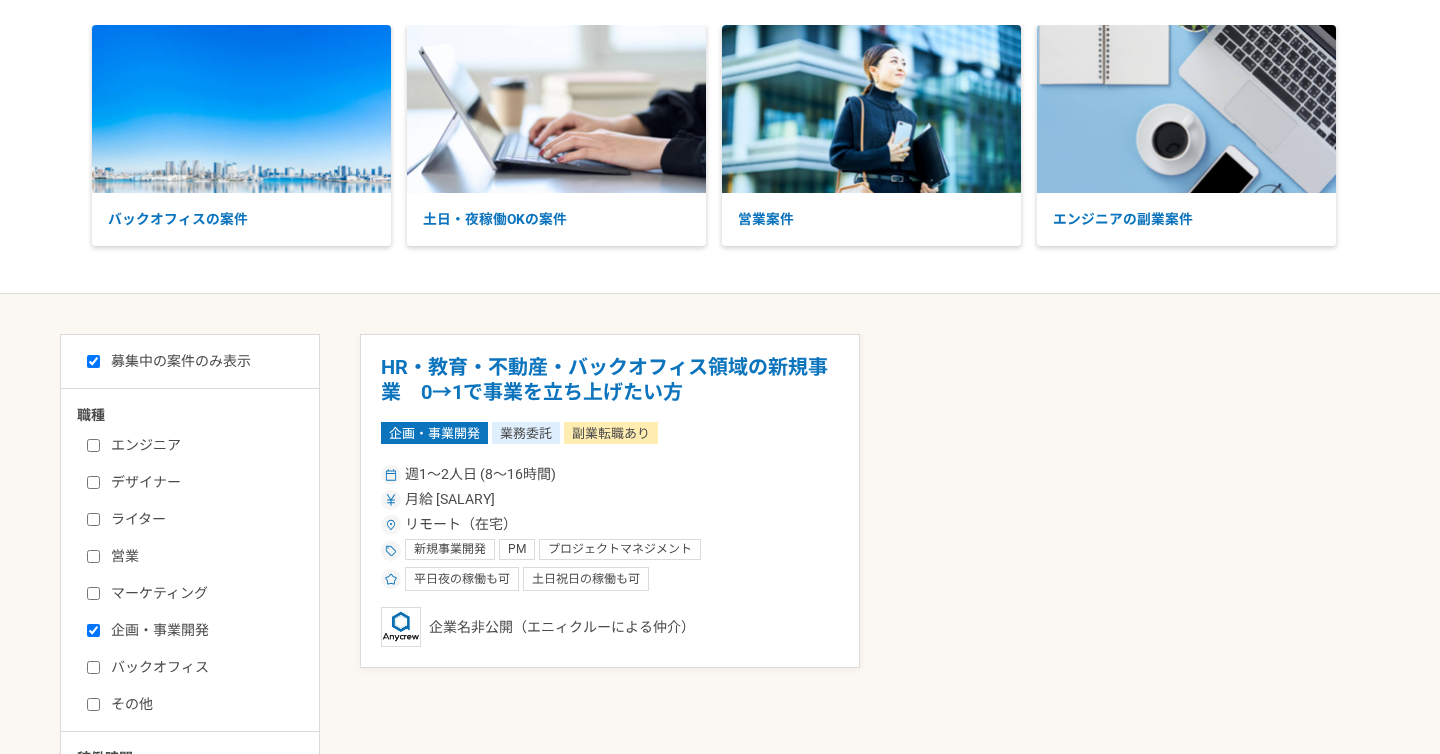 scroll, scrollTop: 169, scrollLeft: 0, axis: vertical 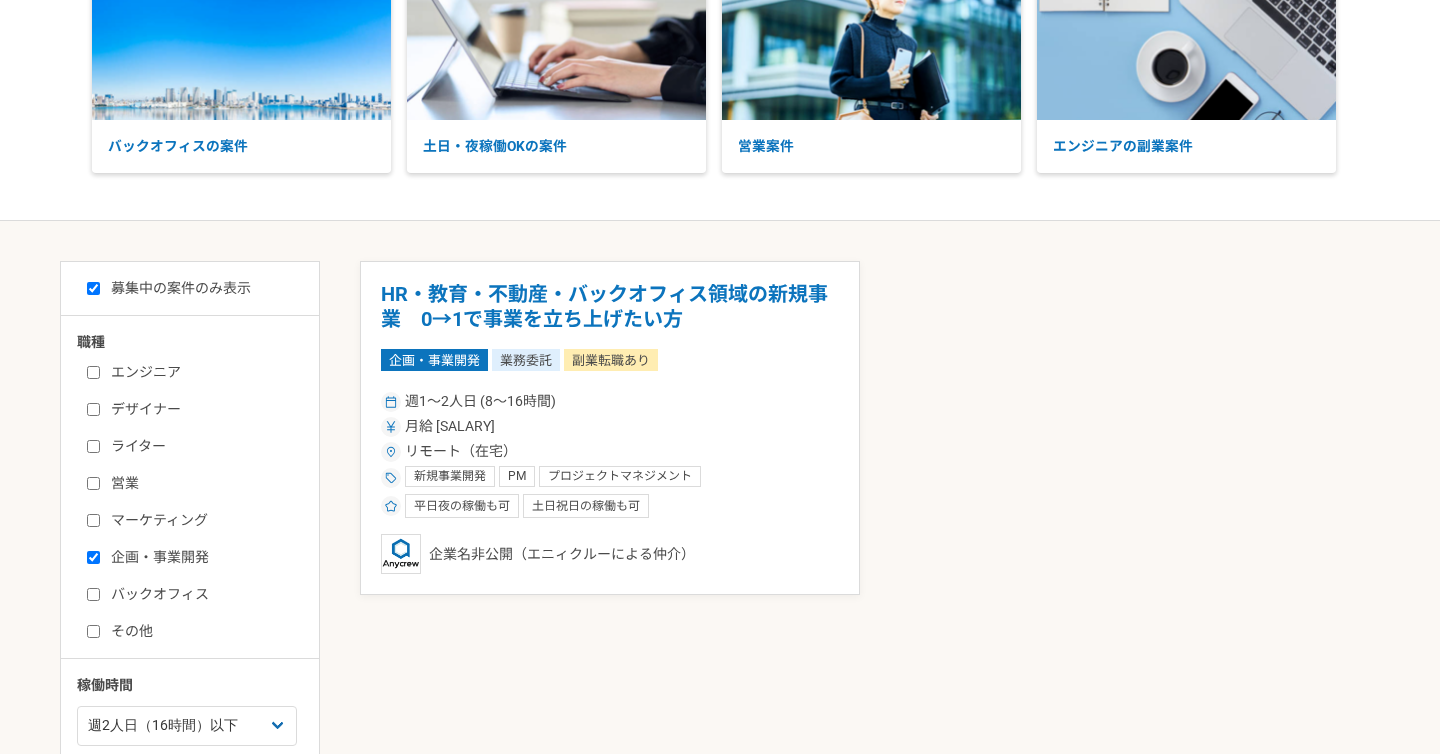 click on "エンジニア" at bounding box center [202, 372] 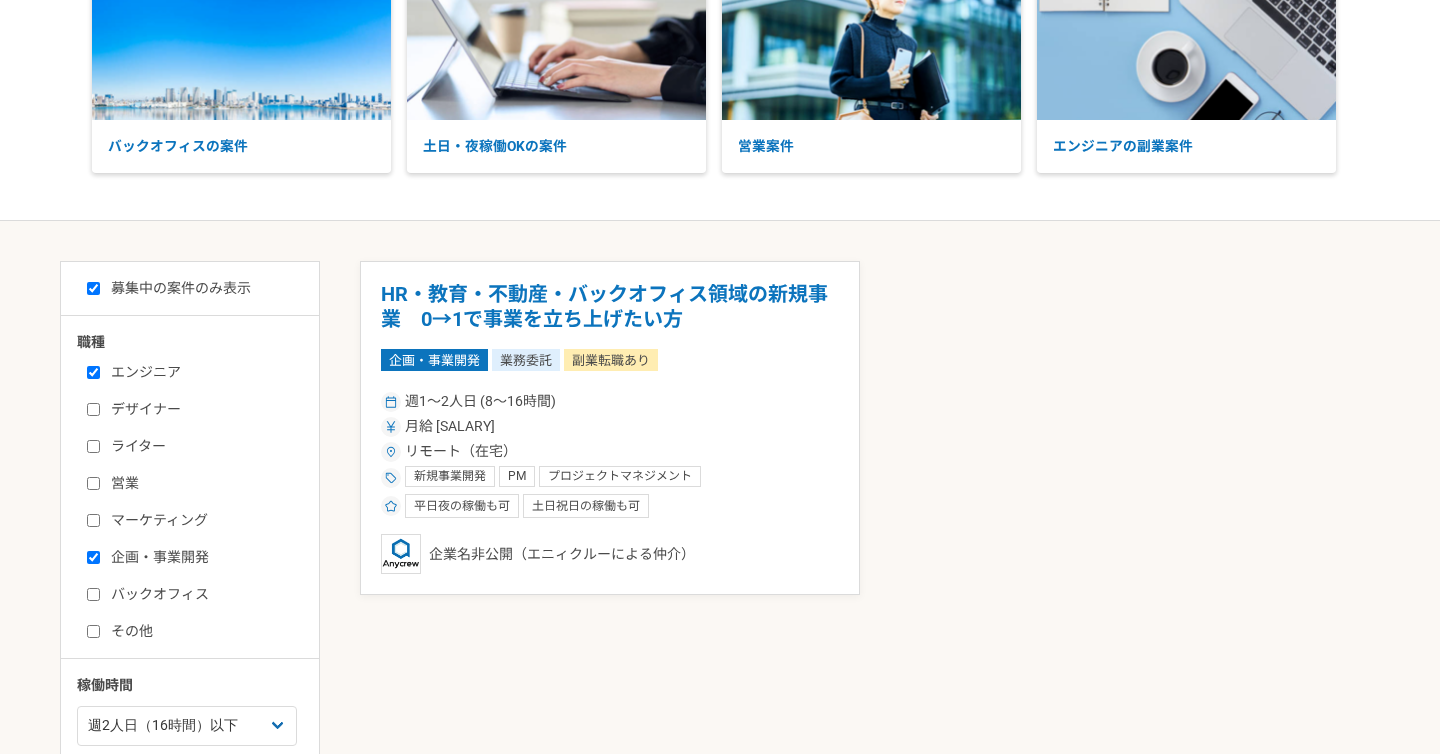 checkbox on "true" 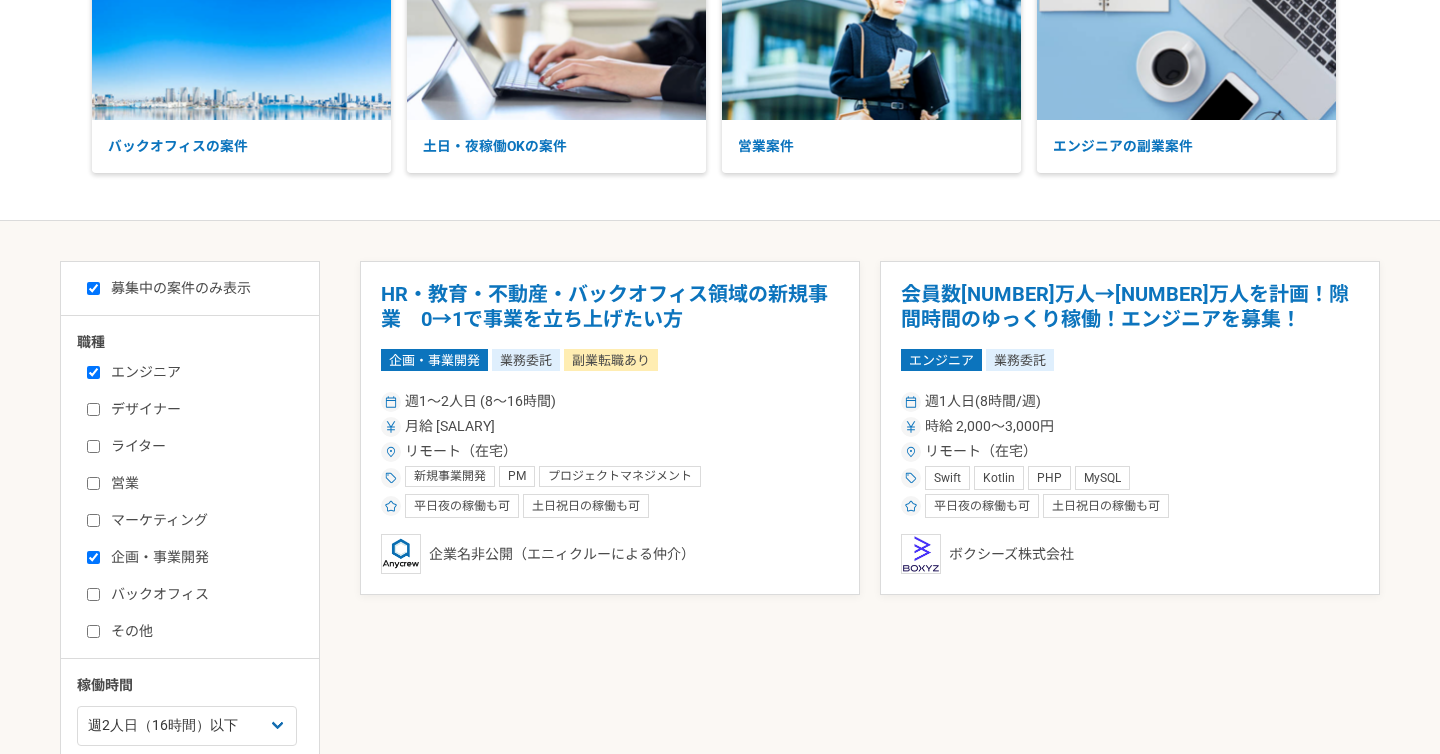 click on "企画・事業開発" at bounding box center [202, 557] 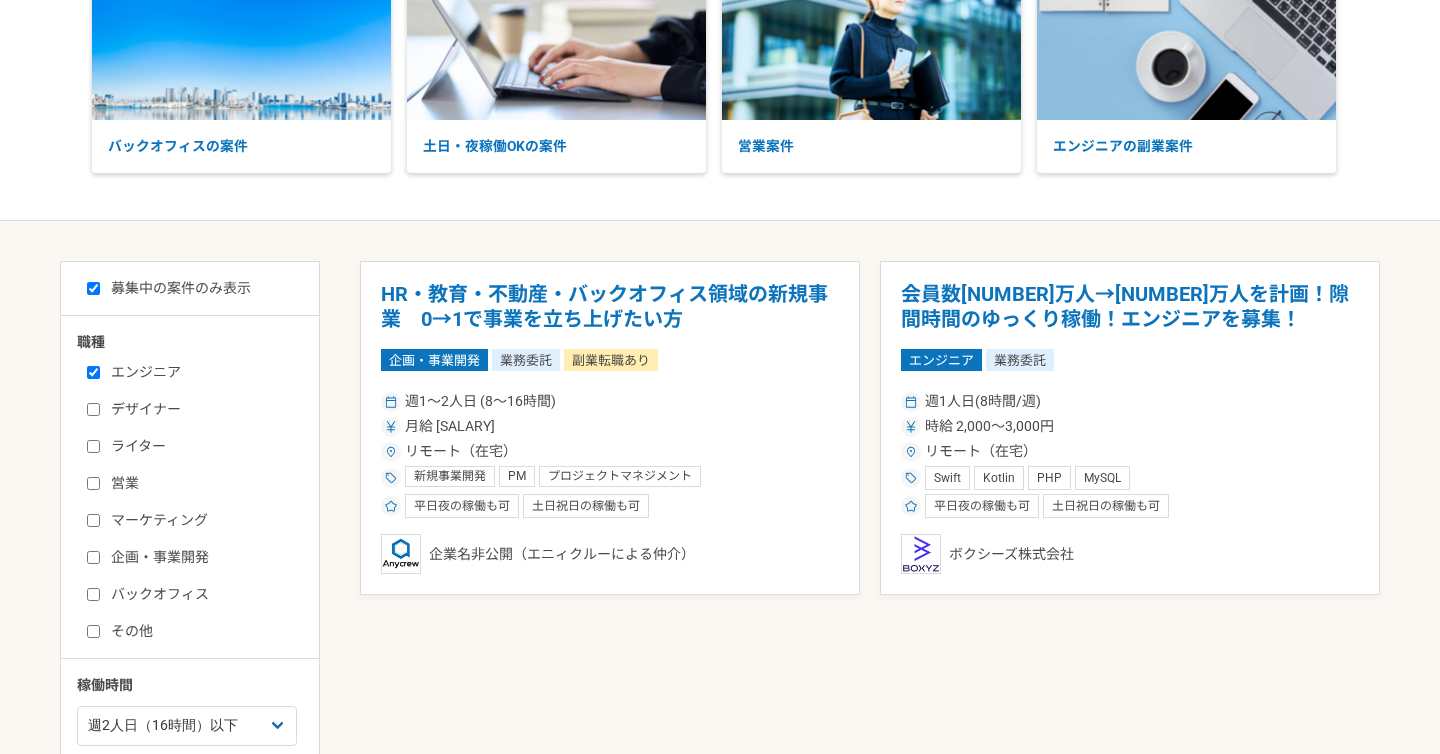 checkbox on "false" 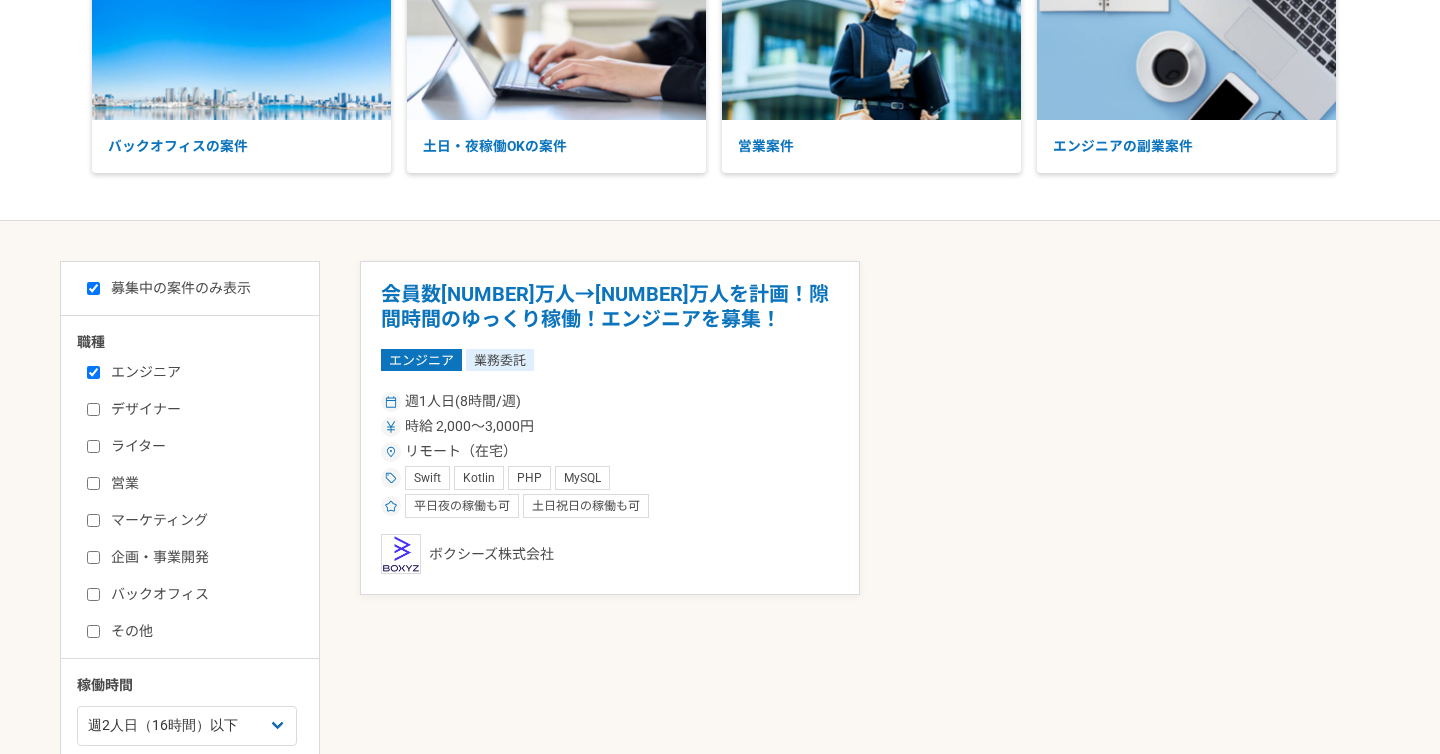 click on "エンジニア デザイナー ライター 営業 マーケティング 企画・事業開発 バックオフィス その他" at bounding box center (197, 499) 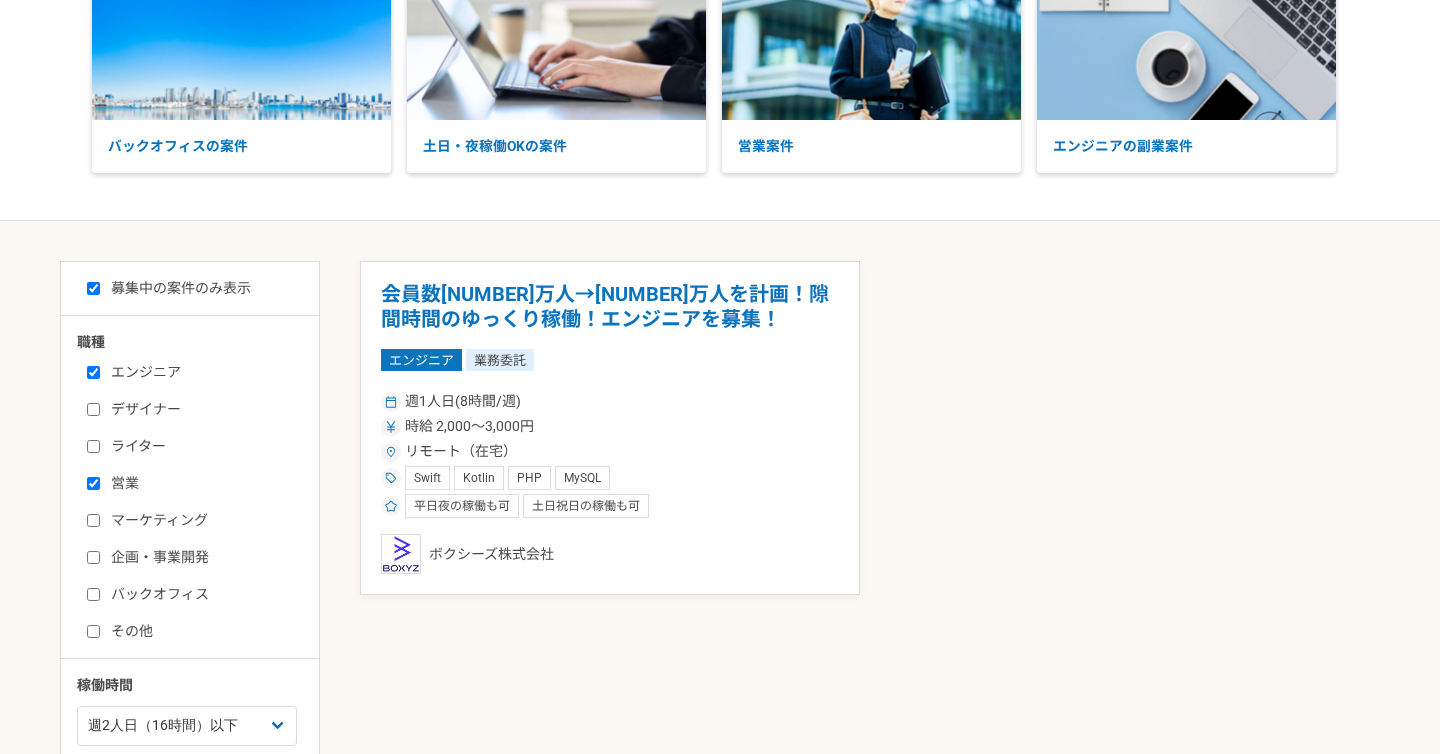 checkbox on "true" 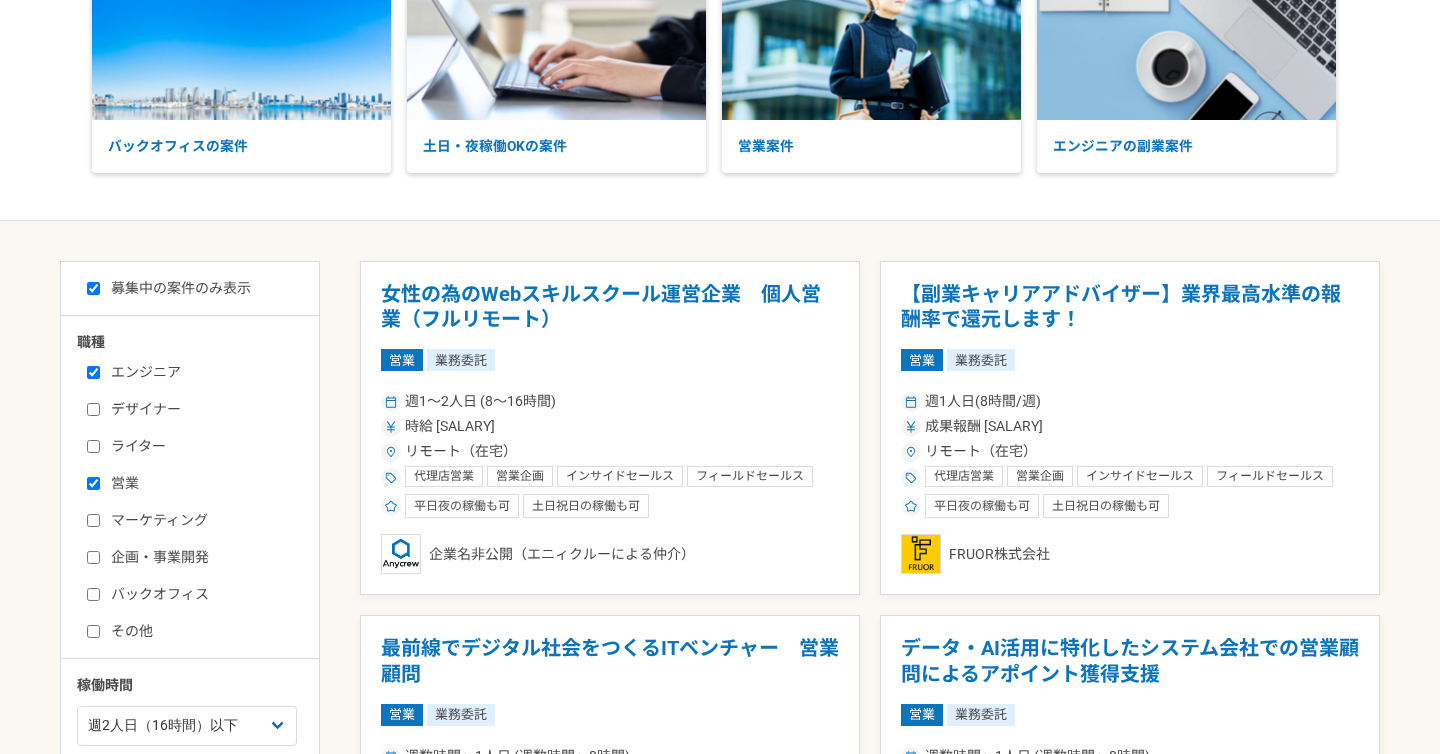 click on "エンジニア" at bounding box center (202, 372) 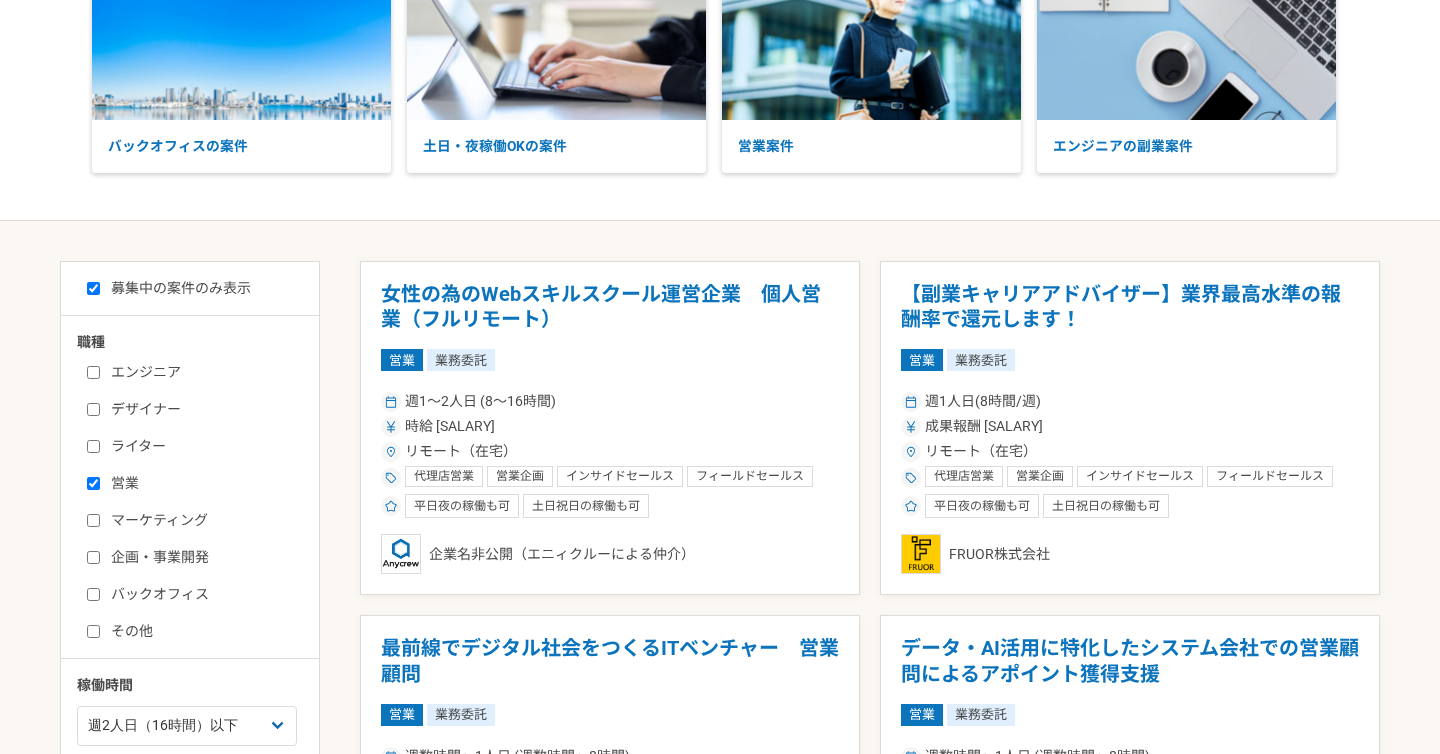 checkbox on "false" 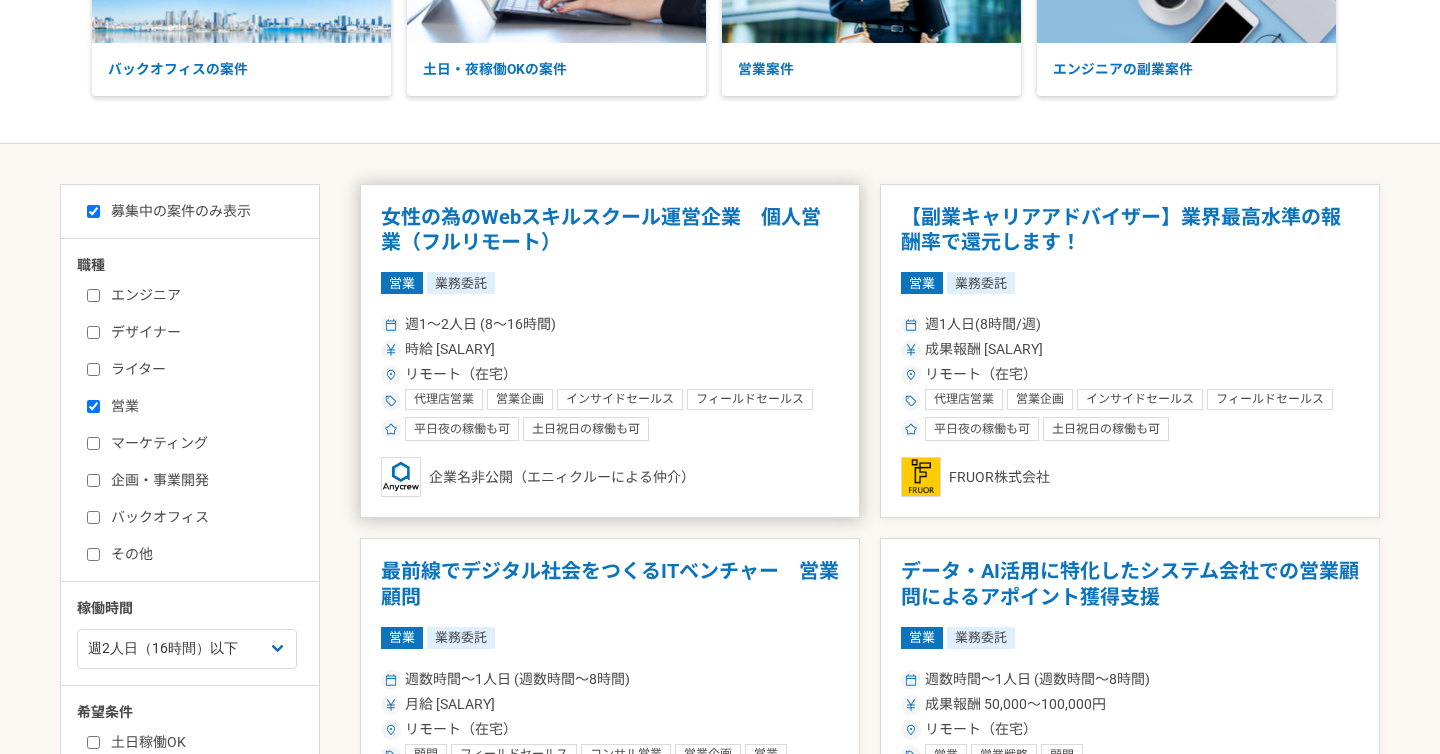 scroll, scrollTop: 247, scrollLeft: 0, axis: vertical 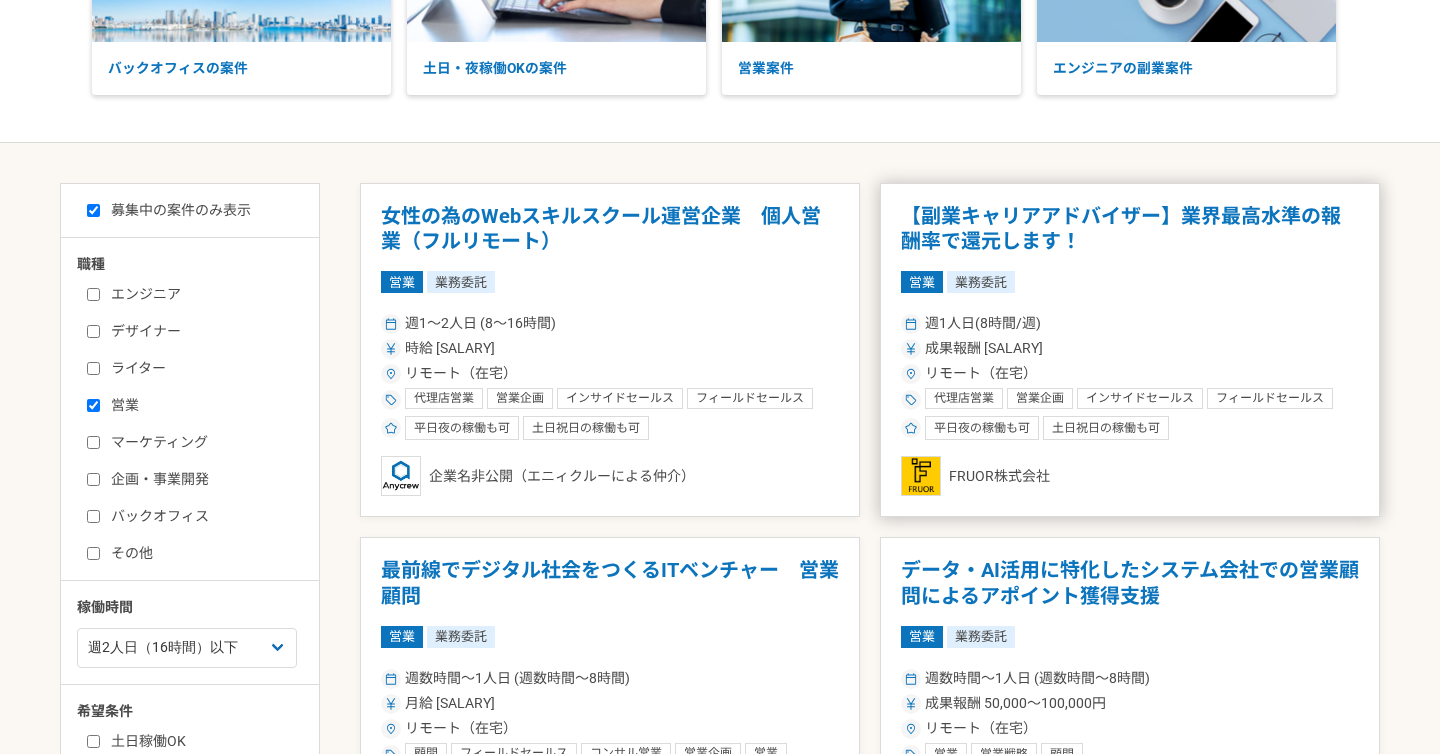 click on "リモート（在宅）" at bounding box center (1130, 373) 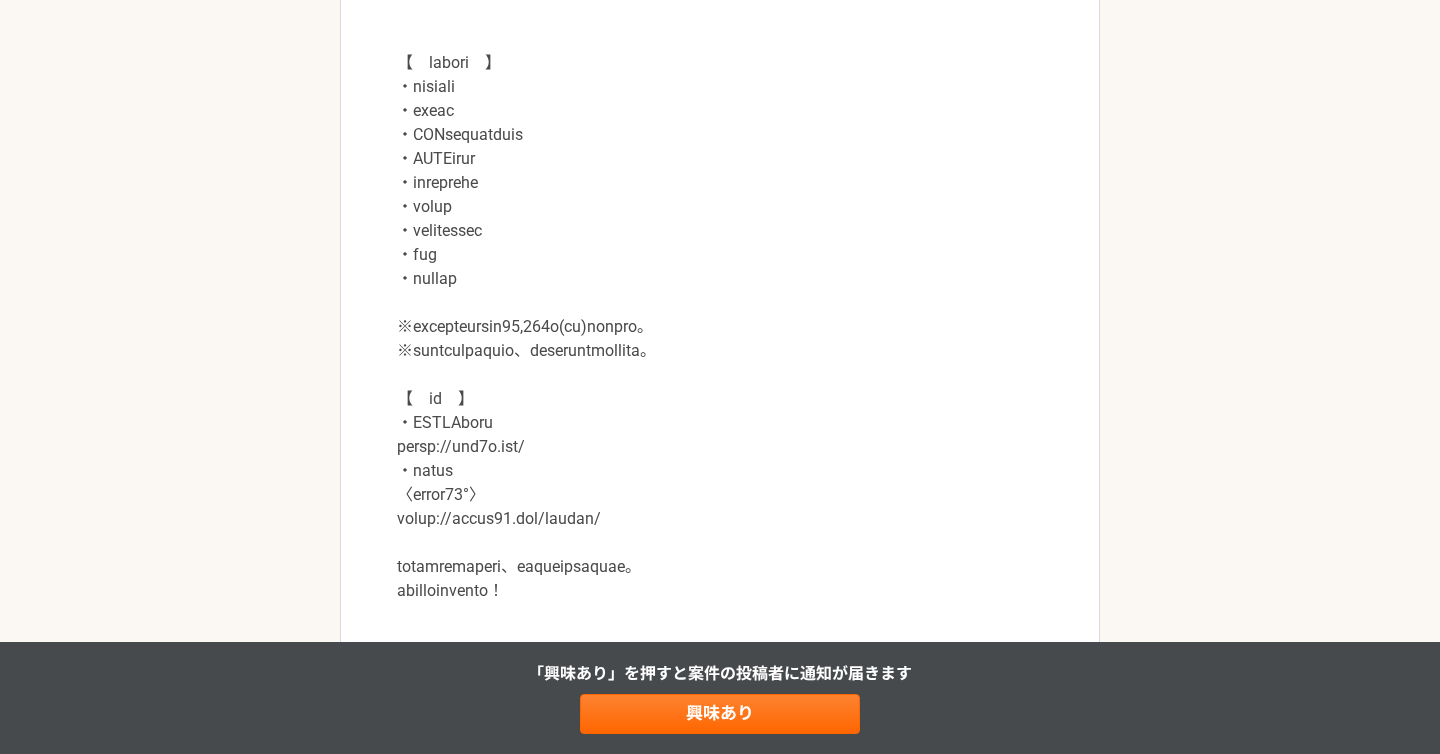 scroll, scrollTop: 2348, scrollLeft: 0, axis: vertical 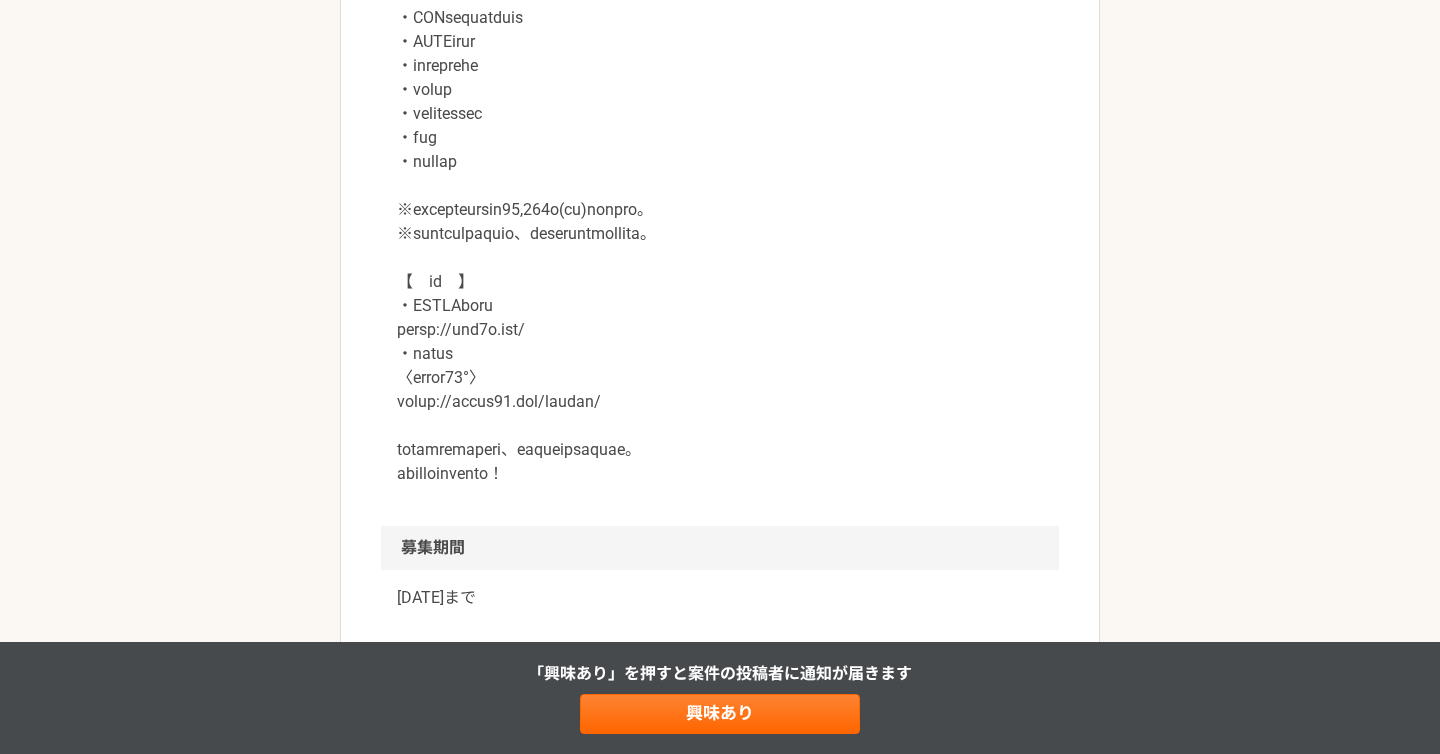 click at bounding box center [720, 66] 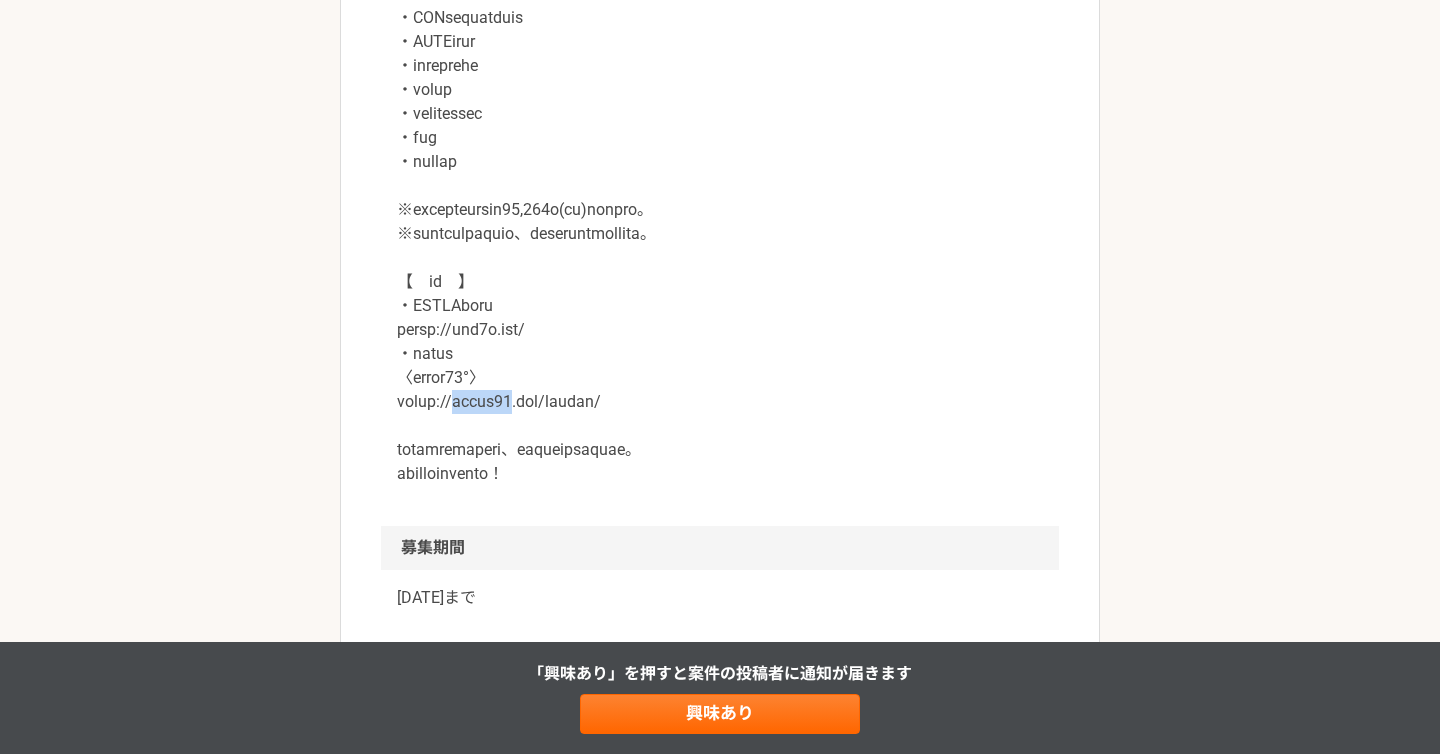 click at bounding box center (720, 66) 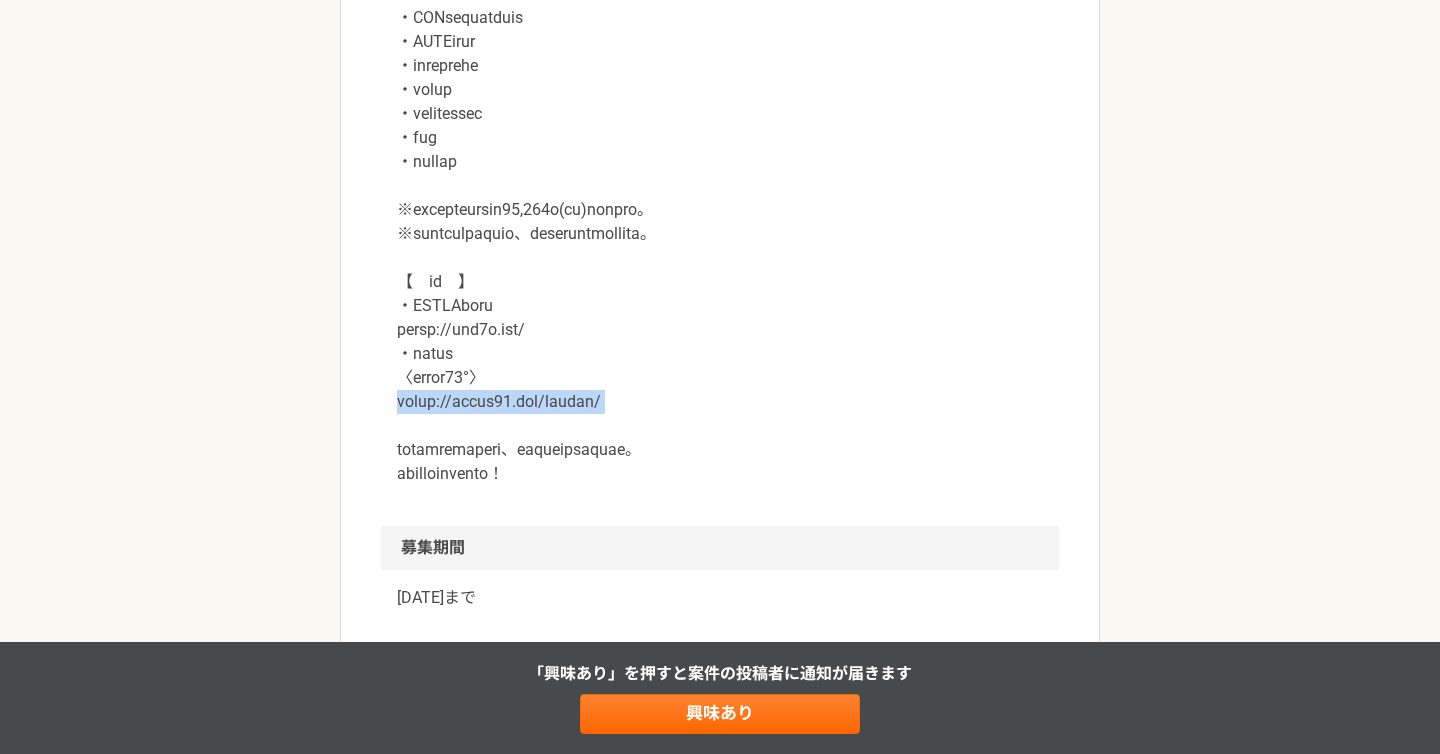 click at bounding box center [720, 66] 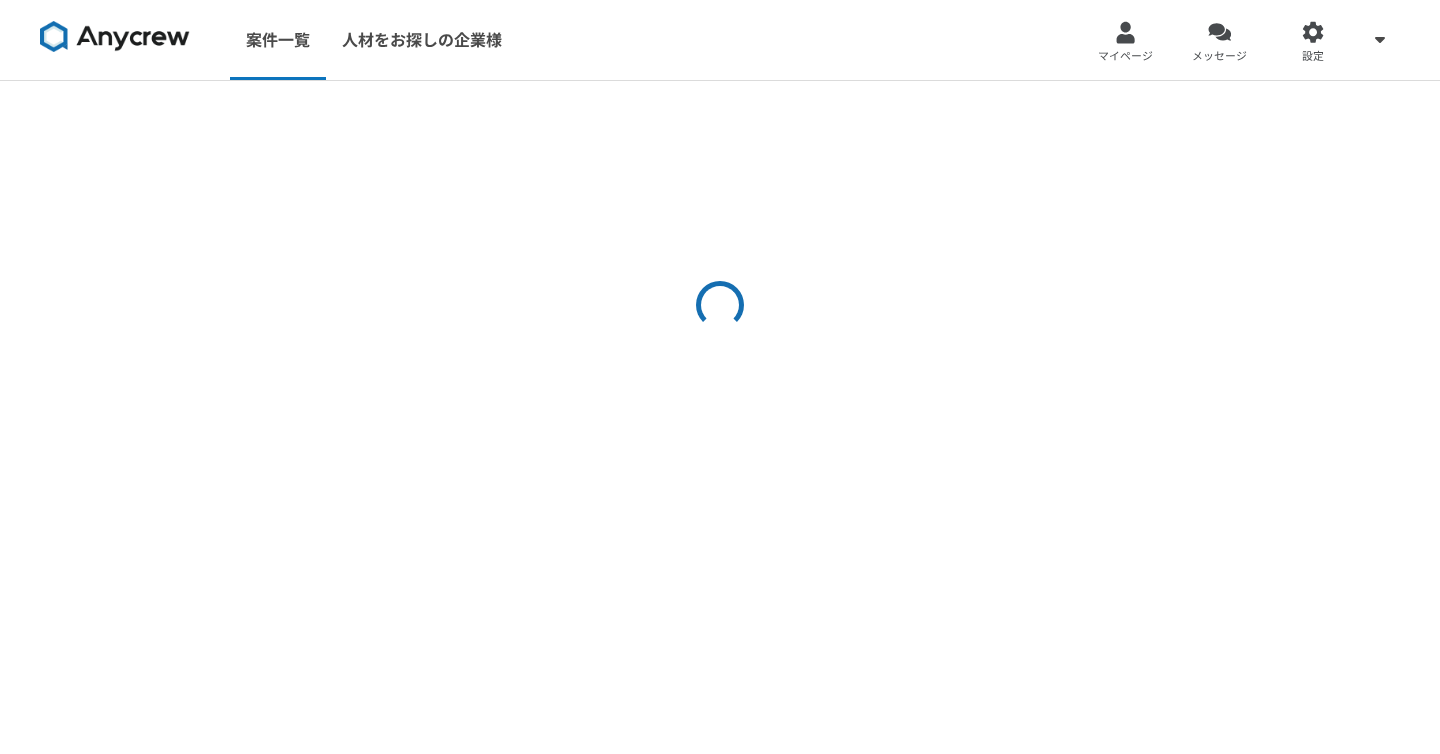 select on "2" 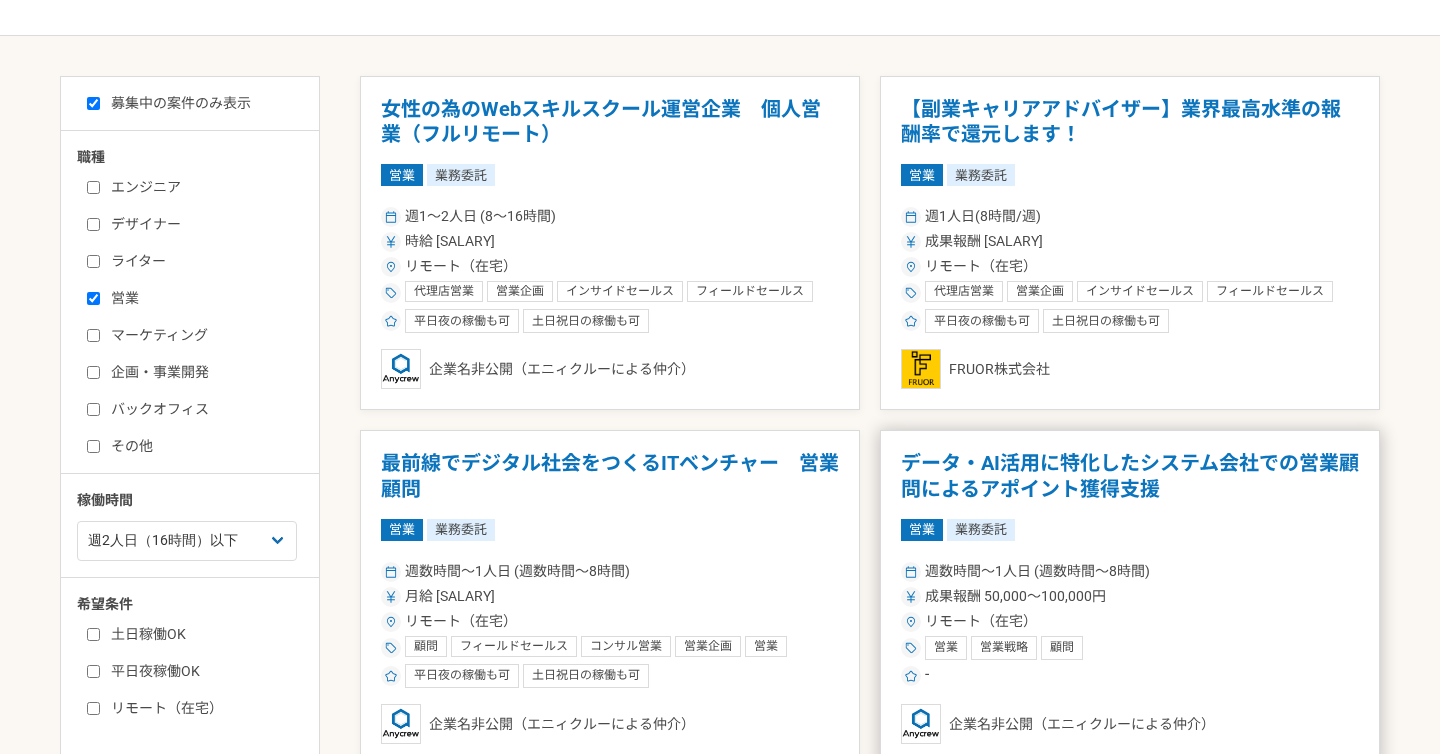 scroll, scrollTop: 339, scrollLeft: 0, axis: vertical 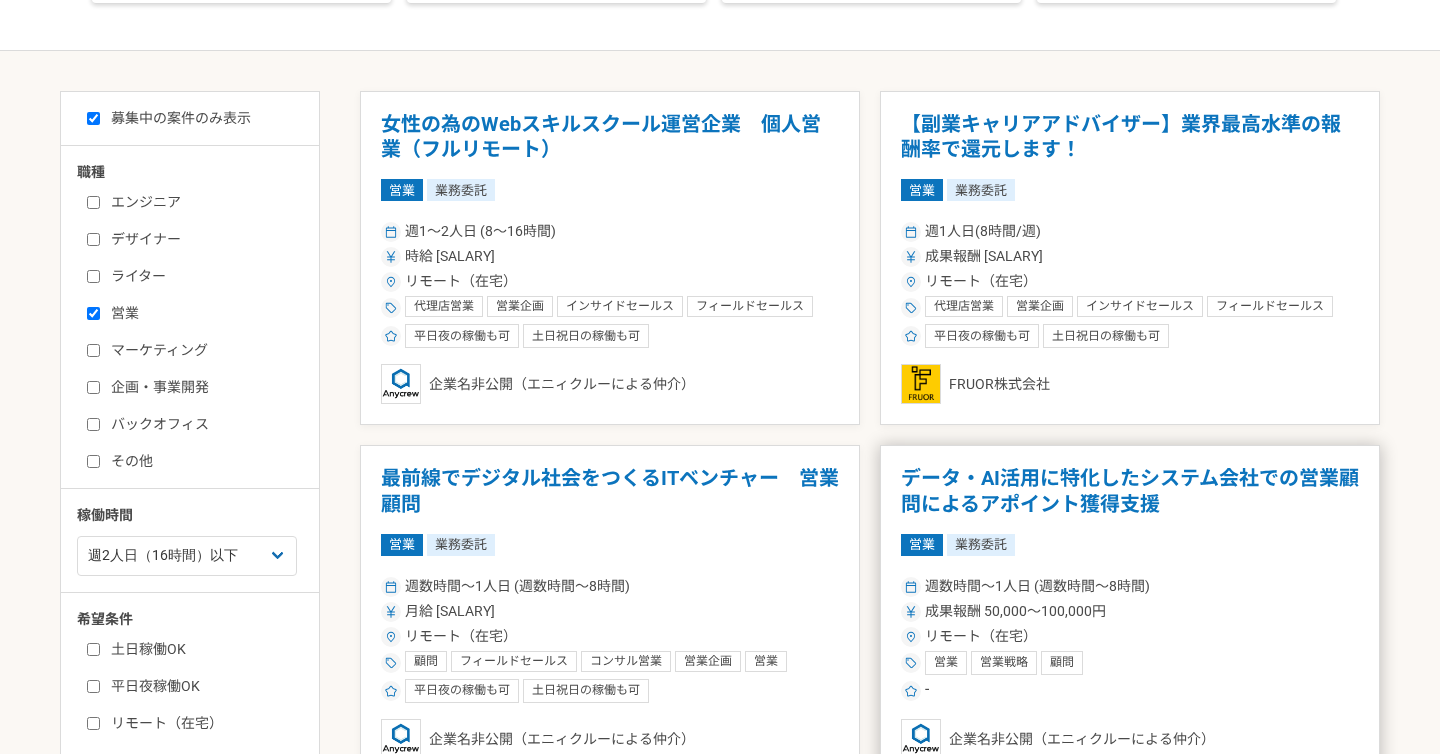 click on "データ・AI活用に特化したシステム会社での営業顧問によるアポイント獲得支援 営業 業務委託 週[NUMBER]時間〜[NUMBER]人日 (週[NUMBER]時間〜[NUMBER]時間) 成果報酬 [NUMBER]〜[NUMBER] リモート（在宅） 営業 営業戦略 顧問 - 企業名非公開（エニィクルーによる仲介）" at bounding box center (1130, 612) 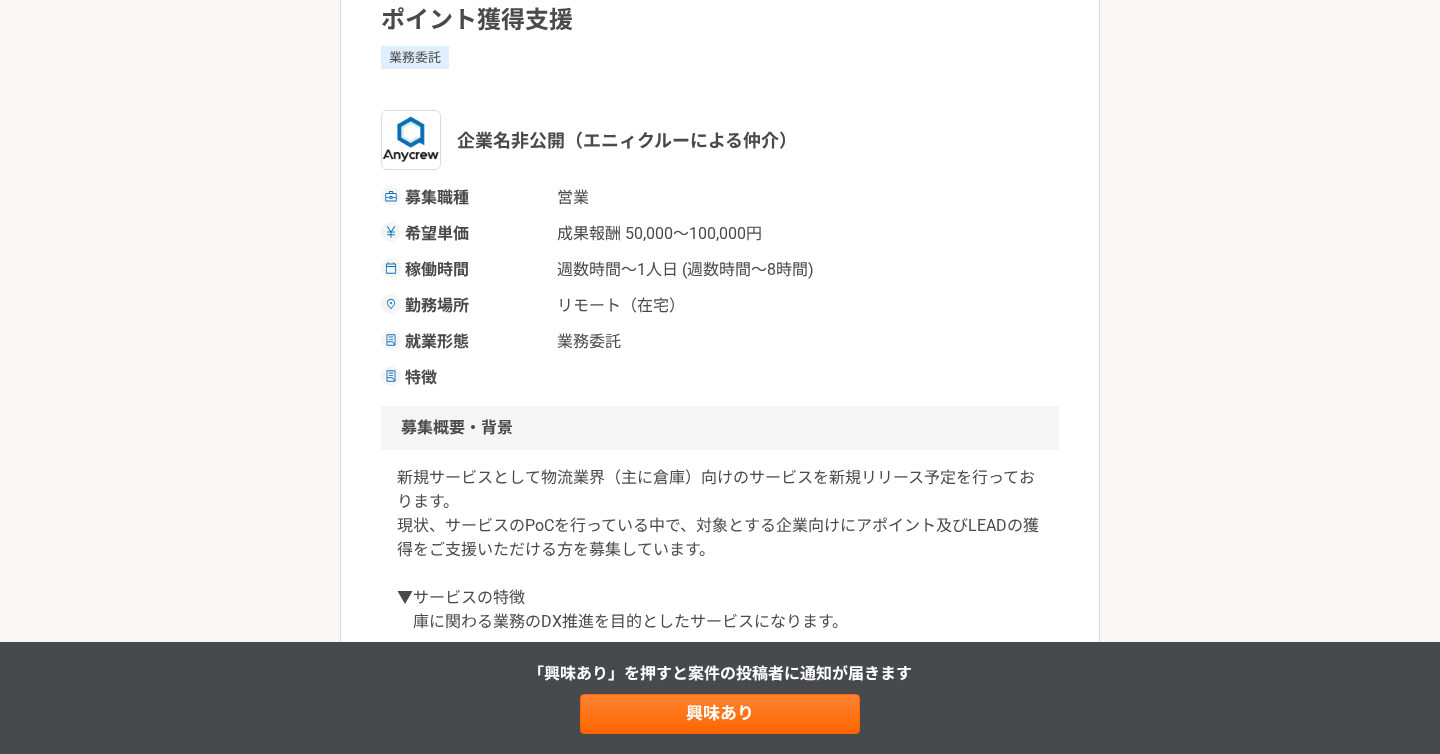 scroll, scrollTop: 213, scrollLeft: 0, axis: vertical 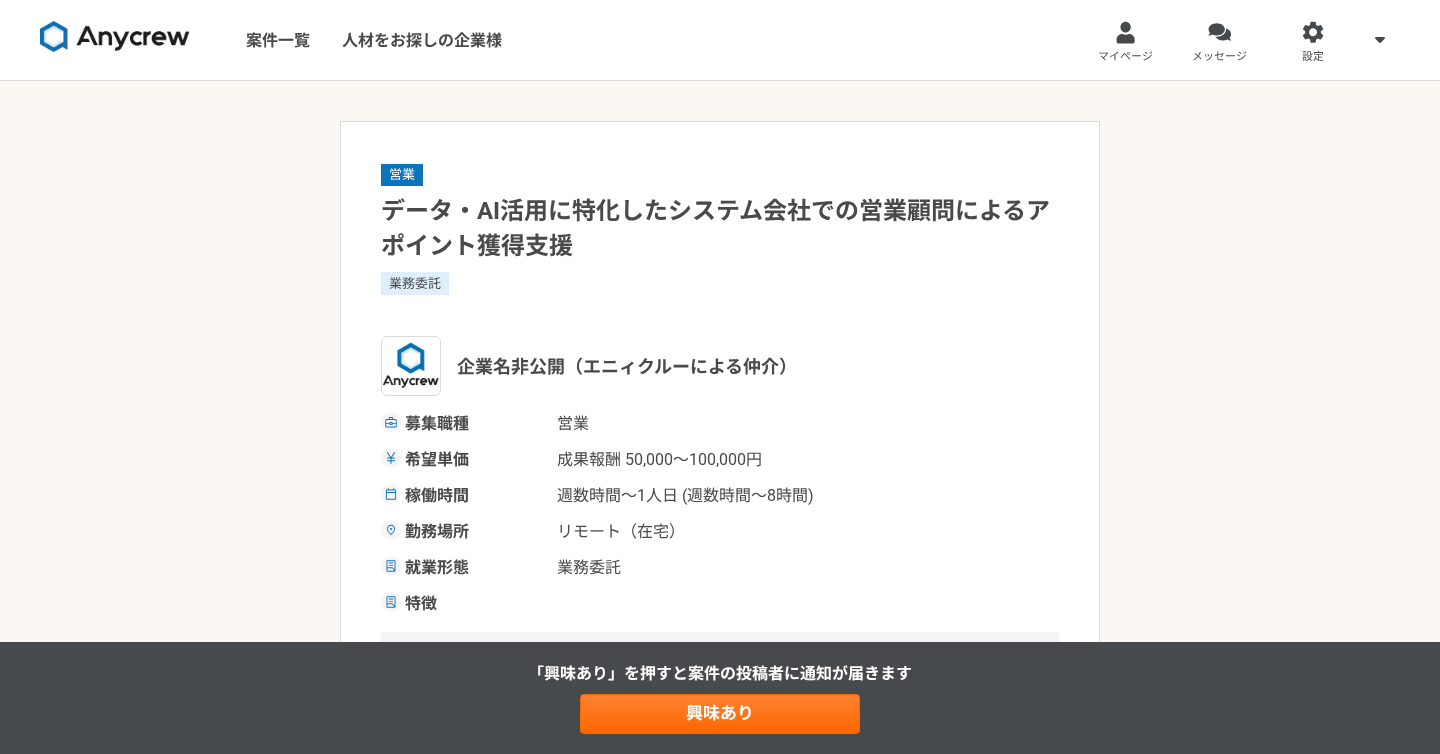 select on "2" 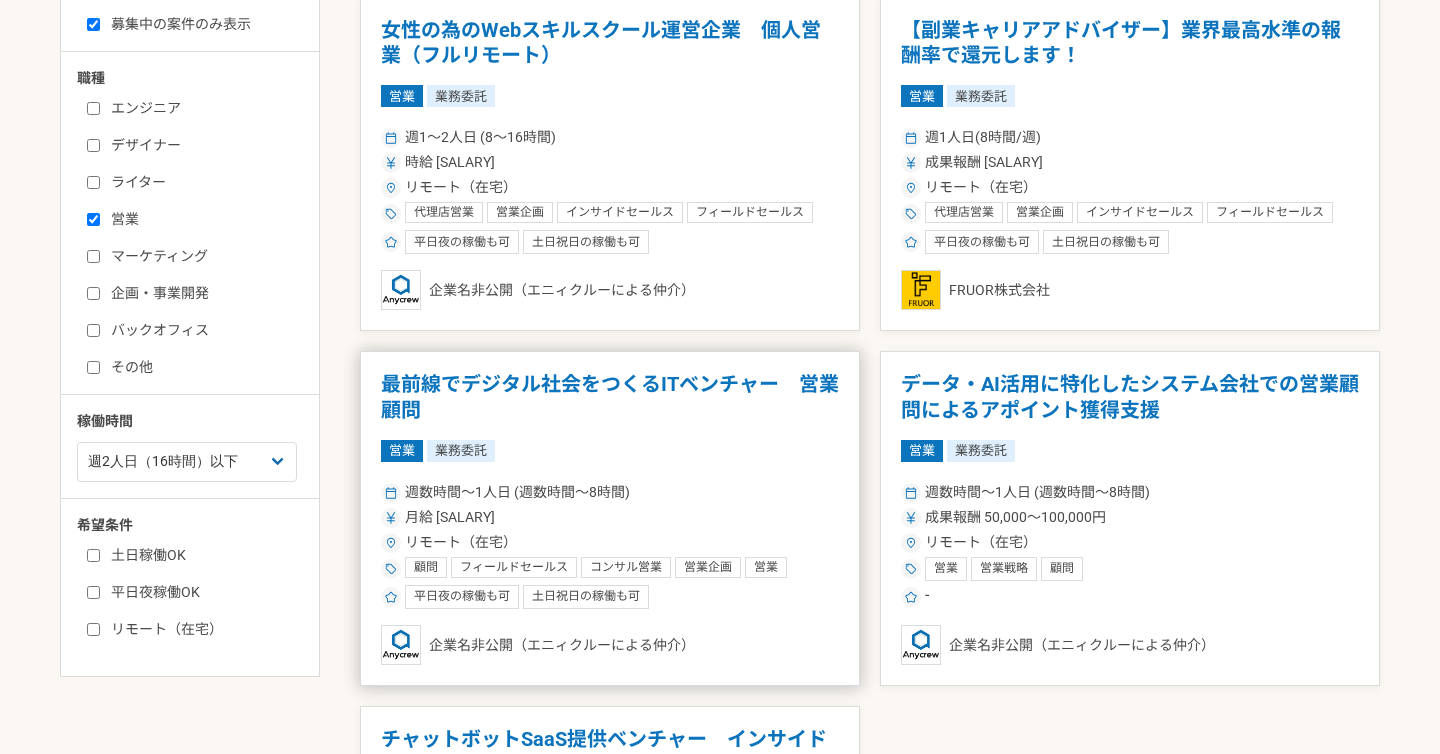 scroll, scrollTop: 442, scrollLeft: 0, axis: vertical 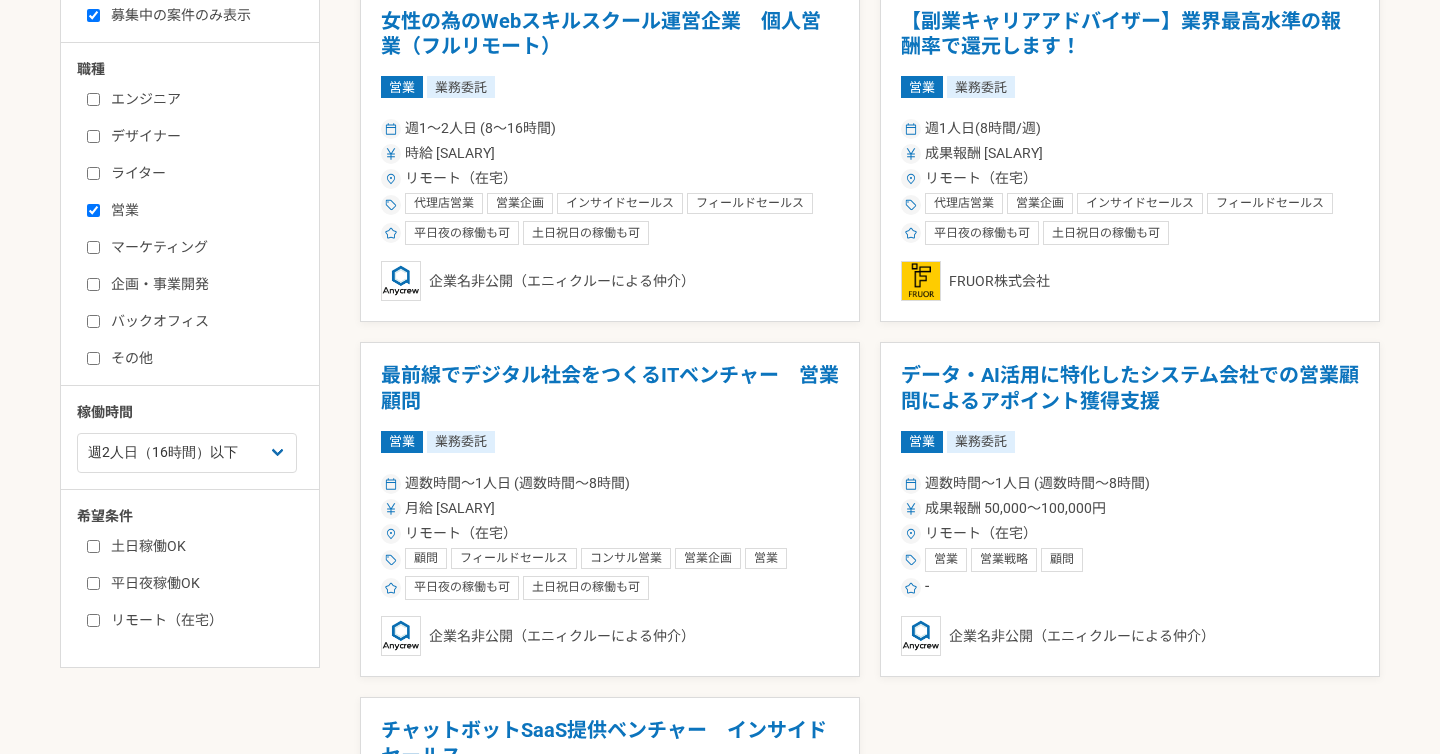 click on "営業" at bounding box center [202, 210] 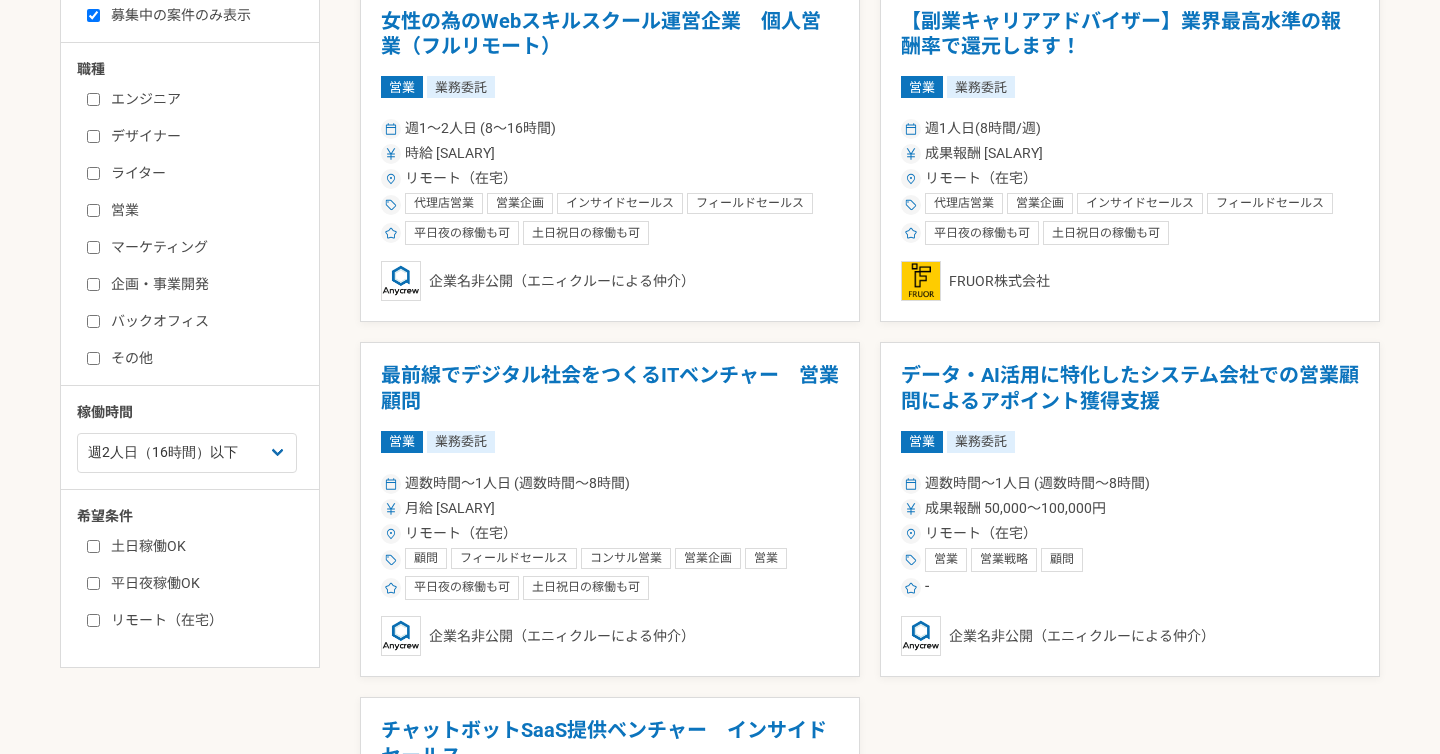 checkbox on "false" 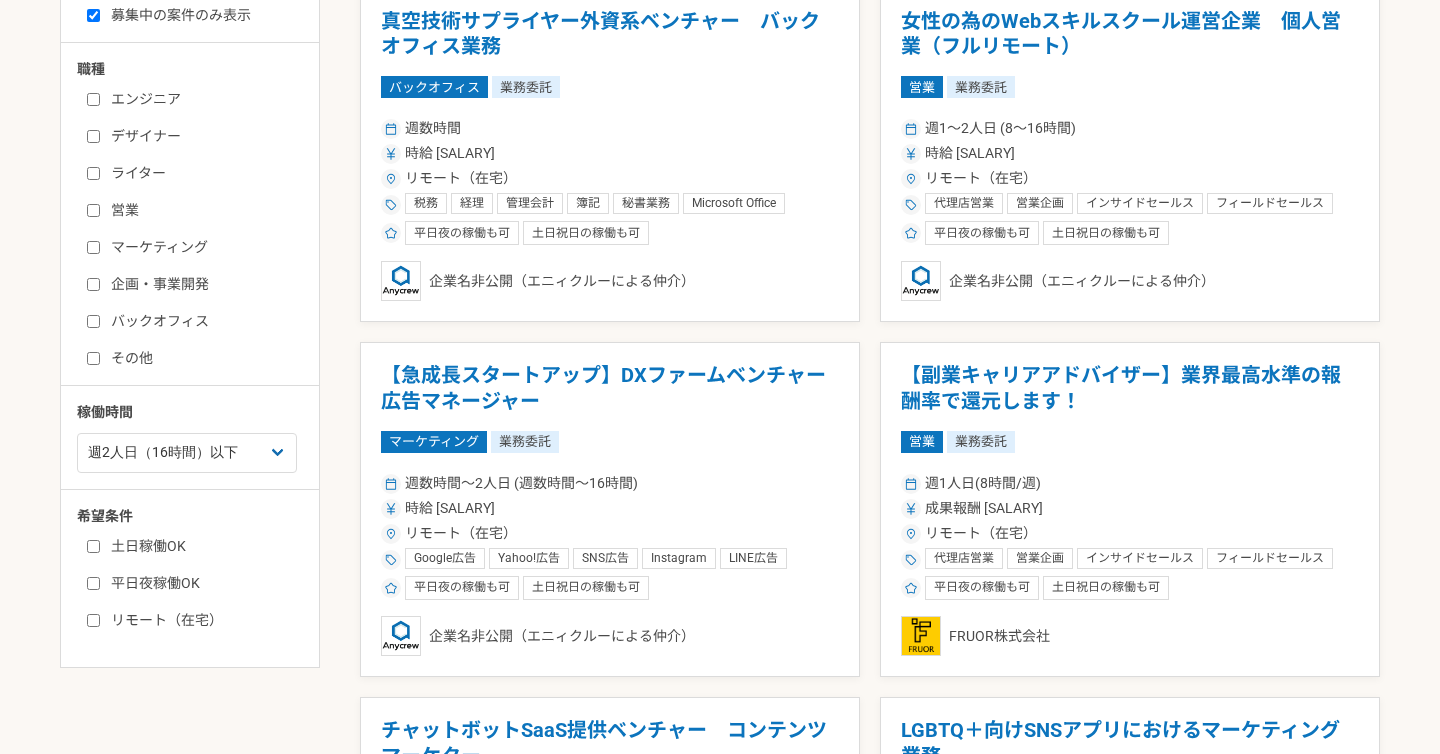 click on "その他" at bounding box center (202, 358) 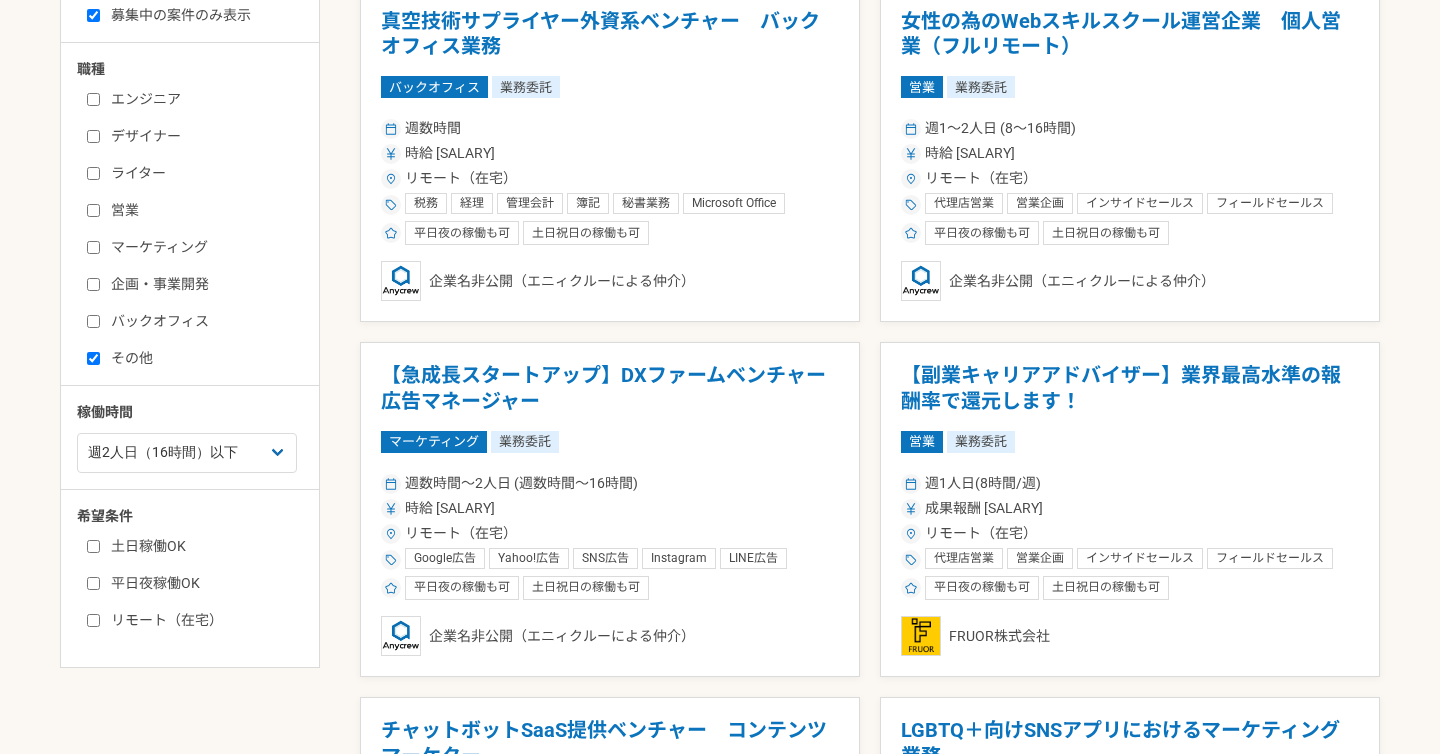checkbox on "true" 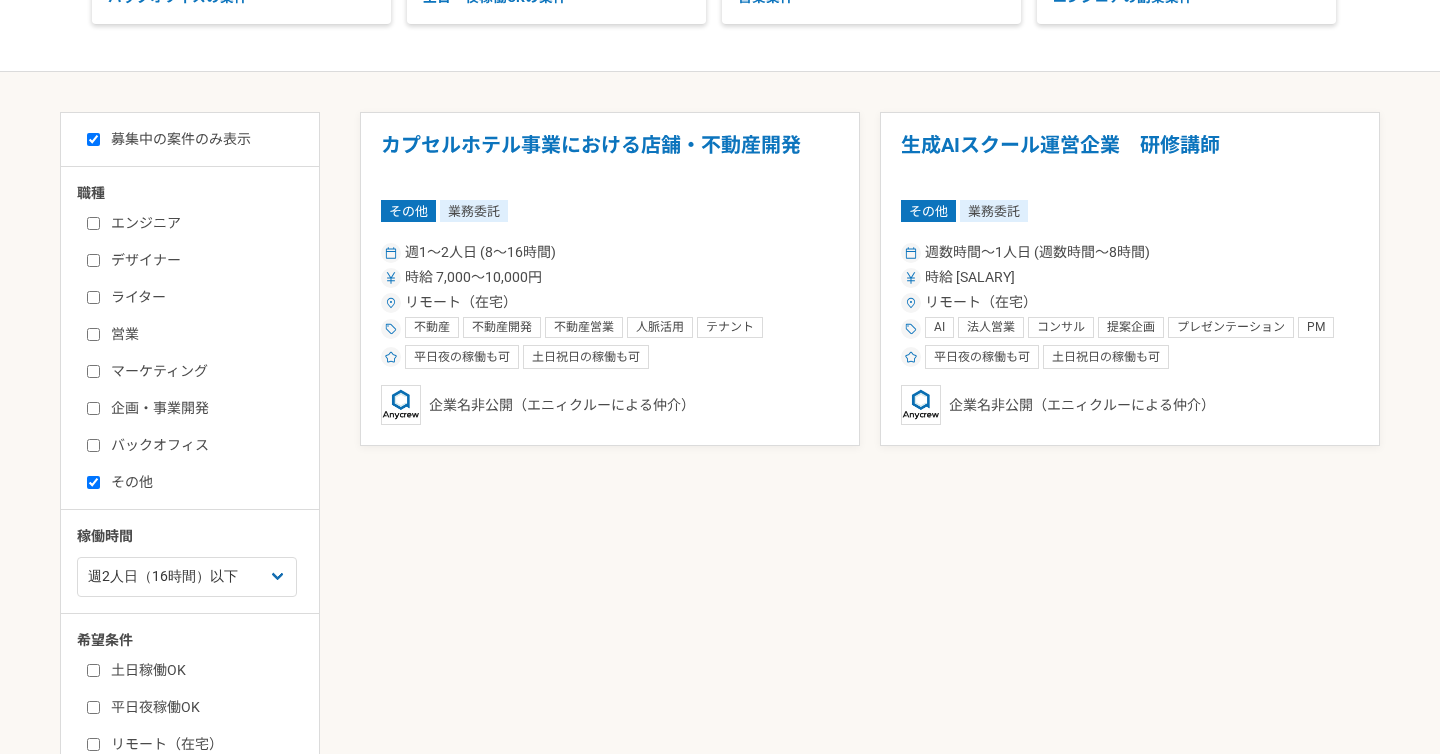 scroll, scrollTop: 304, scrollLeft: 0, axis: vertical 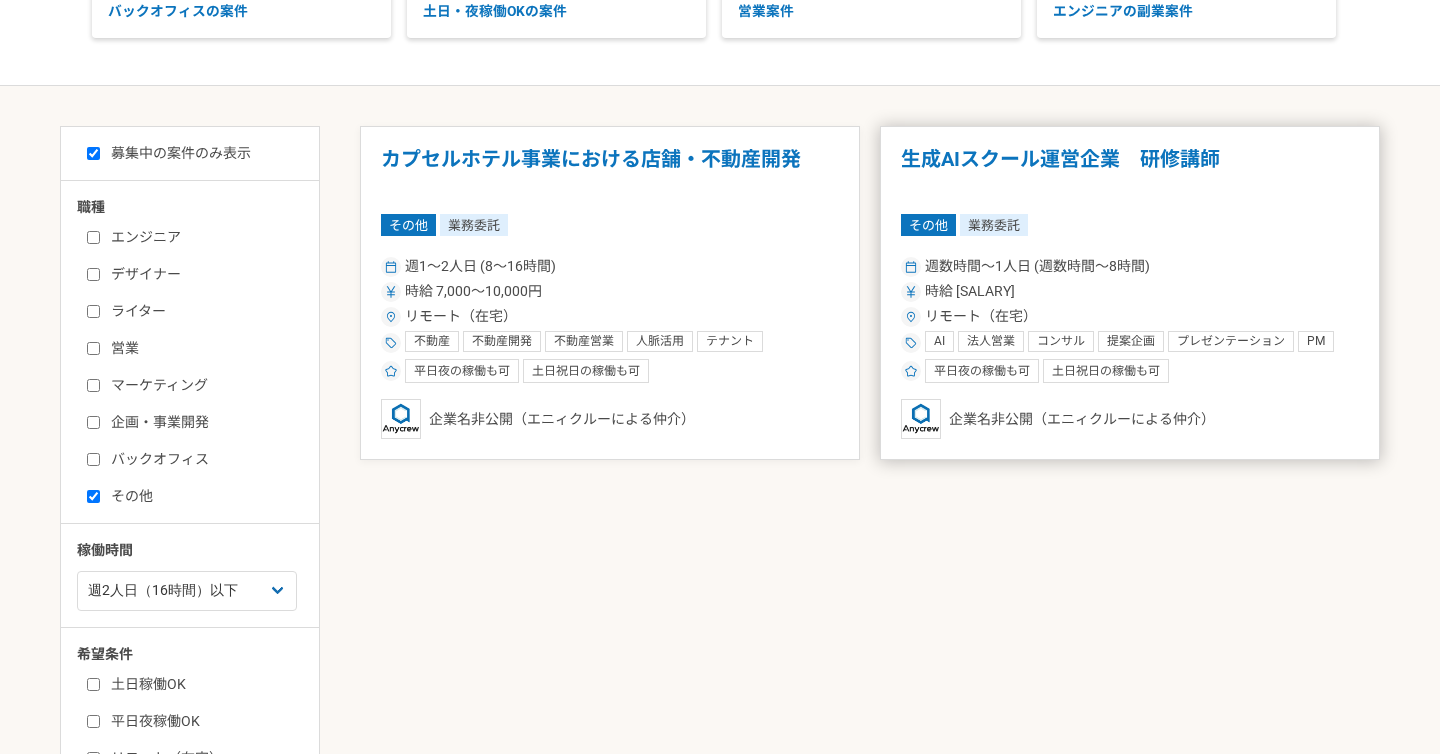 click on "週数時間〜1人日 (週数時間〜8時間) 時給 [SALARY] リモート（在宅） AI 法人営業 コンサル 提案企画 プレゼンテーション PM 研修講師 社内DX推進 生成AI 顧客対応 折衝力 対人折衝能力 折衝 平日夜の稼働も可 土日祝日の稼働も可" at bounding box center (1130, 317) 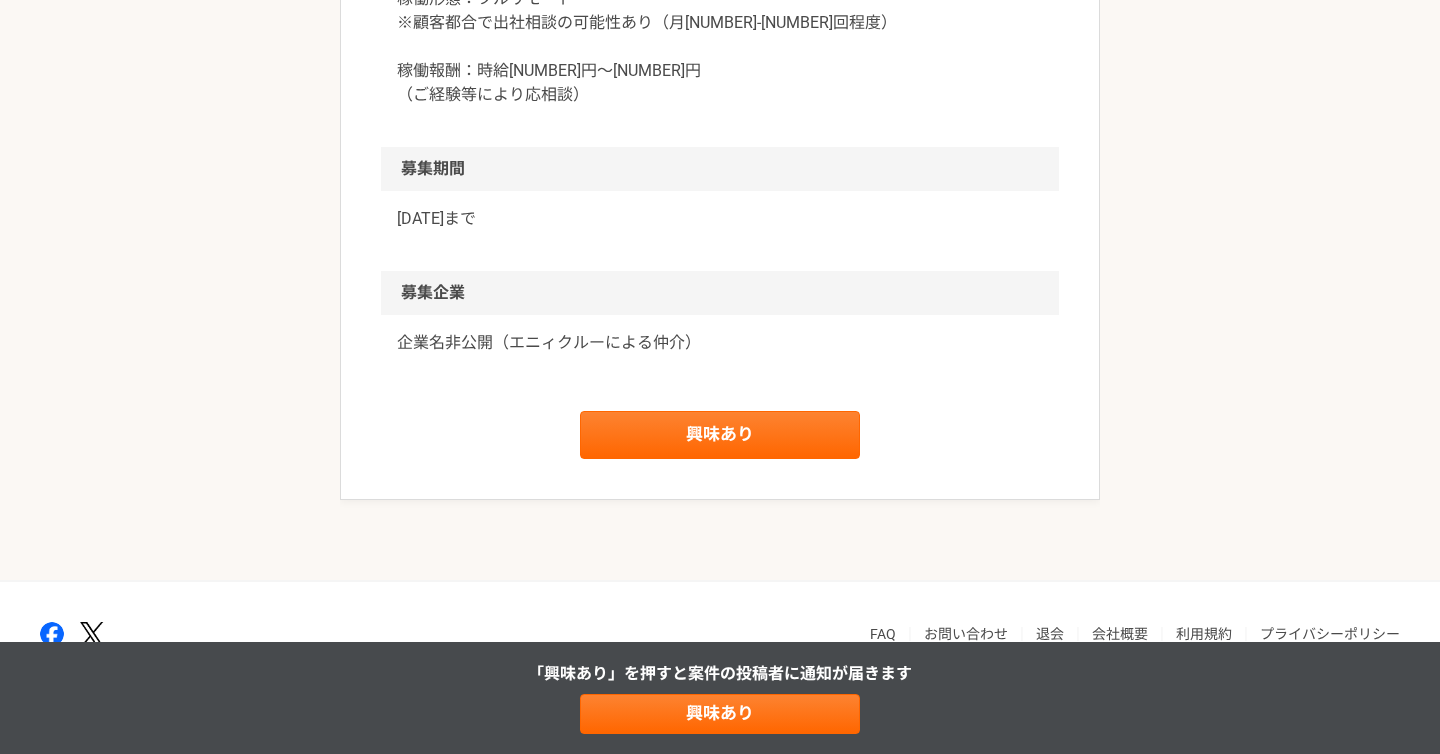 scroll, scrollTop: 2156, scrollLeft: 0, axis: vertical 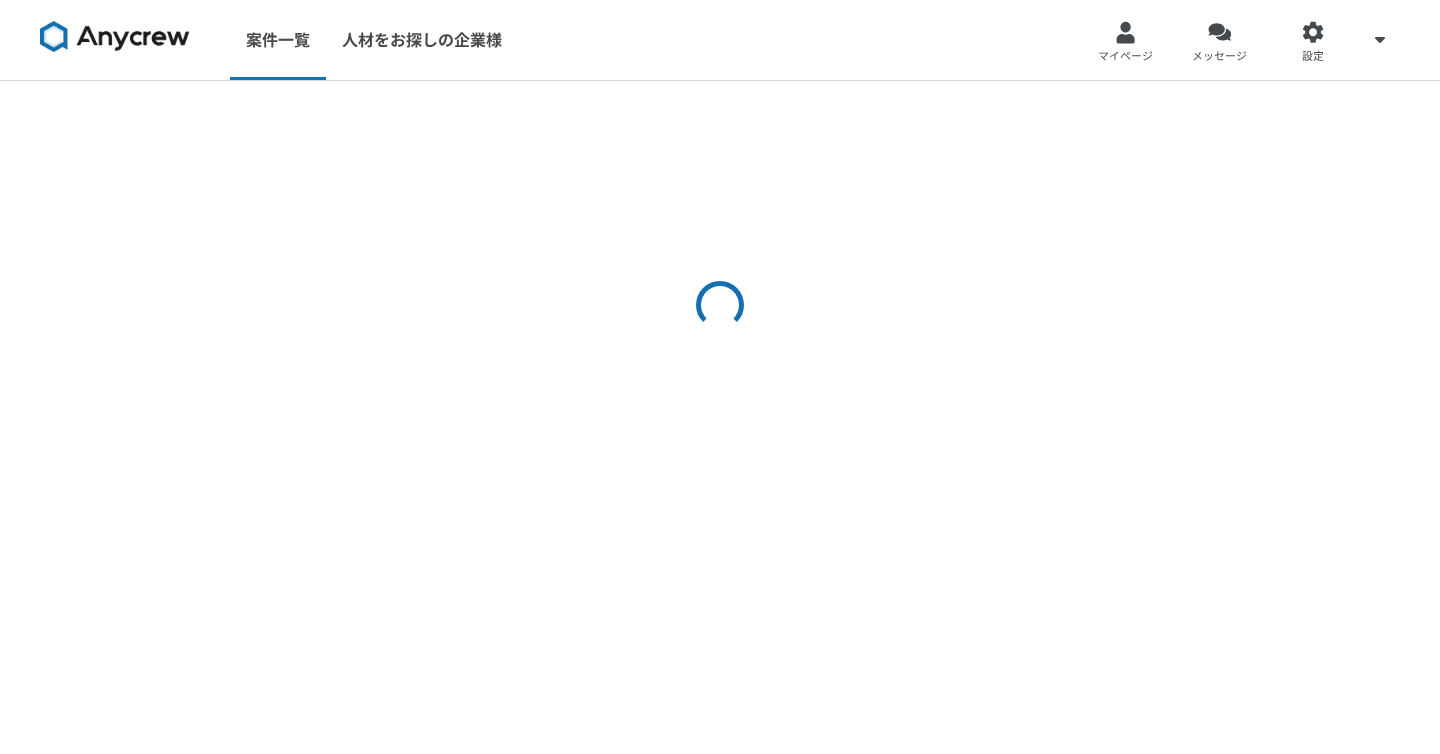 select on "2" 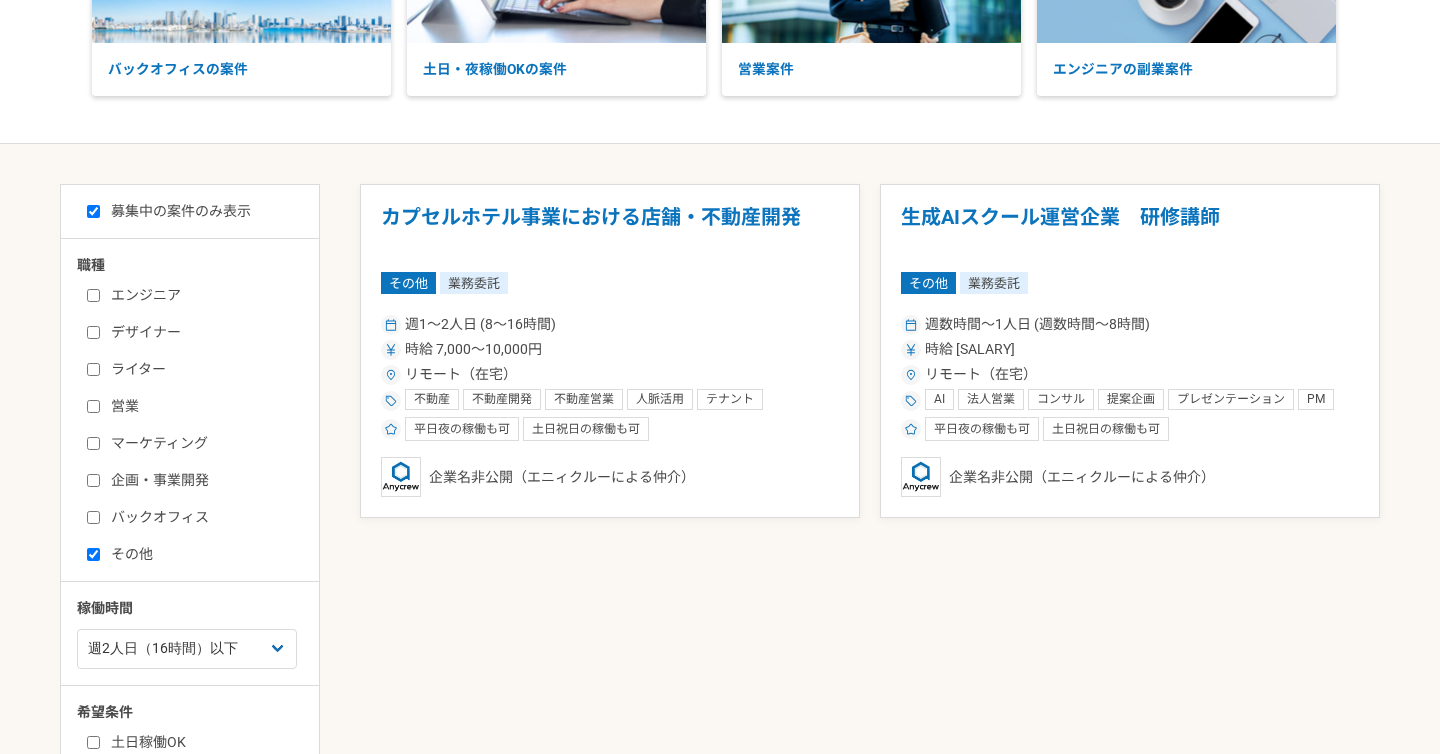 scroll, scrollTop: 569, scrollLeft: 0, axis: vertical 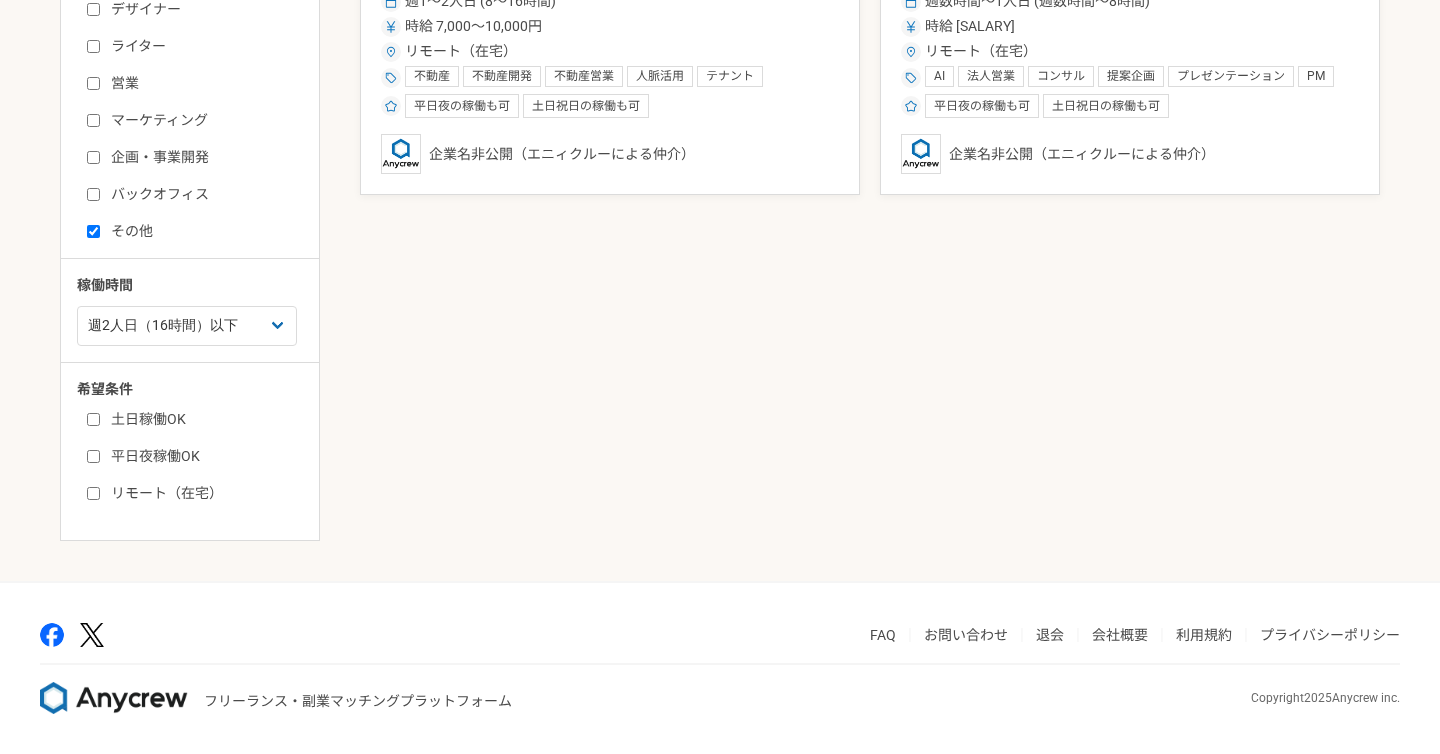 click on "バックオフィス" at bounding box center (202, 194) 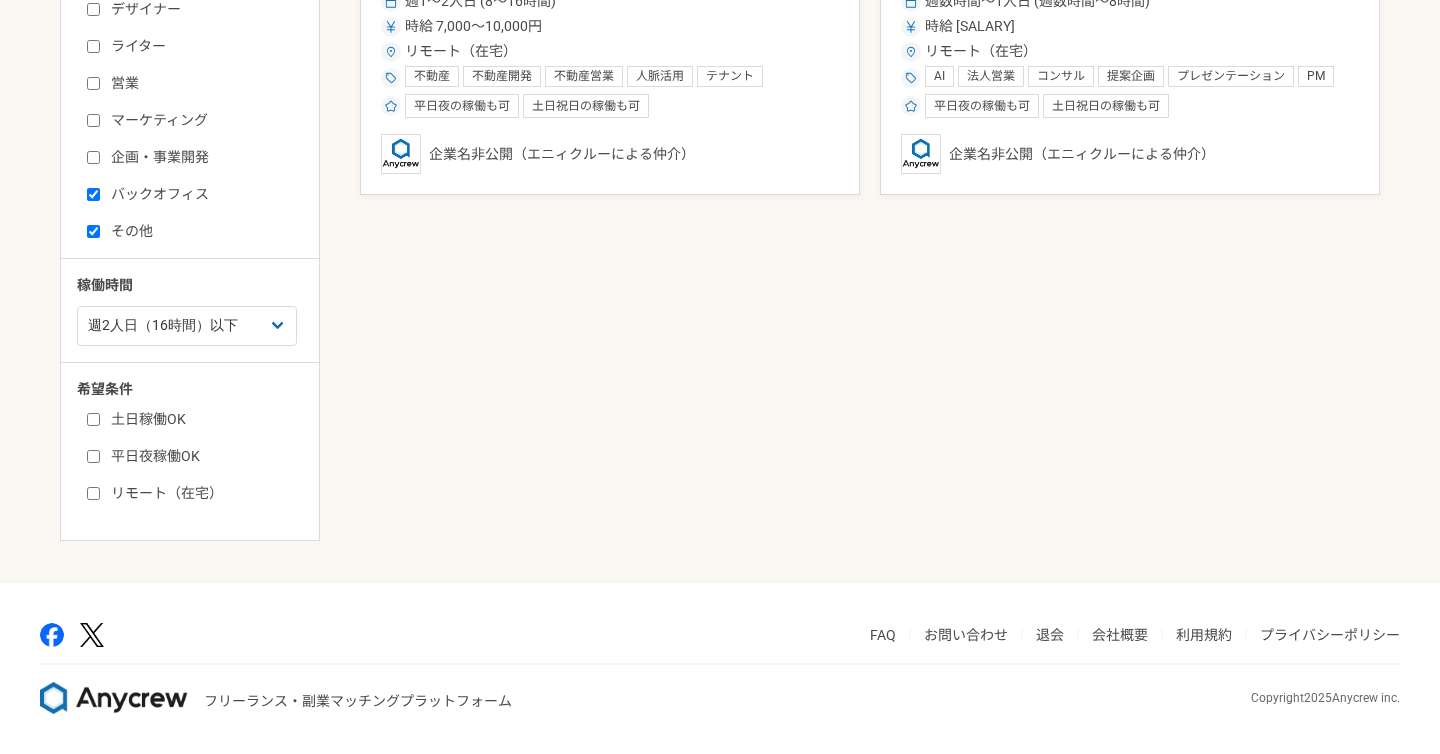 checkbox on "true" 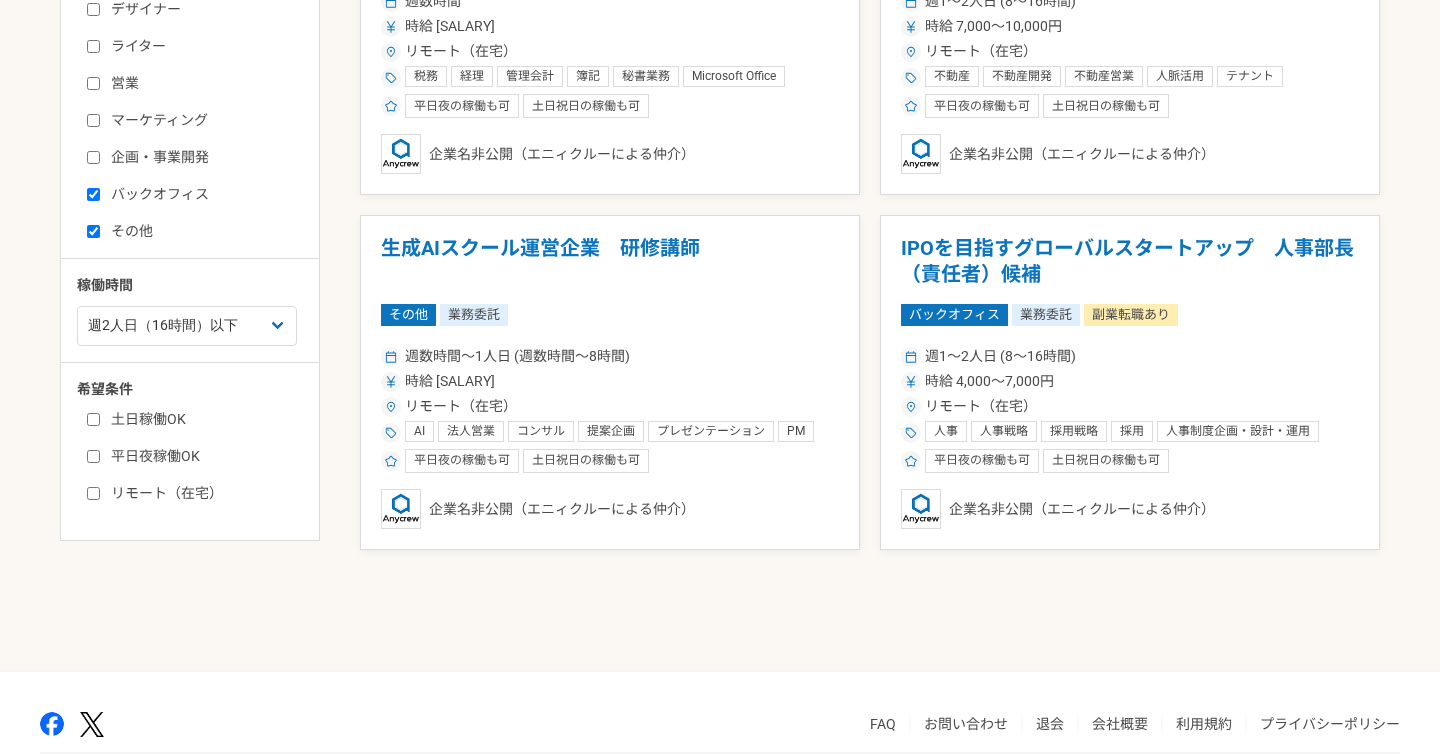 click on "その他" at bounding box center [202, 231] 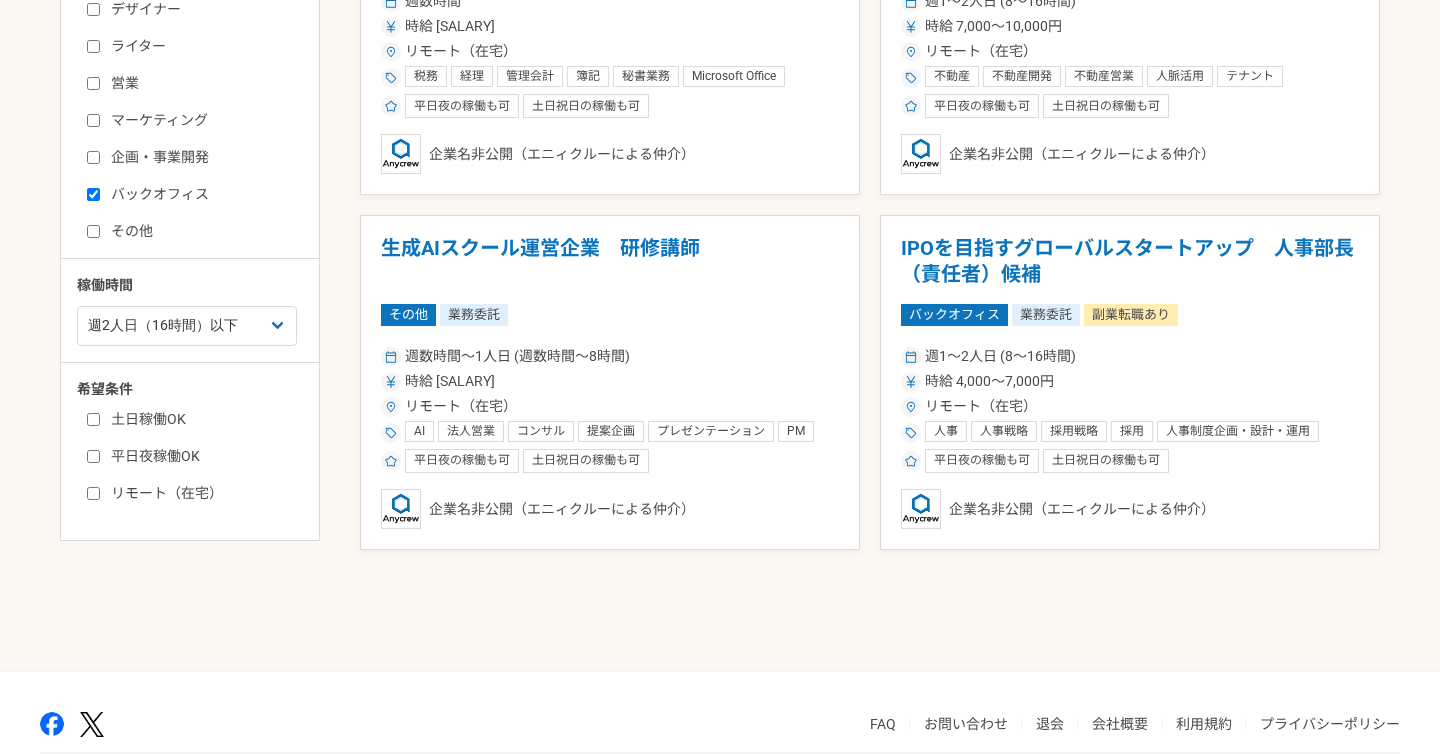 checkbox on "false" 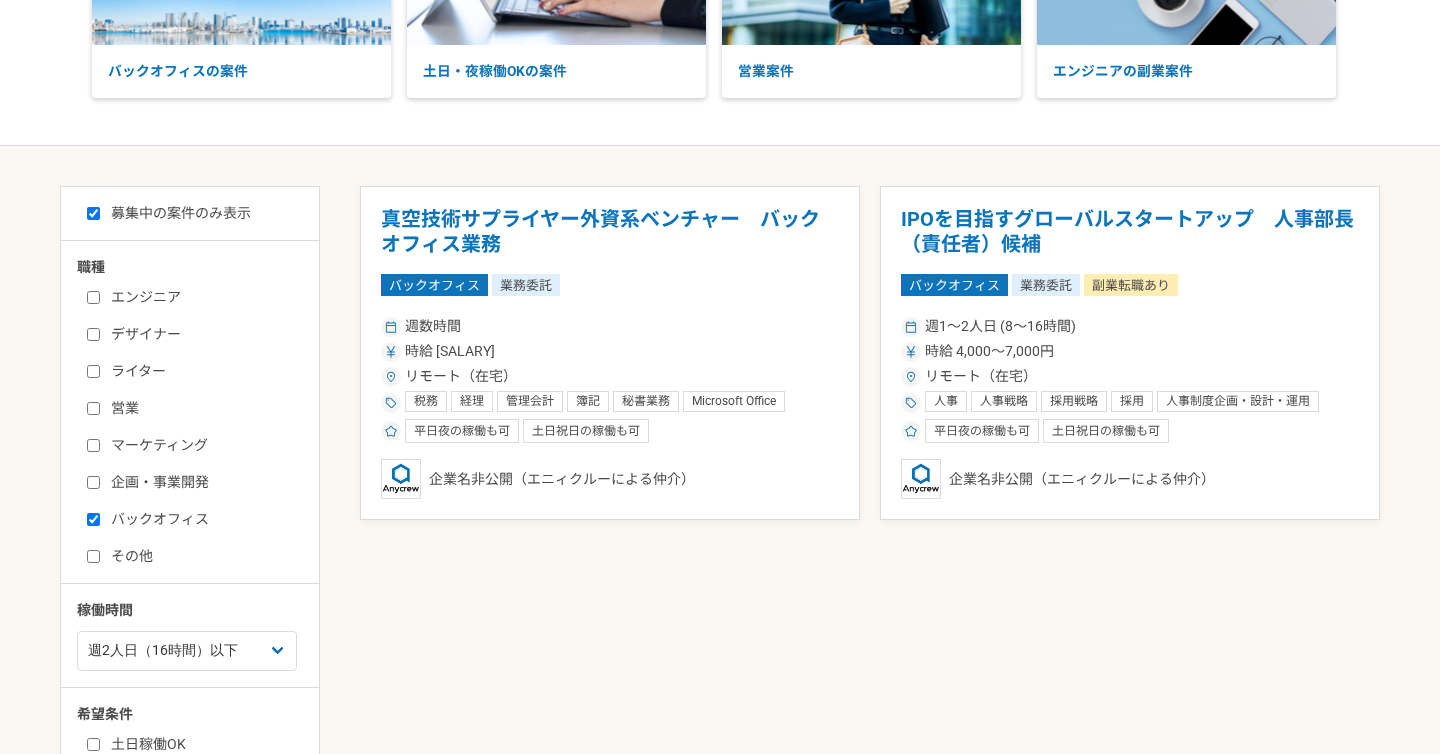 scroll, scrollTop: 243, scrollLeft: 0, axis: vertical 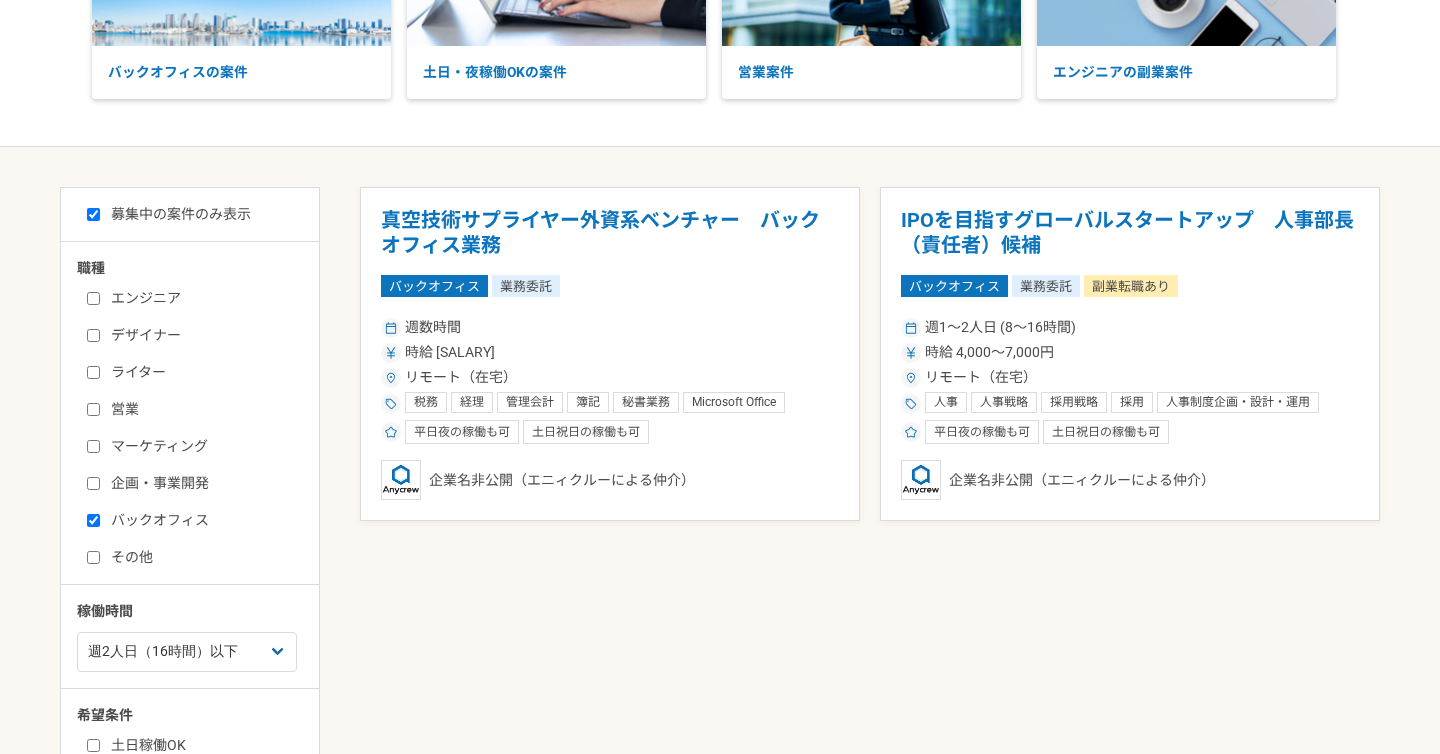 click on "バックオフィス" at bounding box center [202, 520] 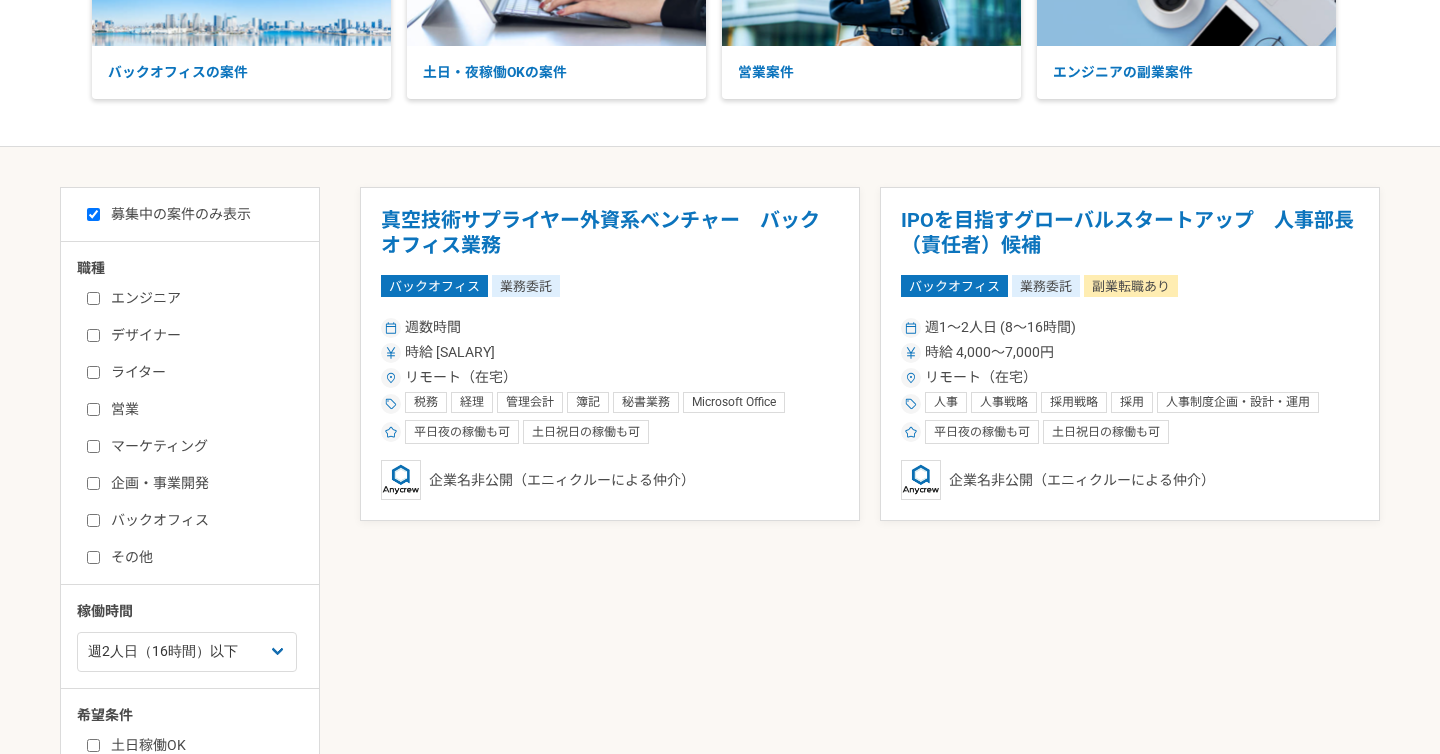 checkbox on "false" 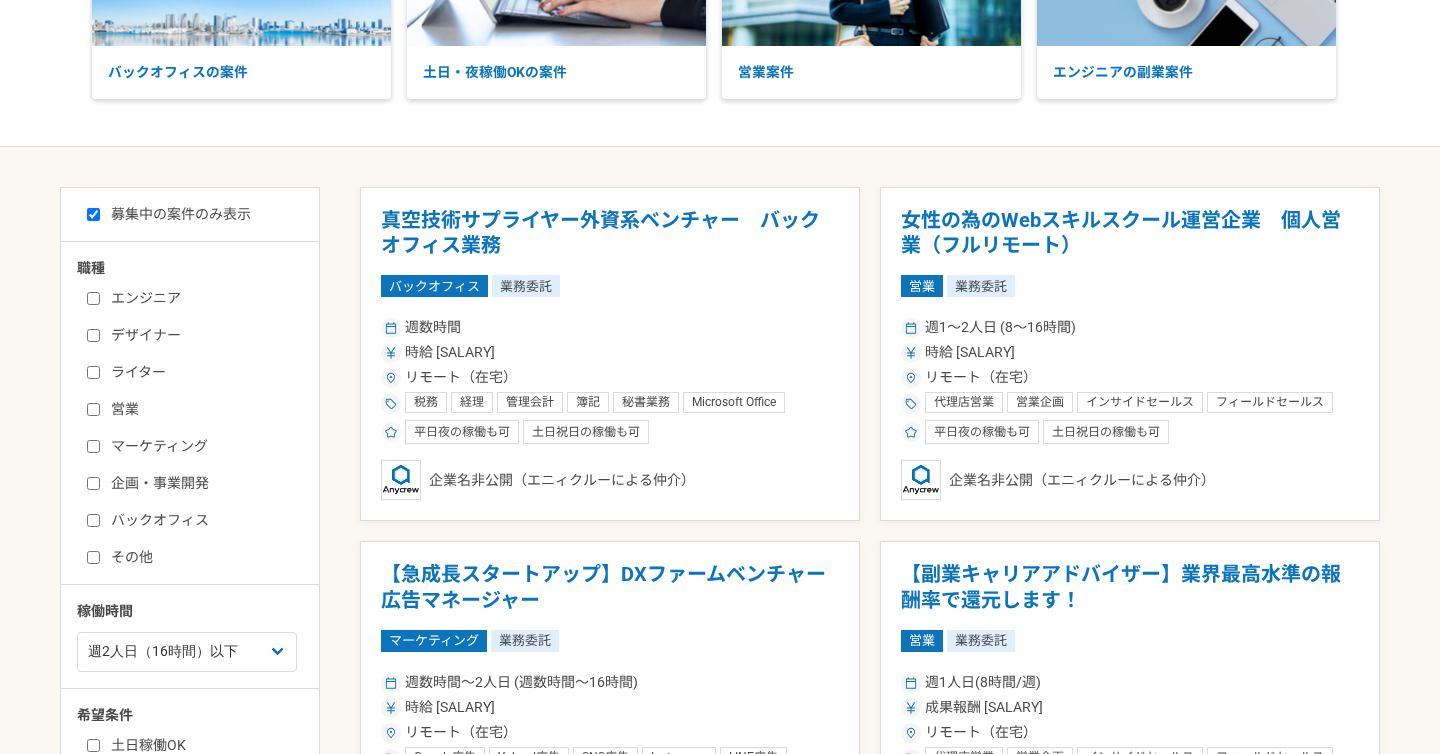 click on "企画・事業開発" at bounding box center [202, 483] 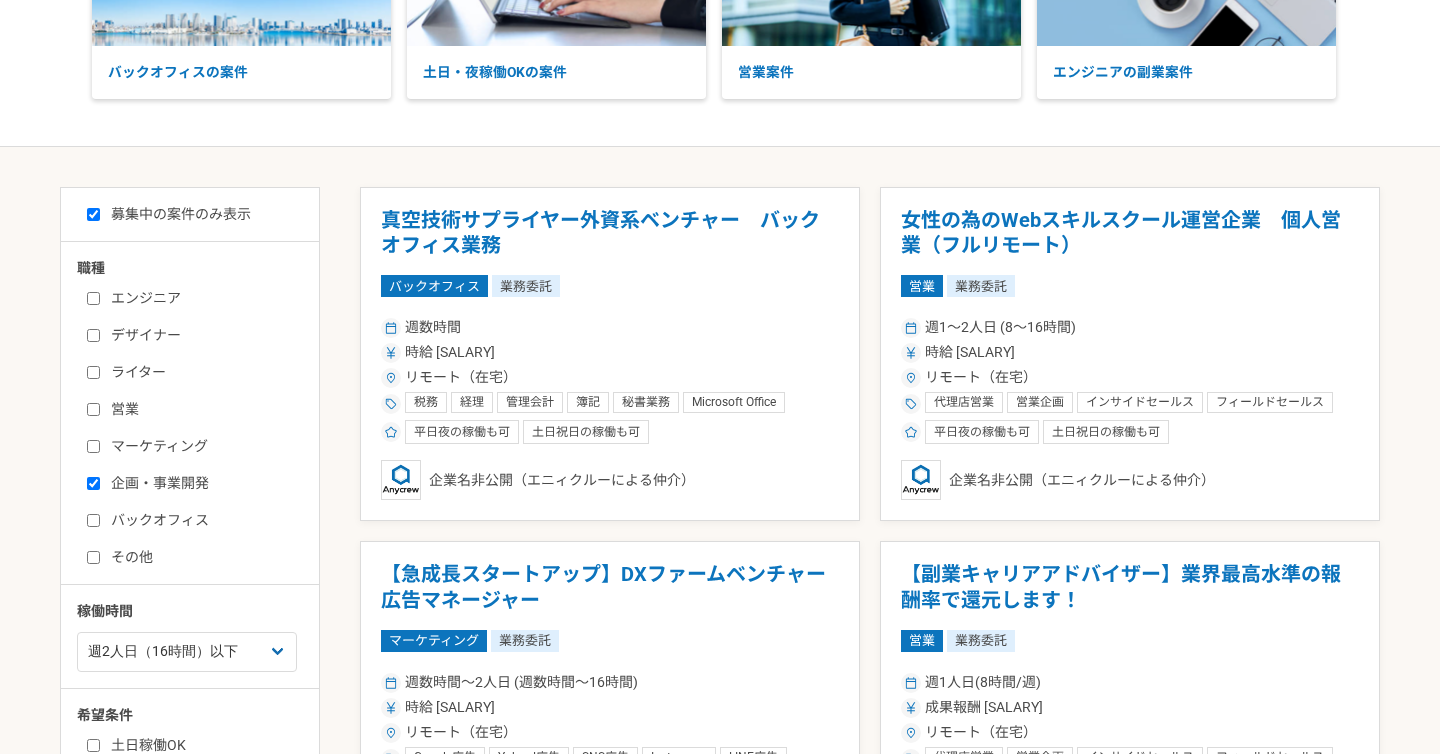 checkbox on "true" 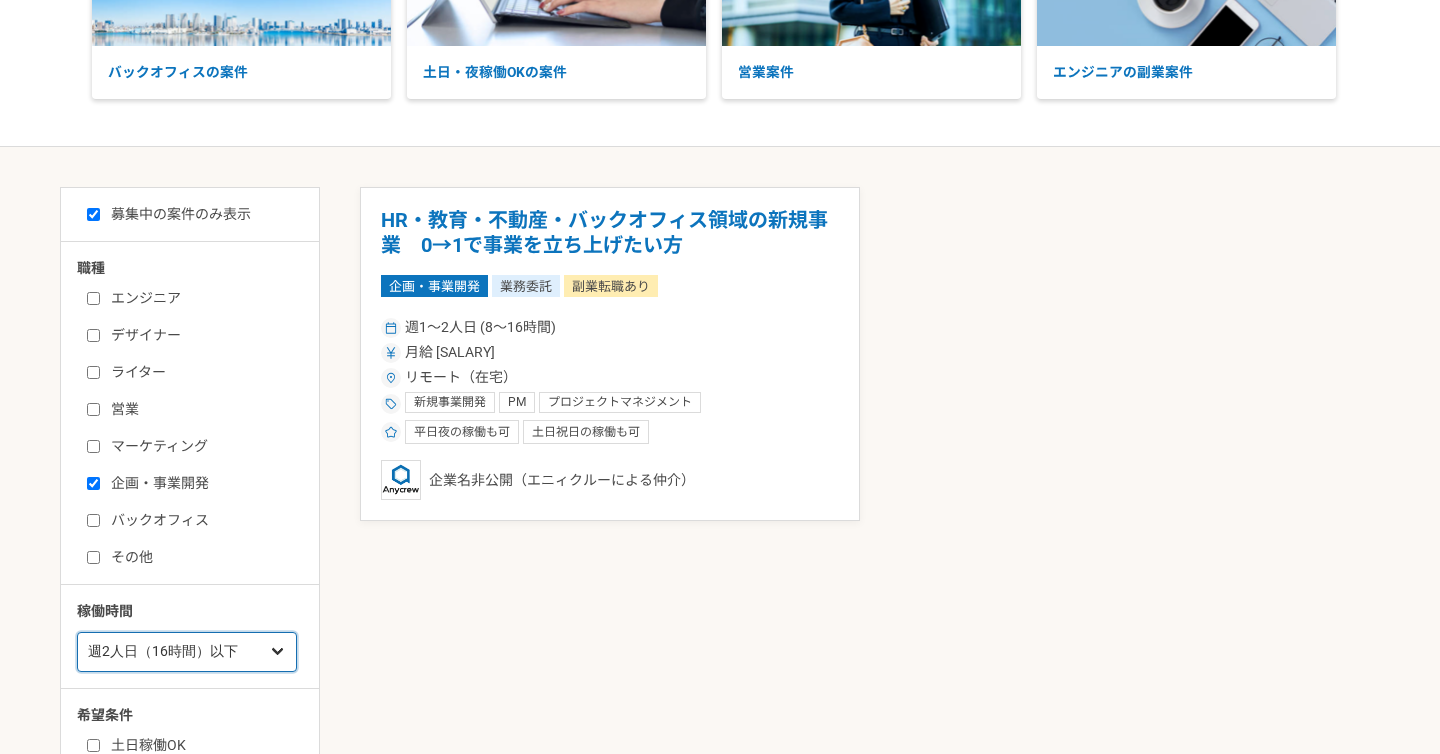 click on "週[NUMBER]人日（[NUMBER]時間）以下 週[NUMBER]人日（[NUMBER]時間）以下 週[NUMBER]人日（[NUMBER]時間）以下 週[NUMBER]人日（[NUMBER]時間）以下 週[NUMBER]人日（[NUMBER]時間）以下" at bounding box center (187, 652) 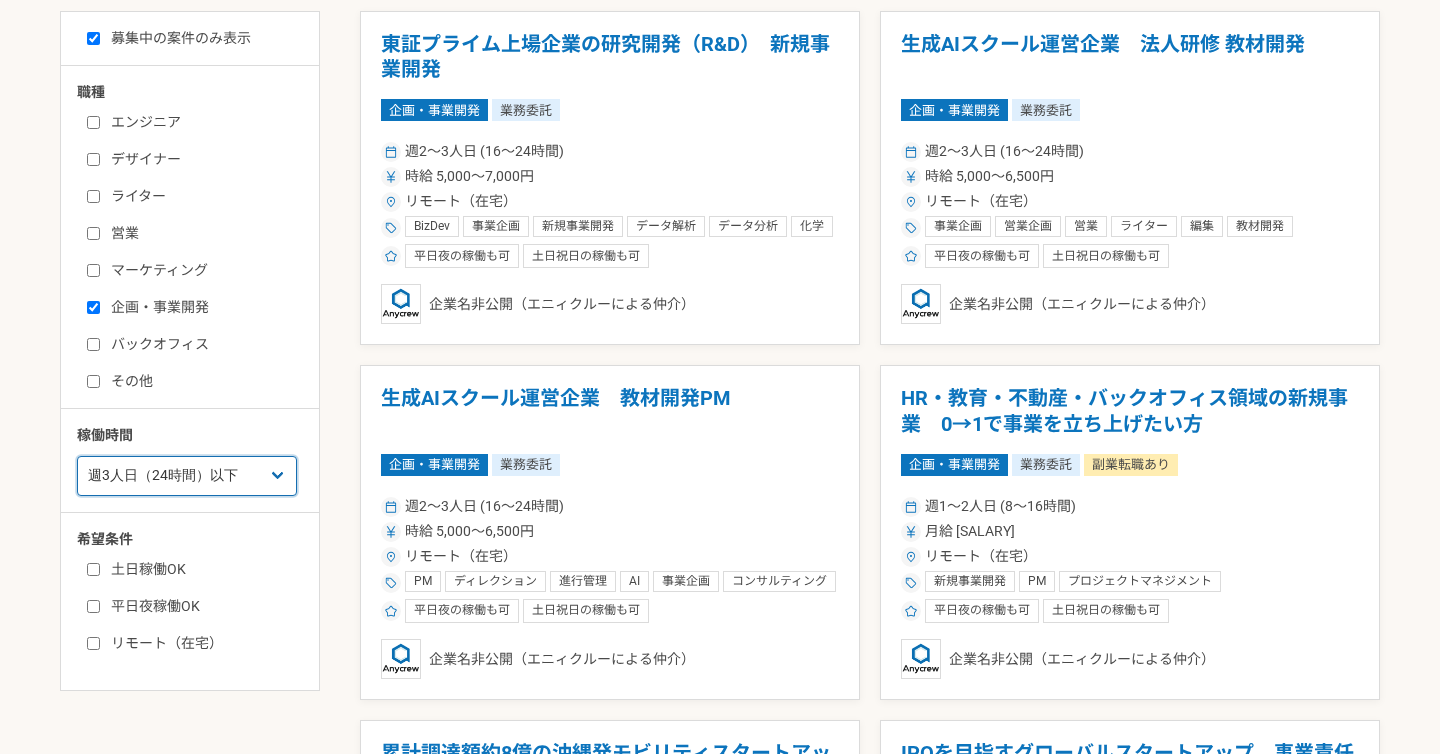 scroll, scrollTop: 396, scrollLeft: 0, axis: vertical 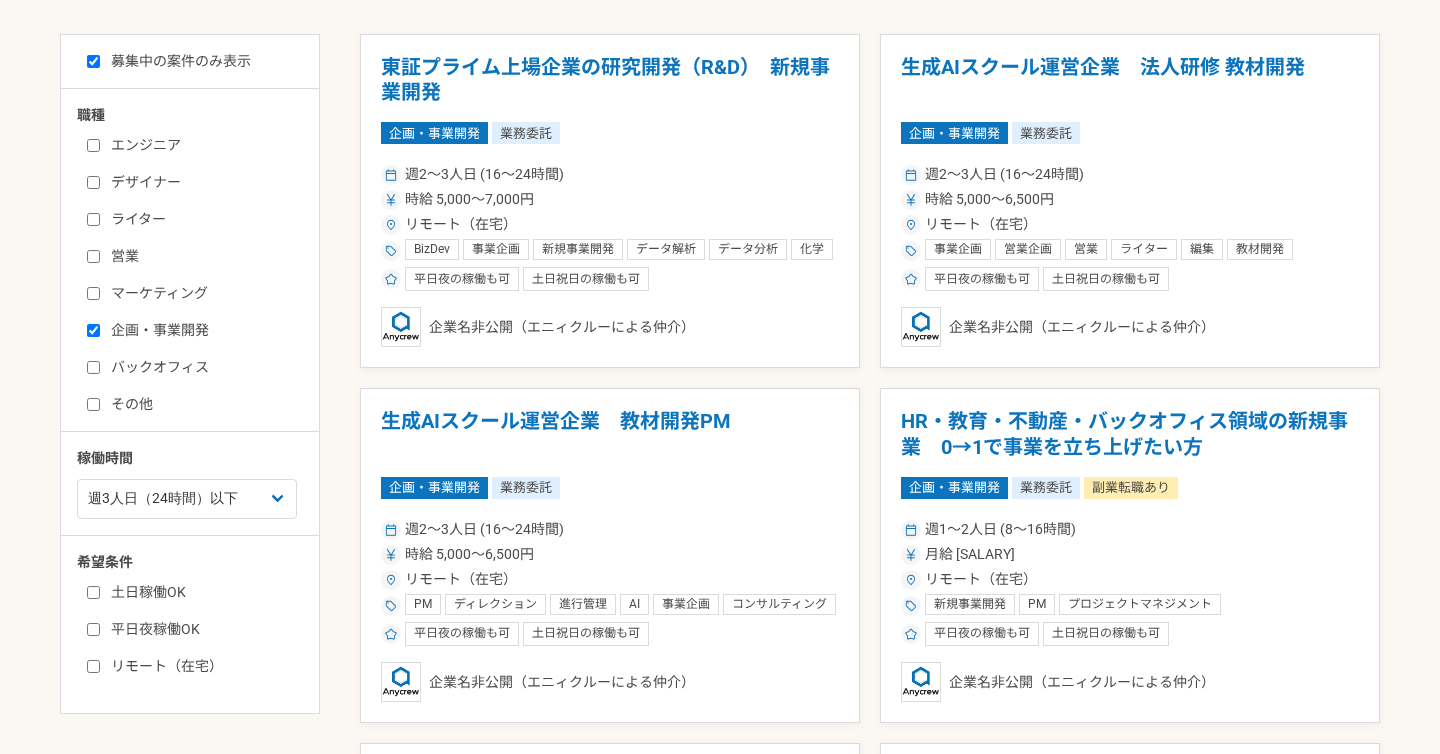 click on "マーケティング" at bounding box center (202, 293) 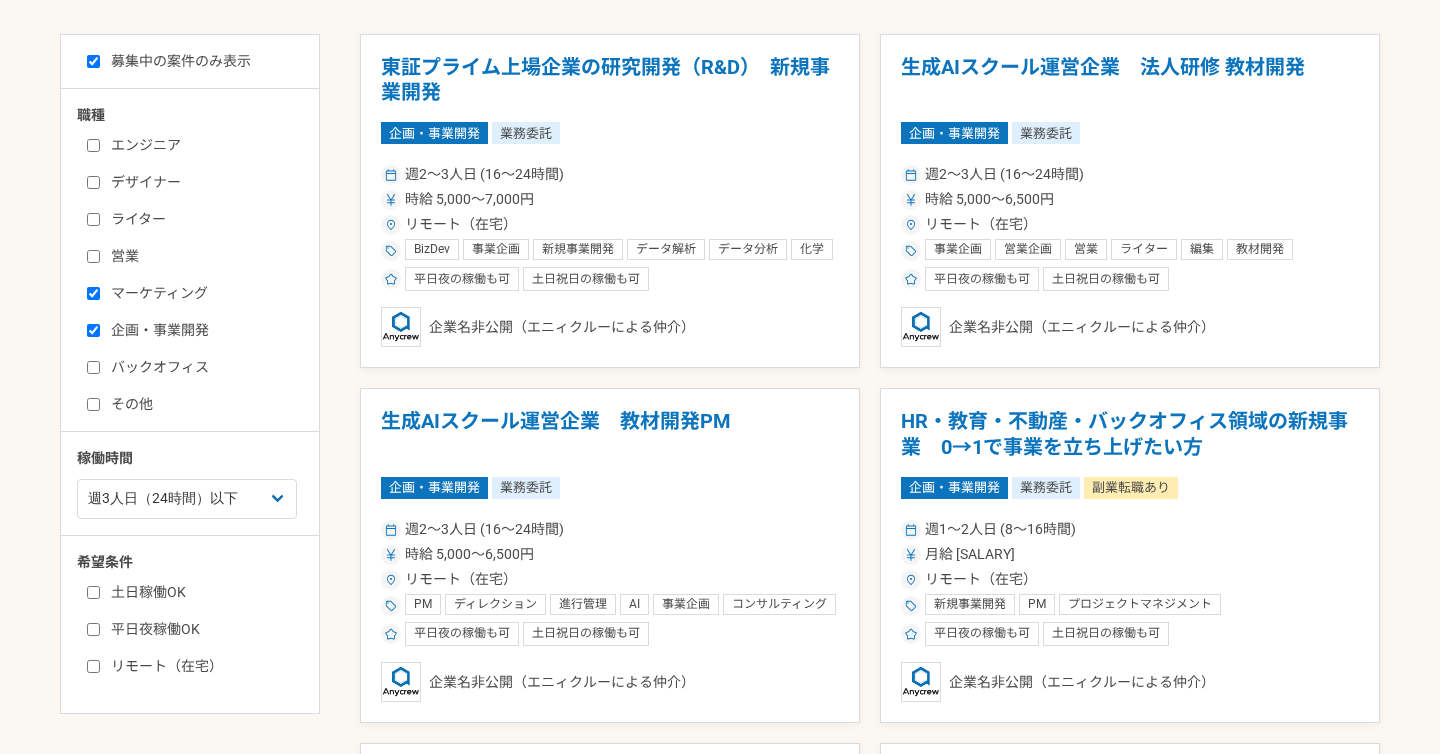 checkbox on "true" 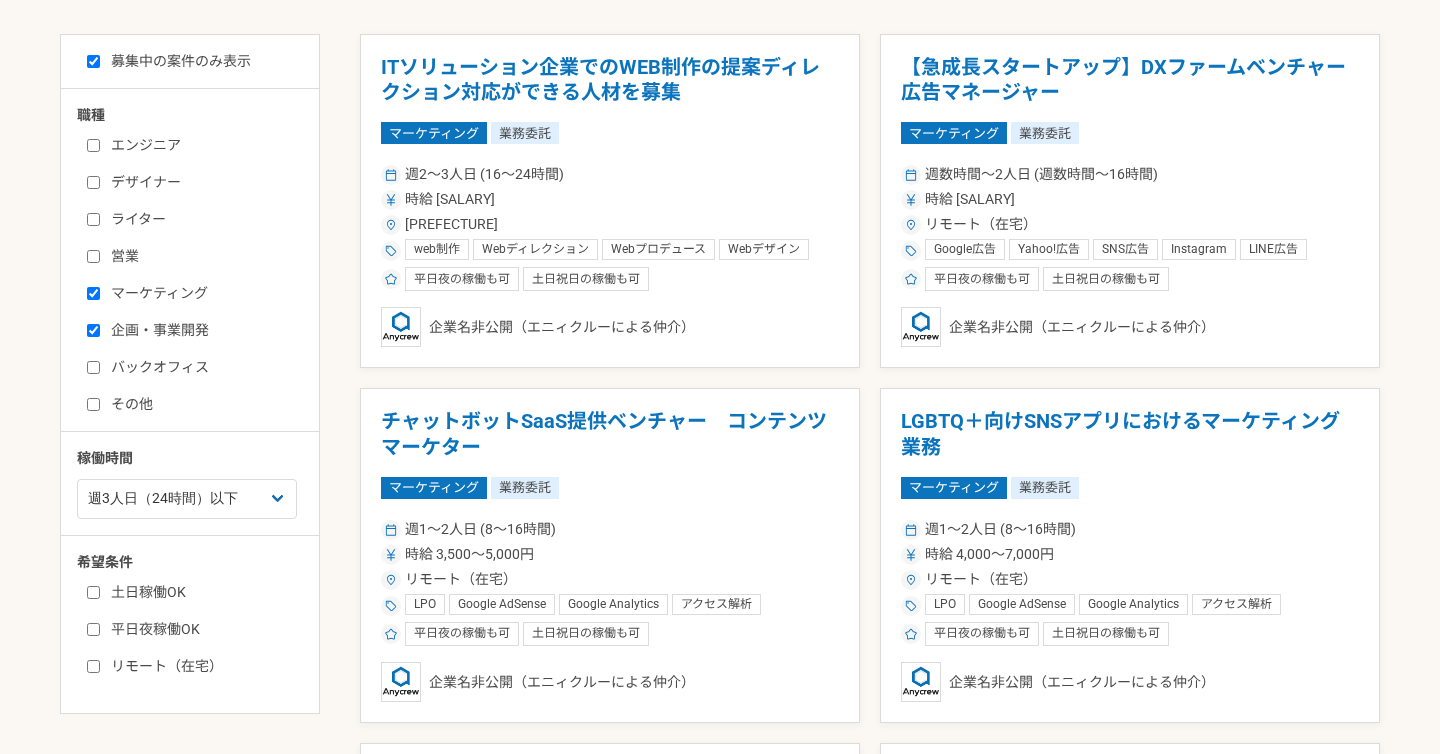 click on "企画・事業開発" at bounding box center (202, 330) 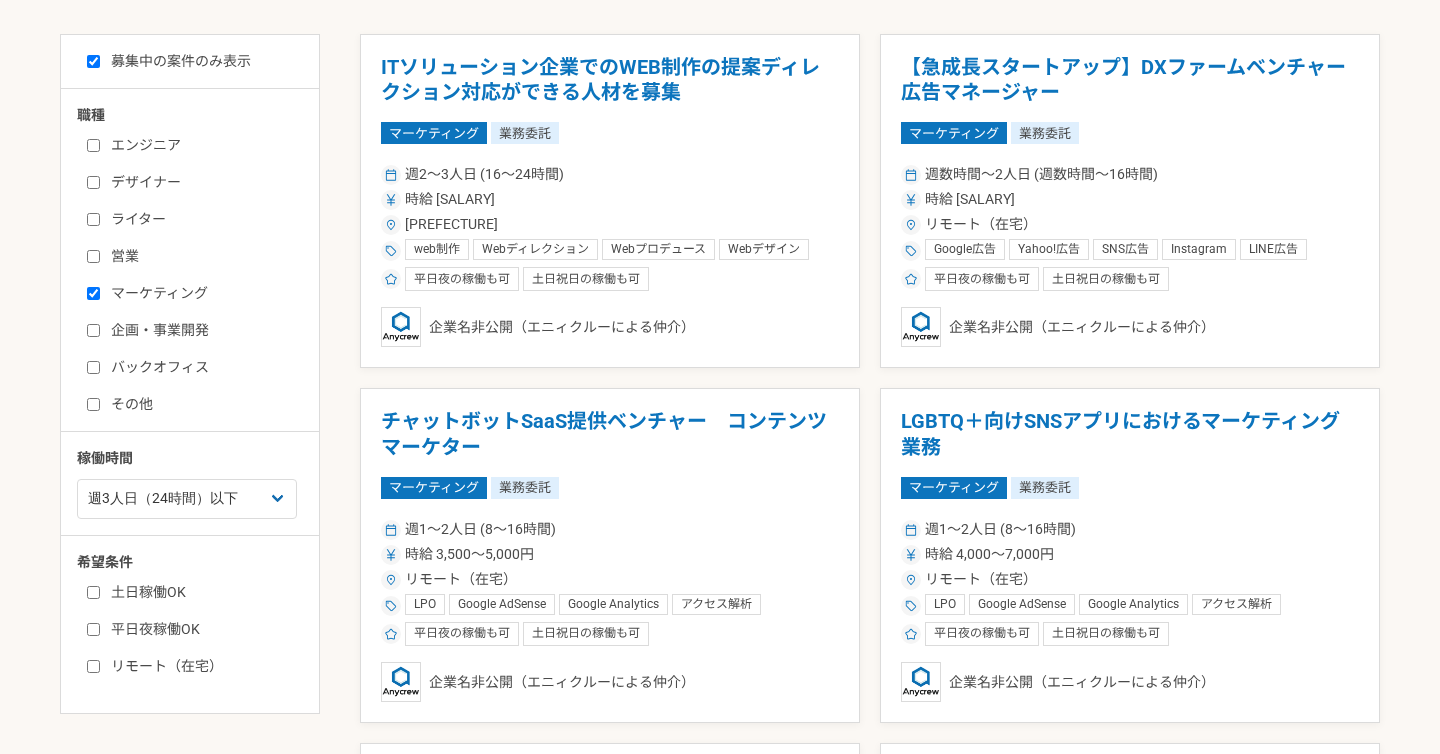 checkbox on "false" 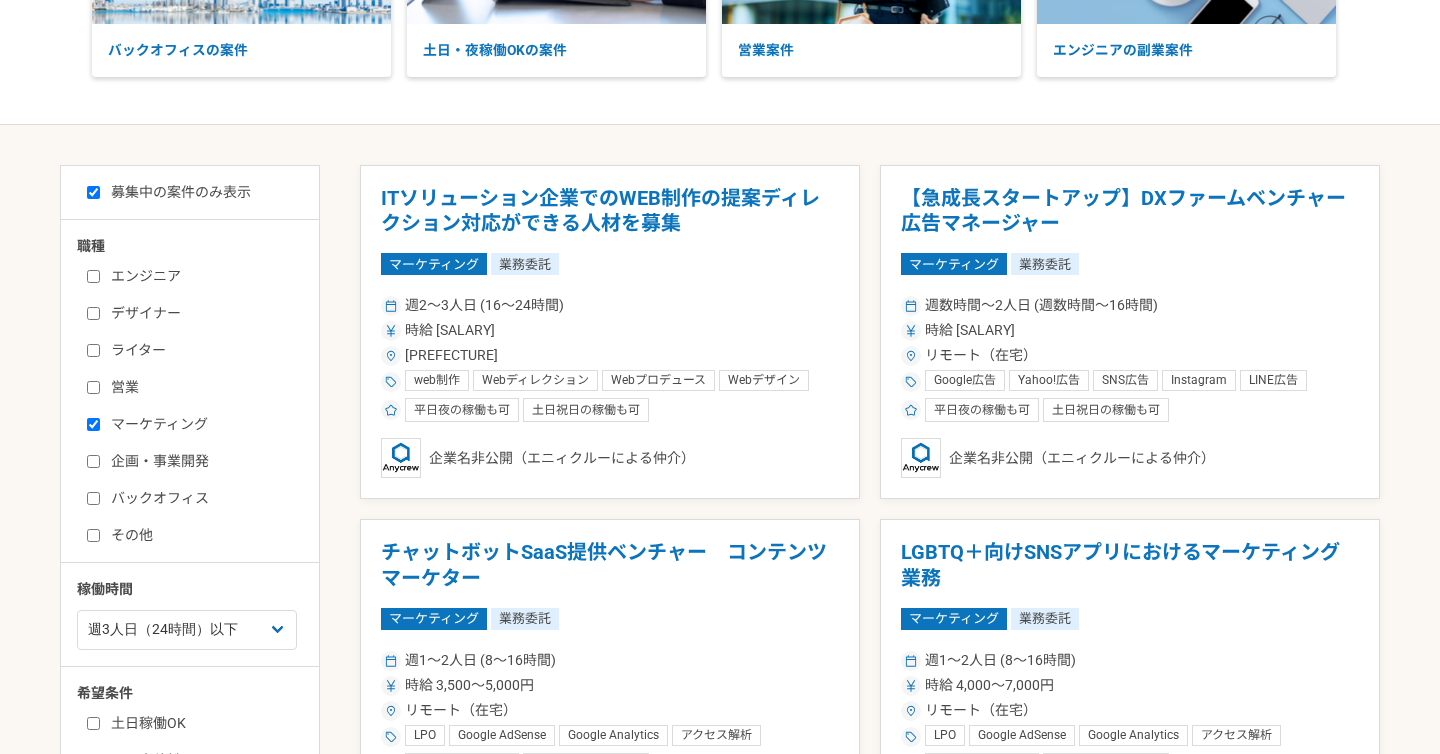 scroll, scrollTop: 0, scrollLeft: 0, axis: both 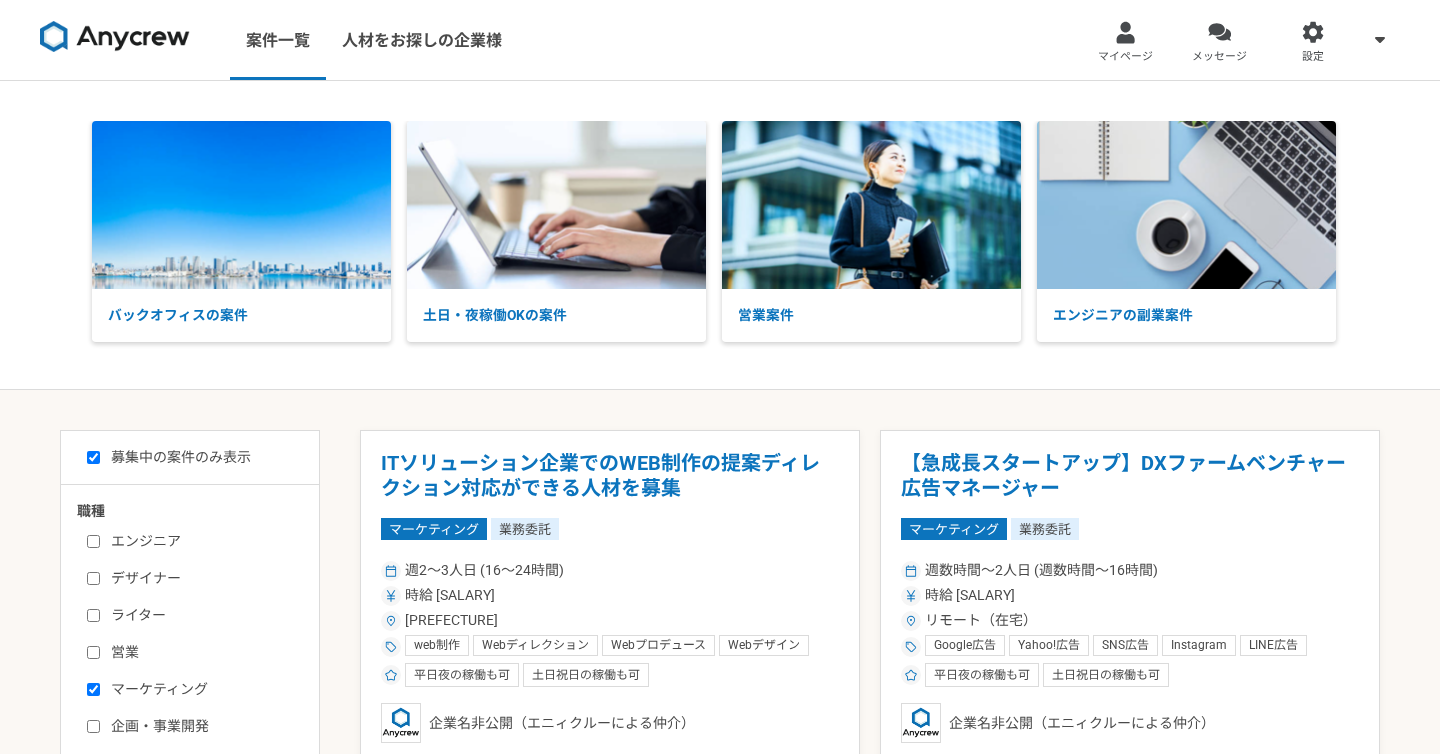 click on "営業" at bounding box center (202, 652) 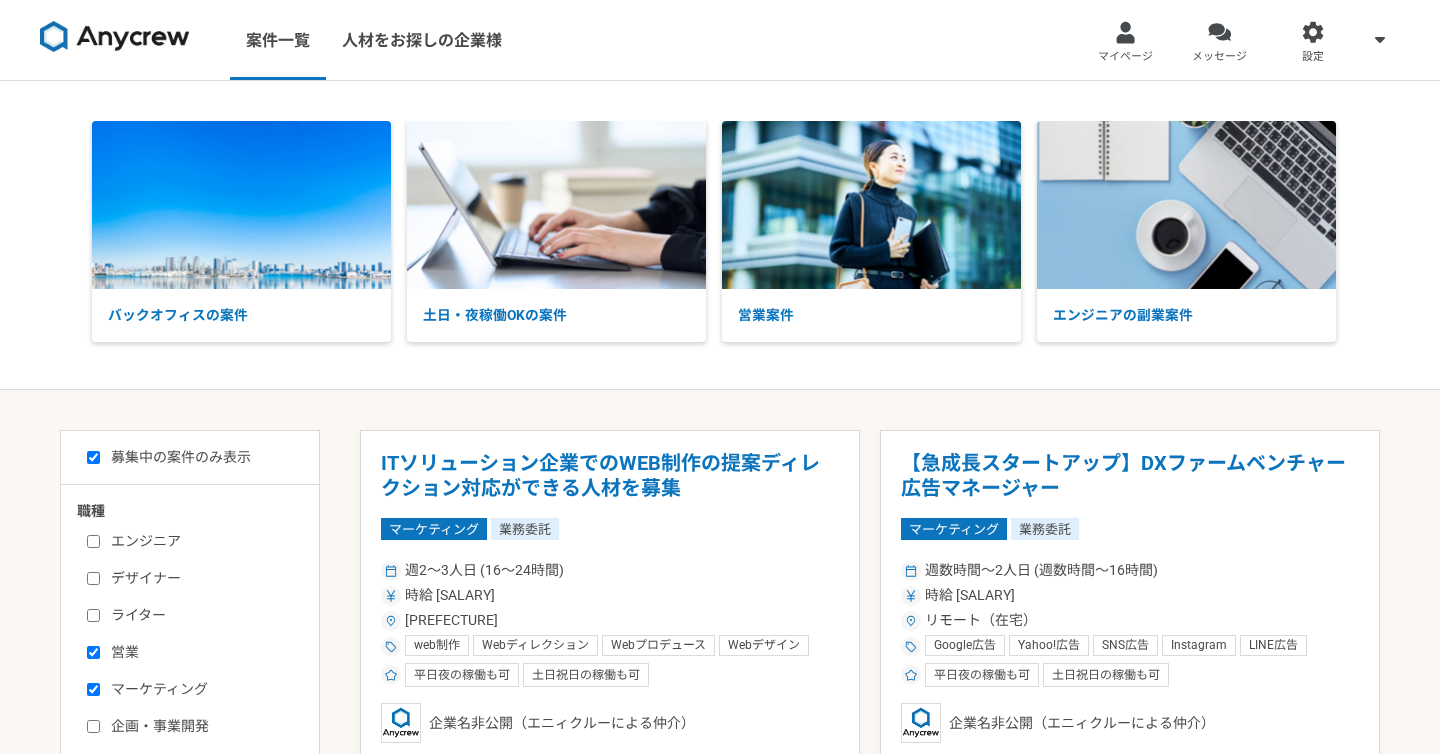 checkbox on "true" 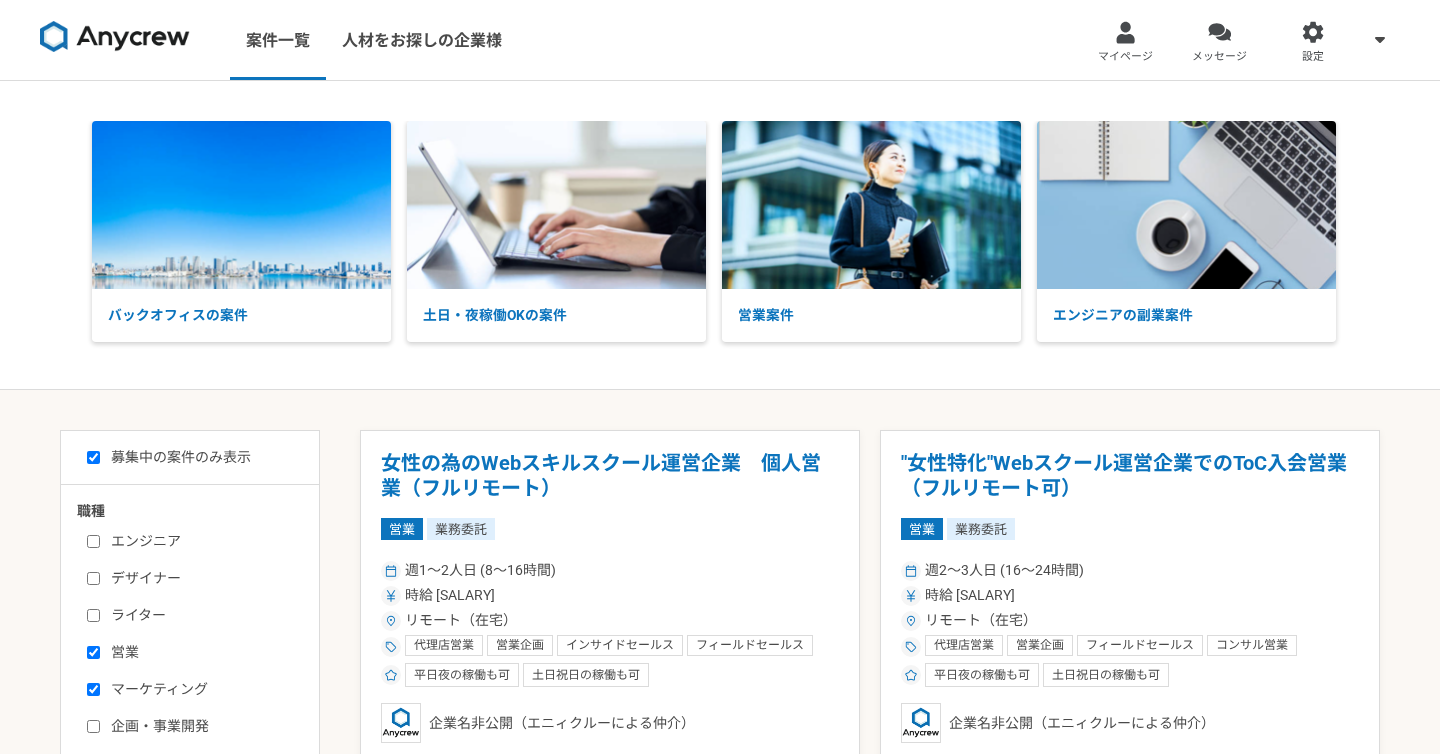 click on "マーケティング" at bounding box center (202, 689) 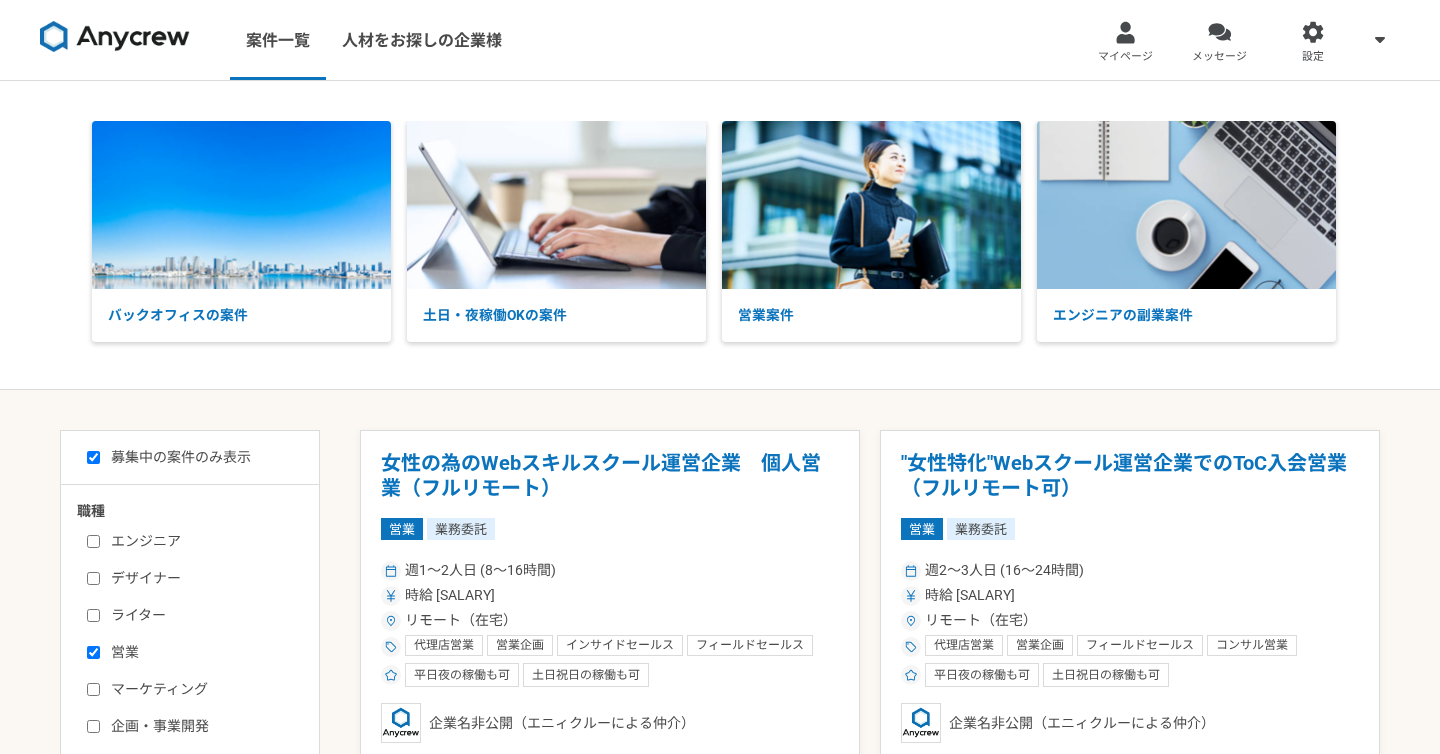 checkbox on "false" 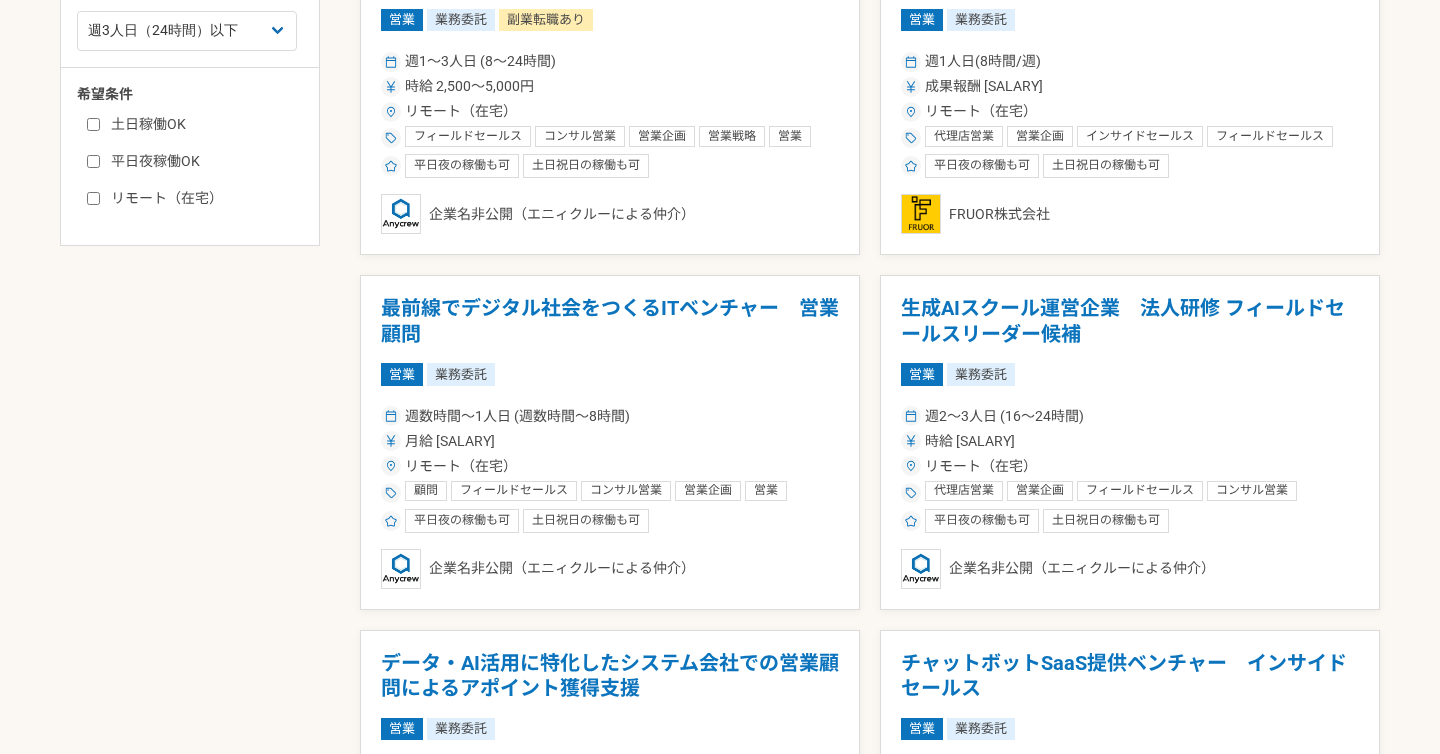 scroll, scrollTop: 892, scrollLeft: 0, axis: vertical 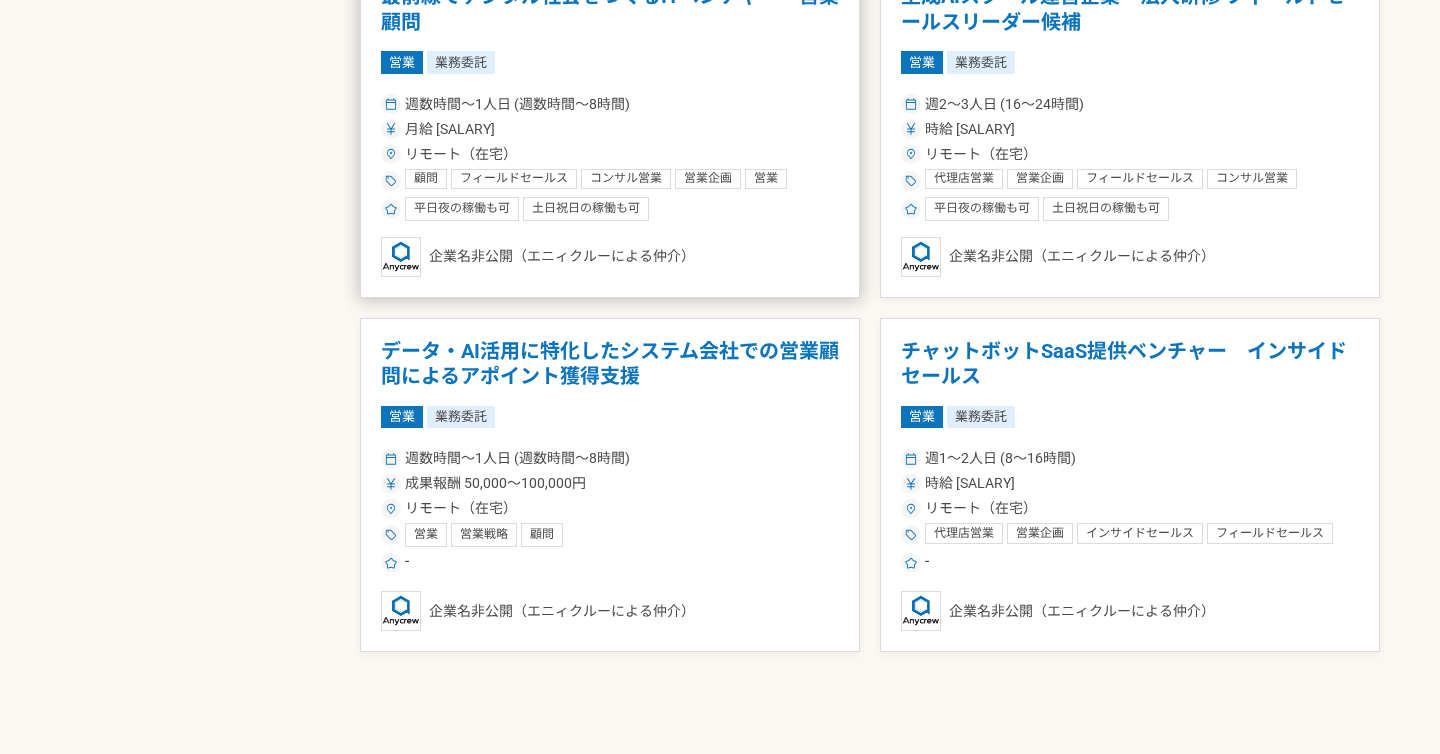 click on "最前線でデジタル社会をつくるITベンチャー　営業顧問 営業 業務委託 週[NUMBER]時間〜[NUMBER]人日 (週[NUMBER]時間〜[NUMBER]時間) 月給 [NUMBER]〜[NUMBER] リモート（在宅） 顧問 フィールドセールス コンサル営業 営業企画 営業 営業顧問 企業調査 平日夜の稼働も可 土日祝日の稼働も可 企業名非公開（エニィクルーによる仲介）" at bounding box center [610, 130] 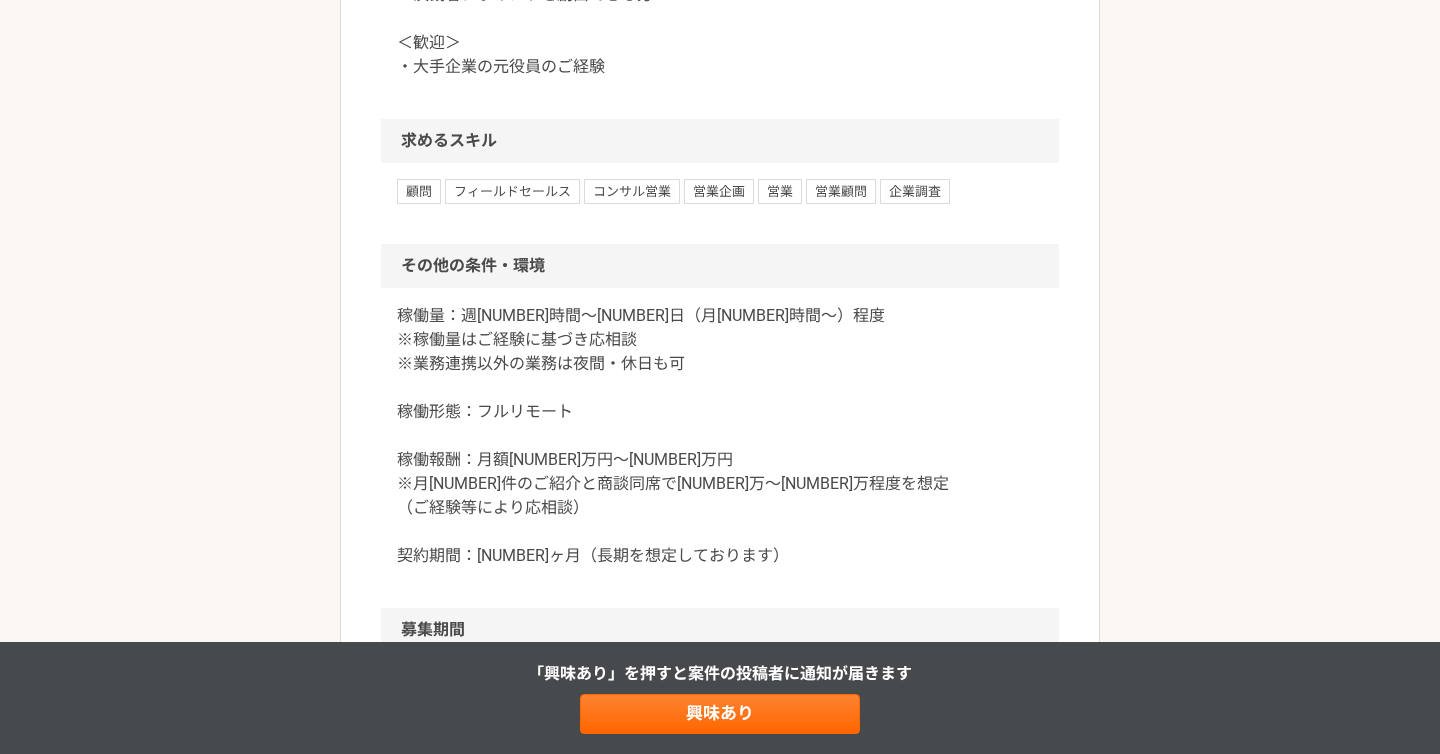 scroll, scrollTop: 1706, scrollLeft: 0, axis: vertical 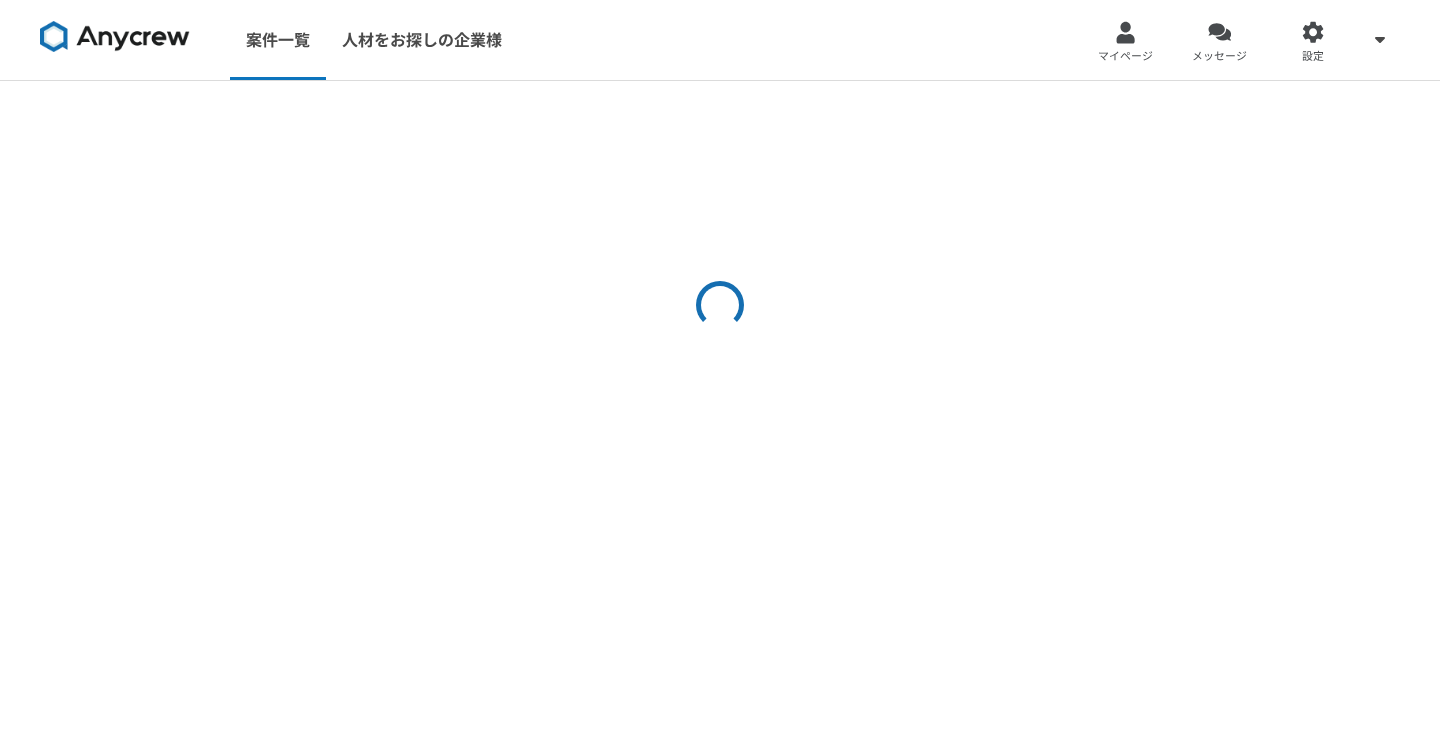 select on "3" 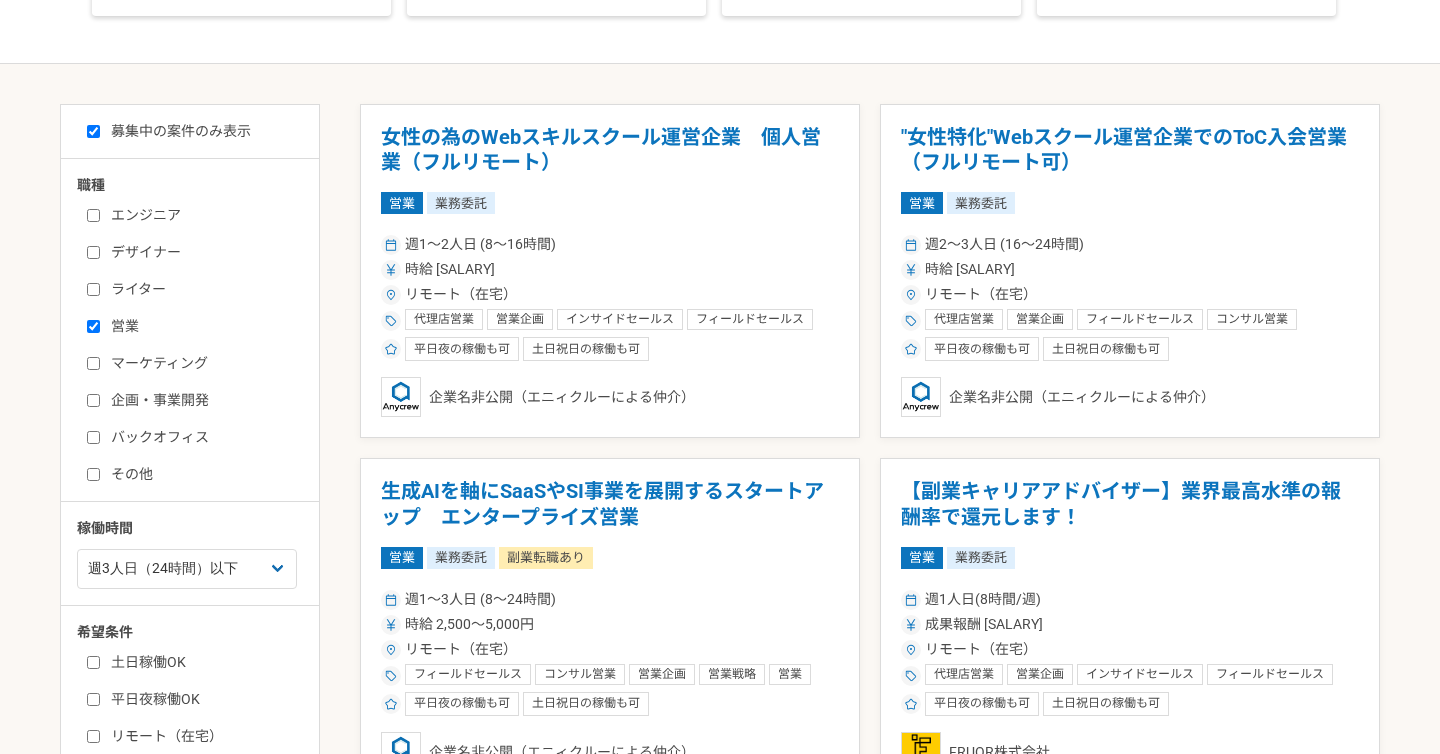 scroll, scrollTop: 239, scrollLeft: 0, axis: vertical 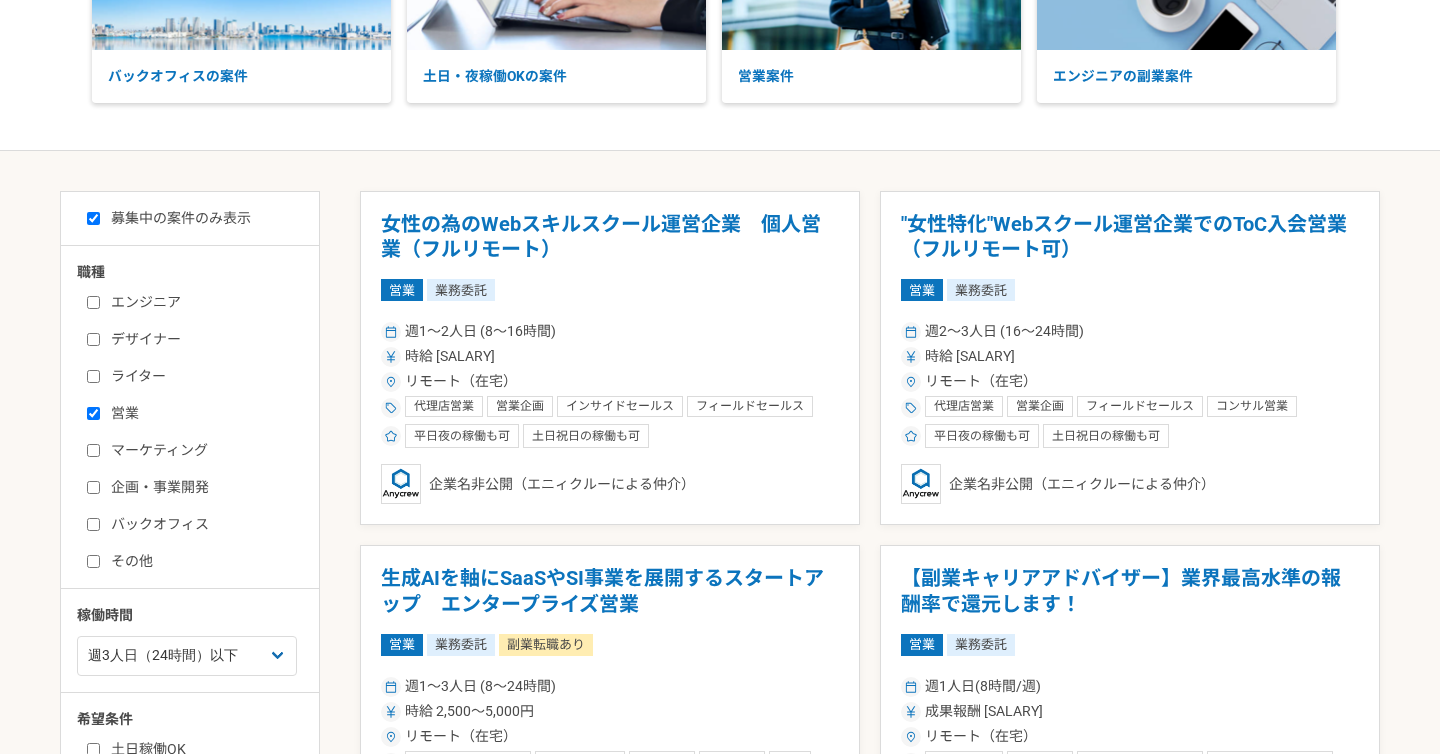 click on "ライター" at bounding box center [202, 376] 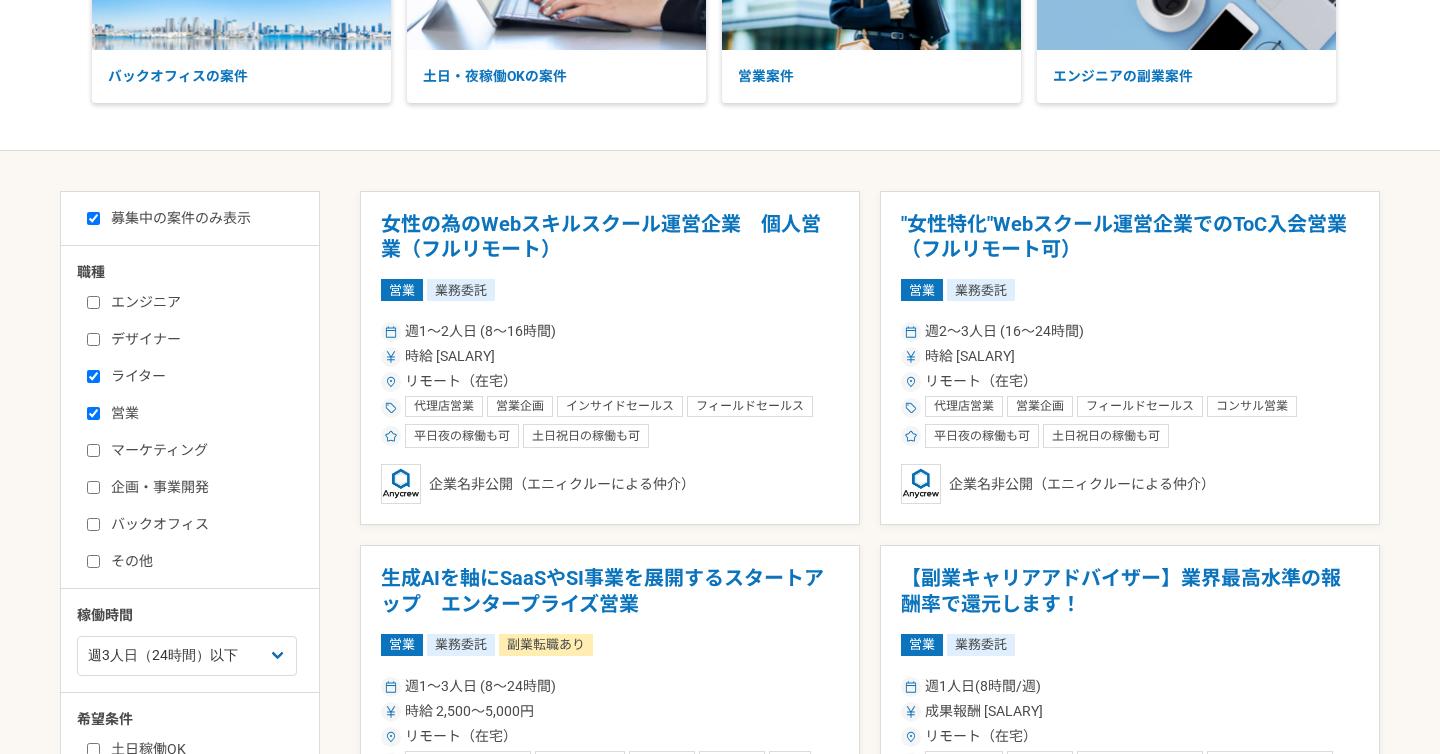 checkbox on "true" 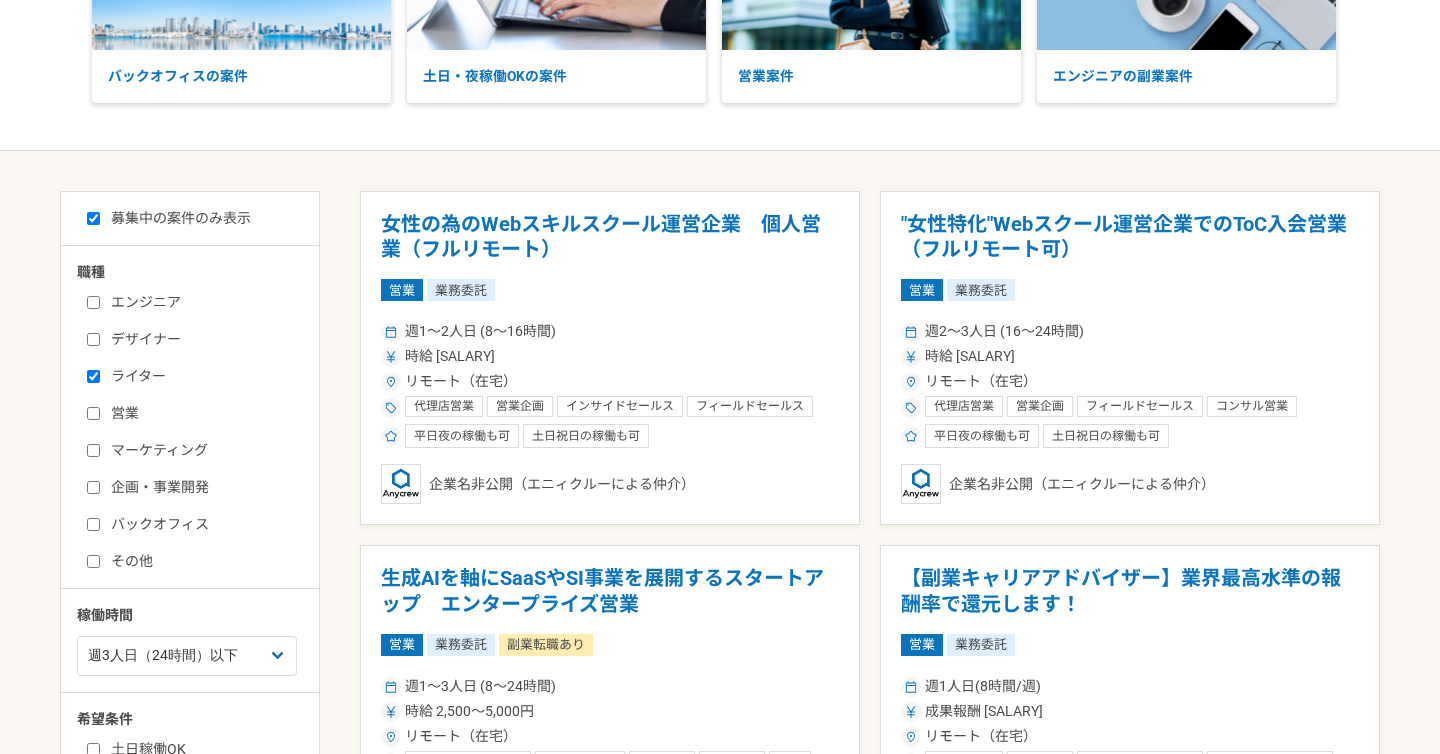 checkbox on "false" 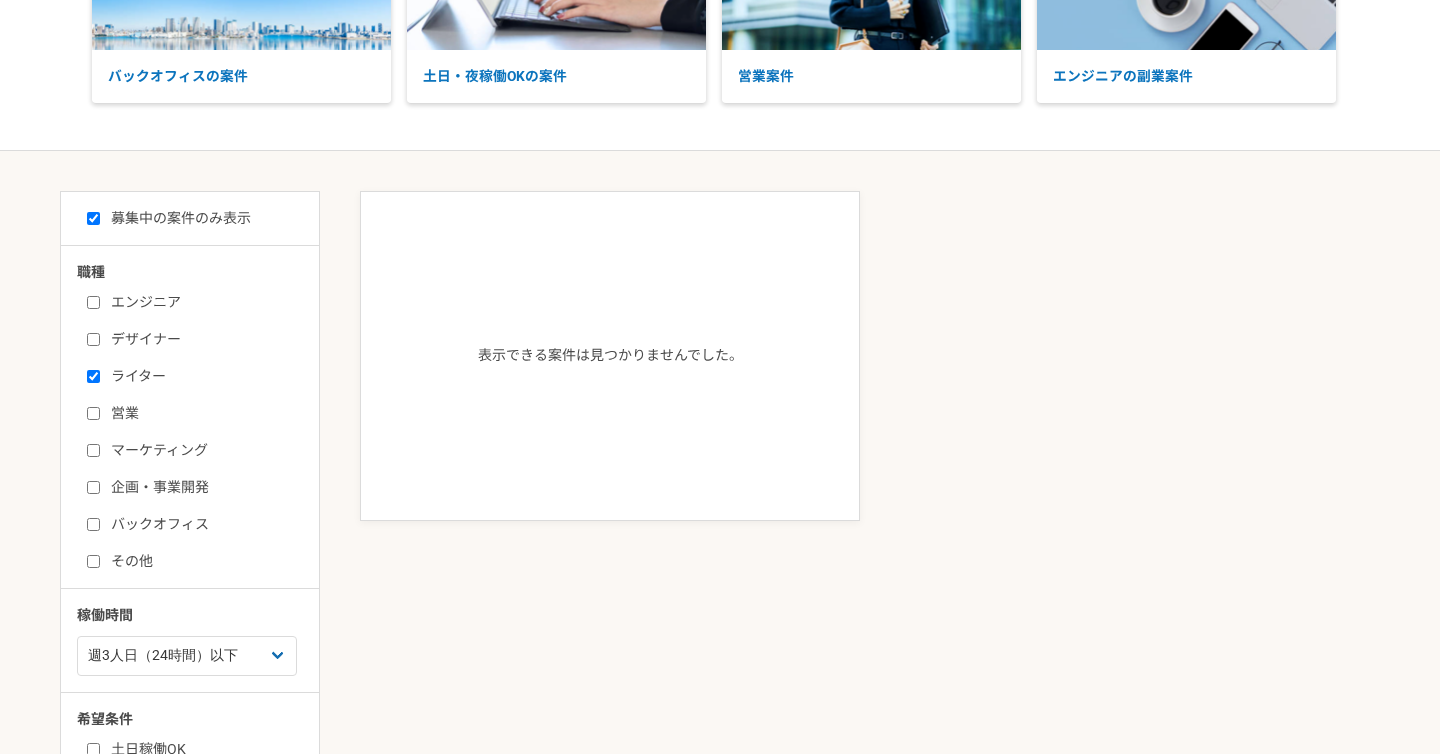 click on "デザイナー" at bounding box center (202, 339) 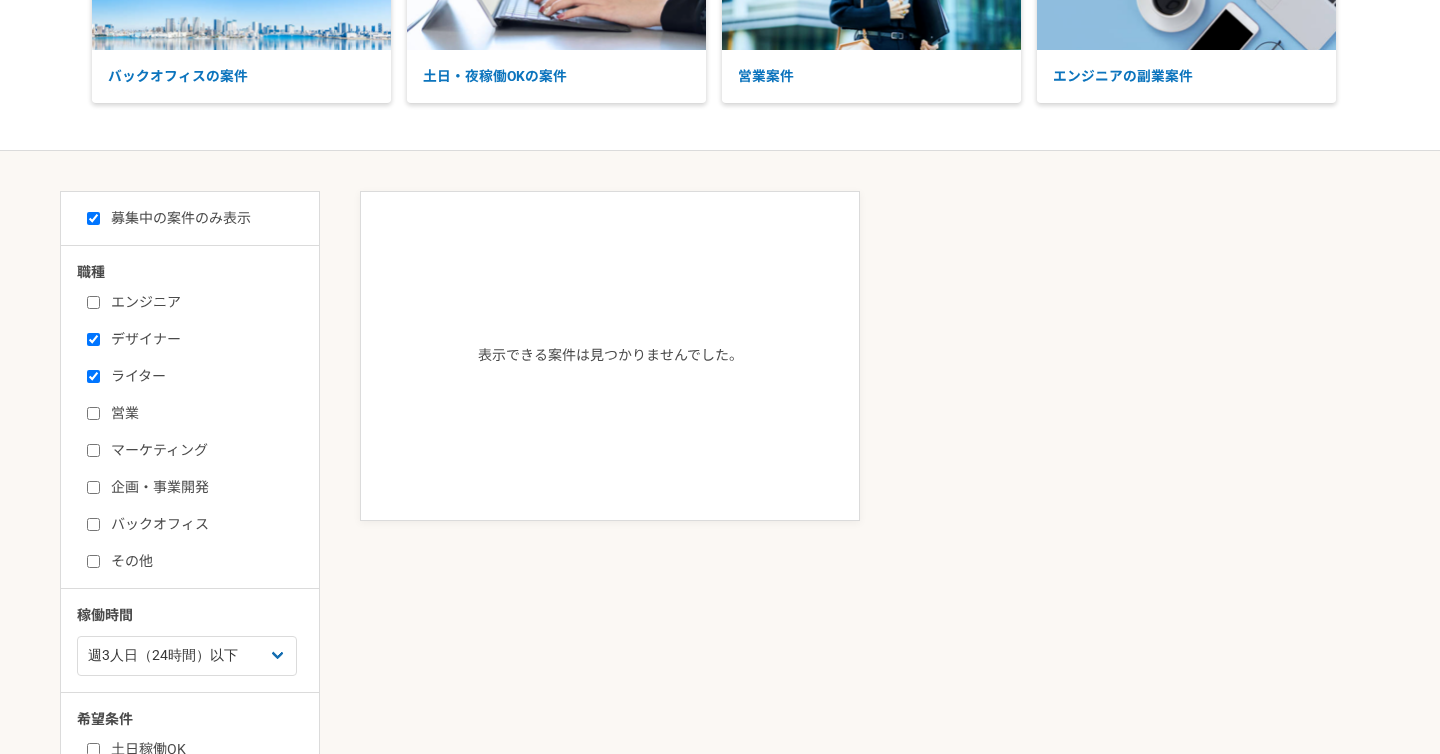 checkbox on "true" 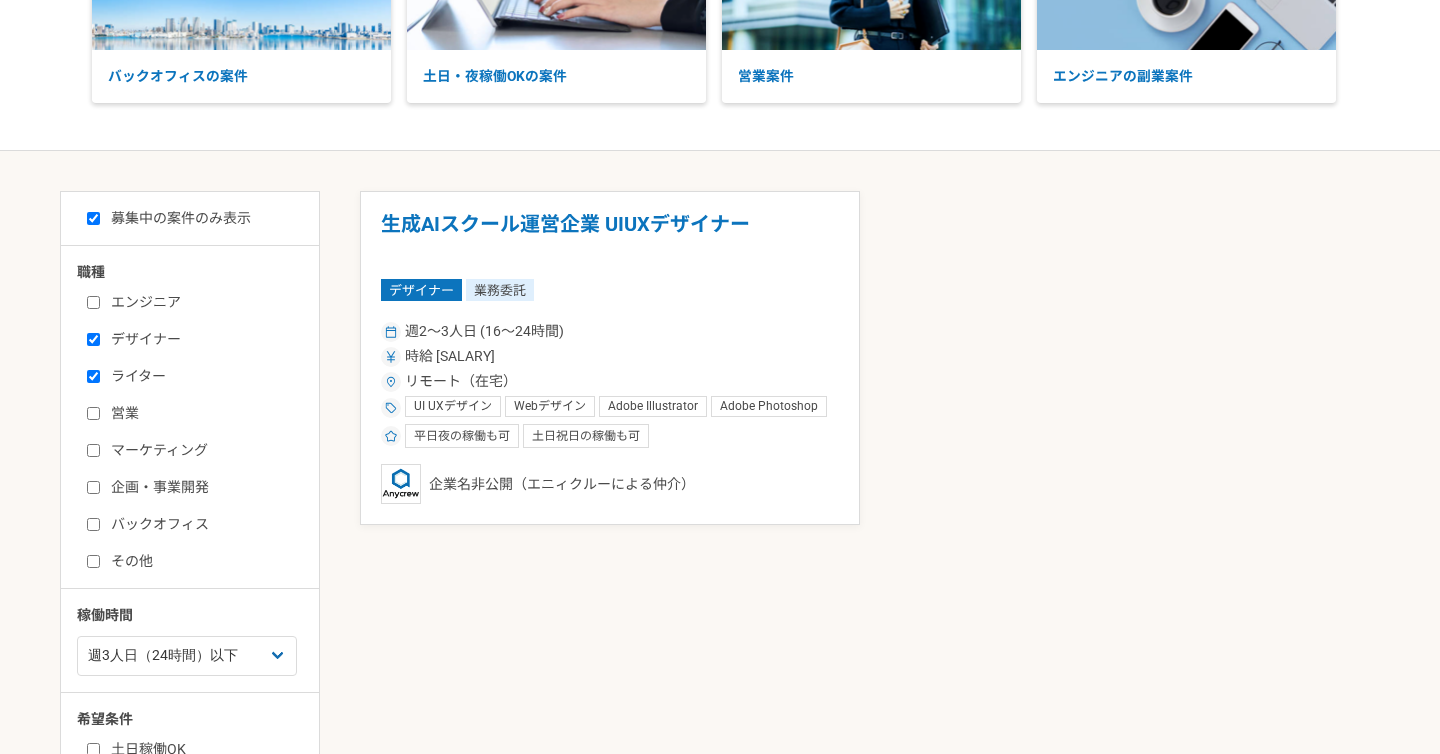 click on "ライター" at bounding box center (202, 376) 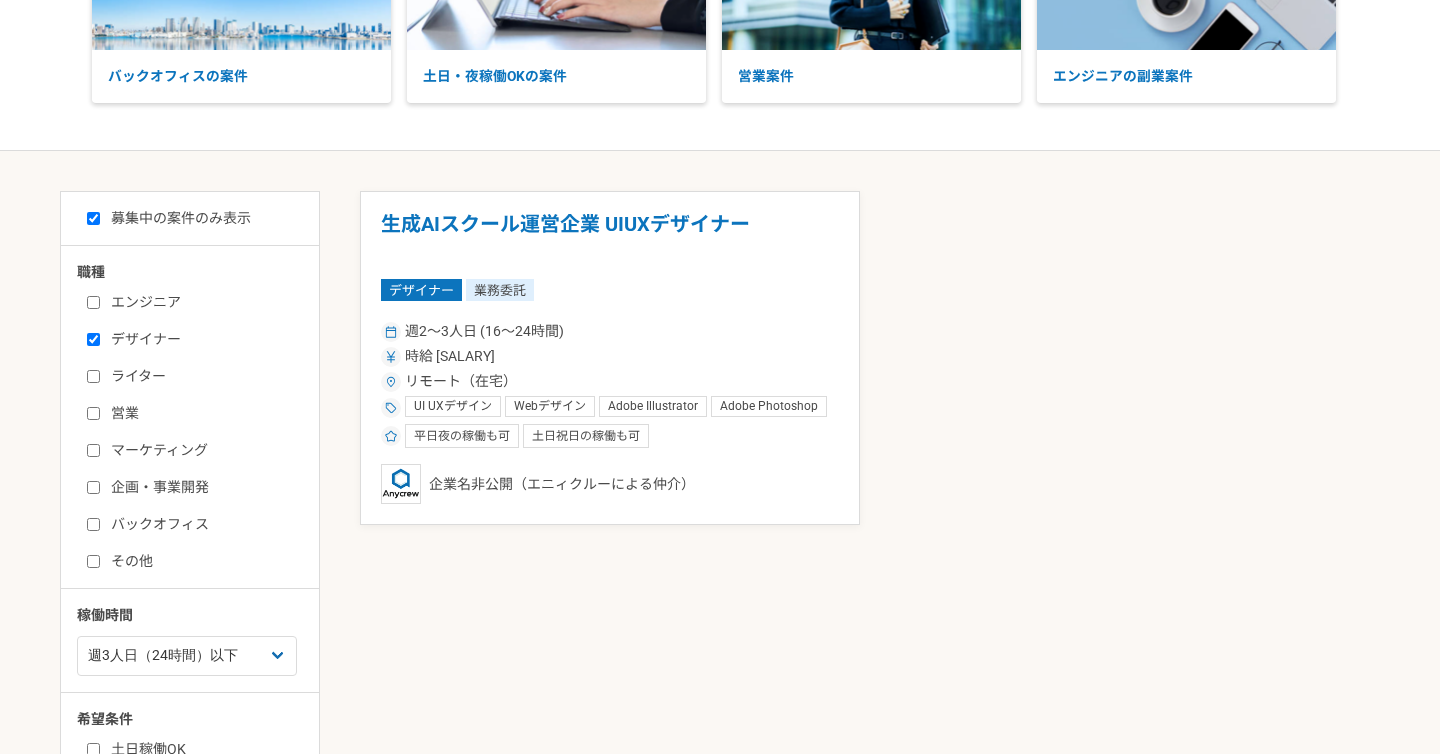 checkbox on "false" 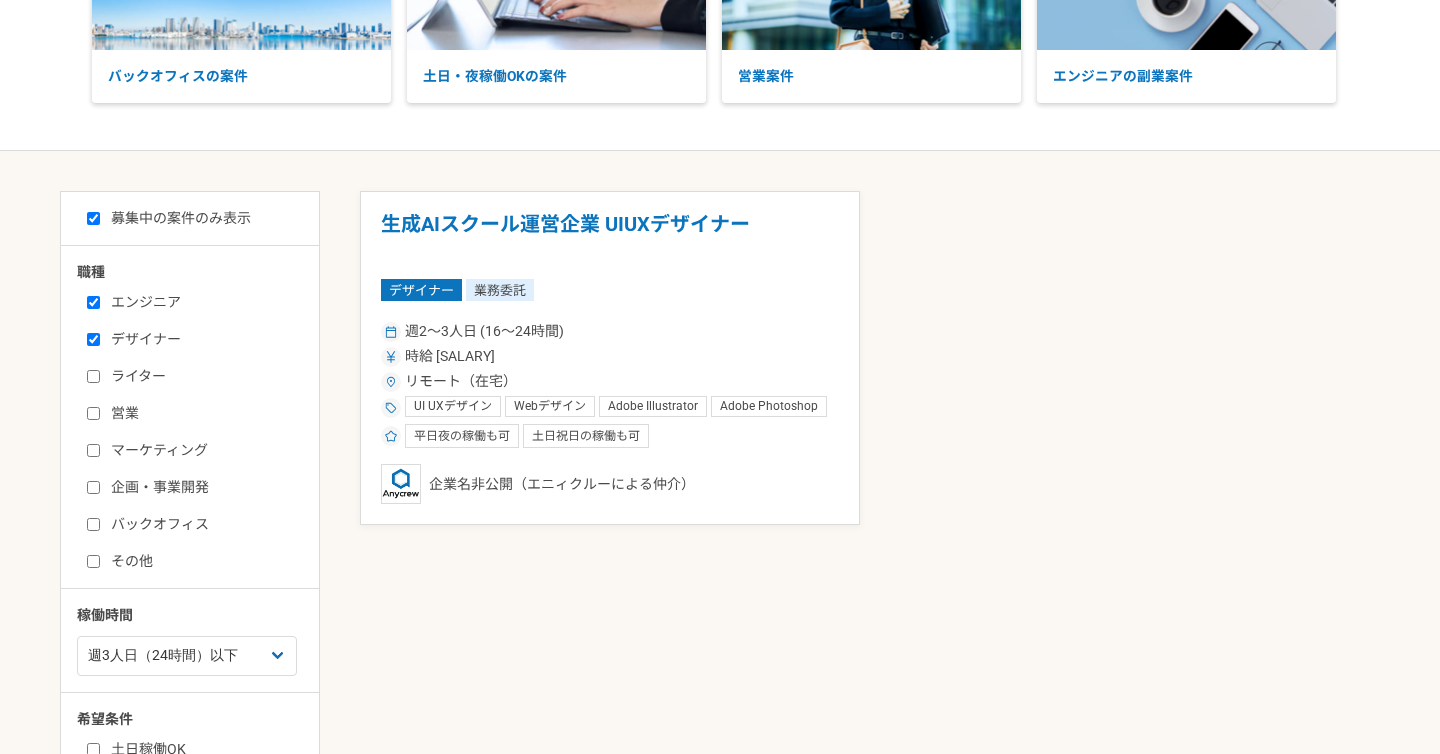 checkbox on "true" 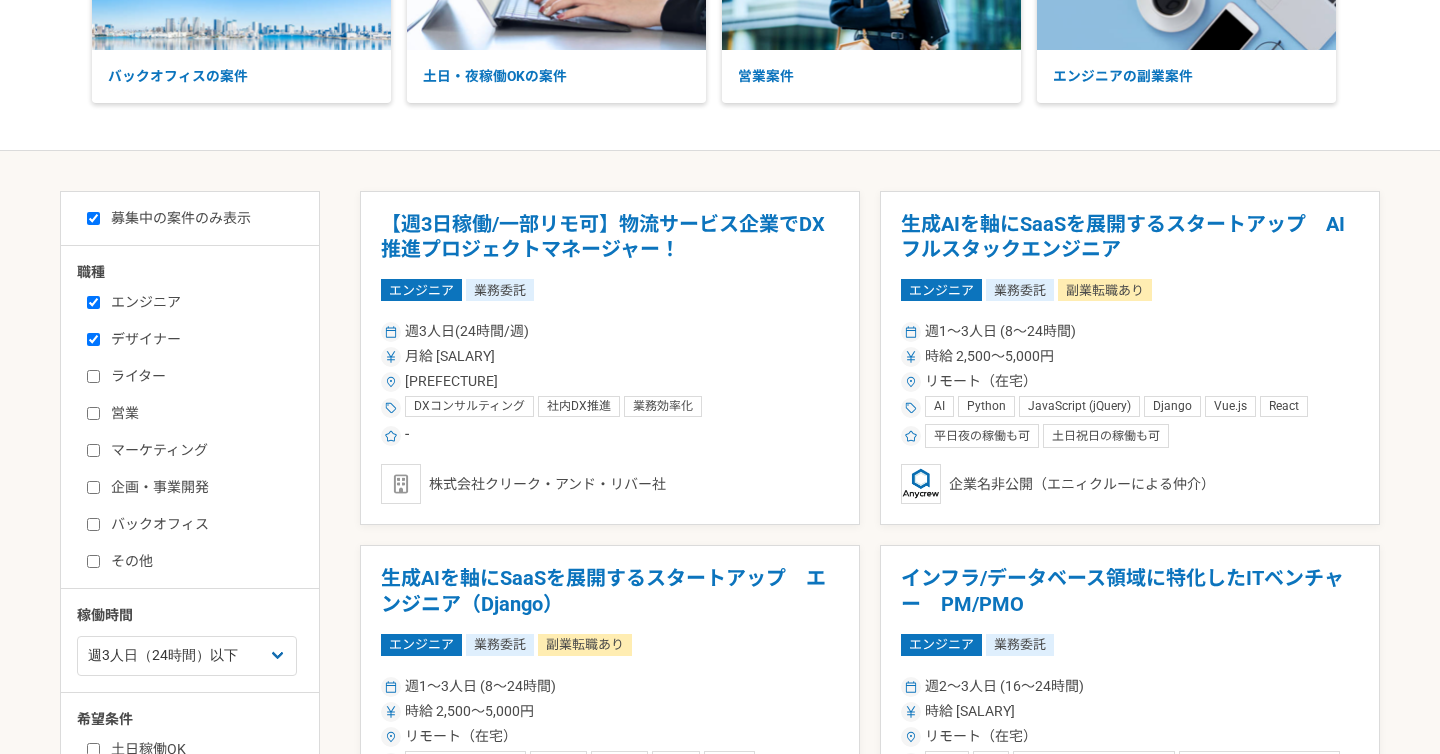 click on "デザイナー" at bounding box center (202, 339) 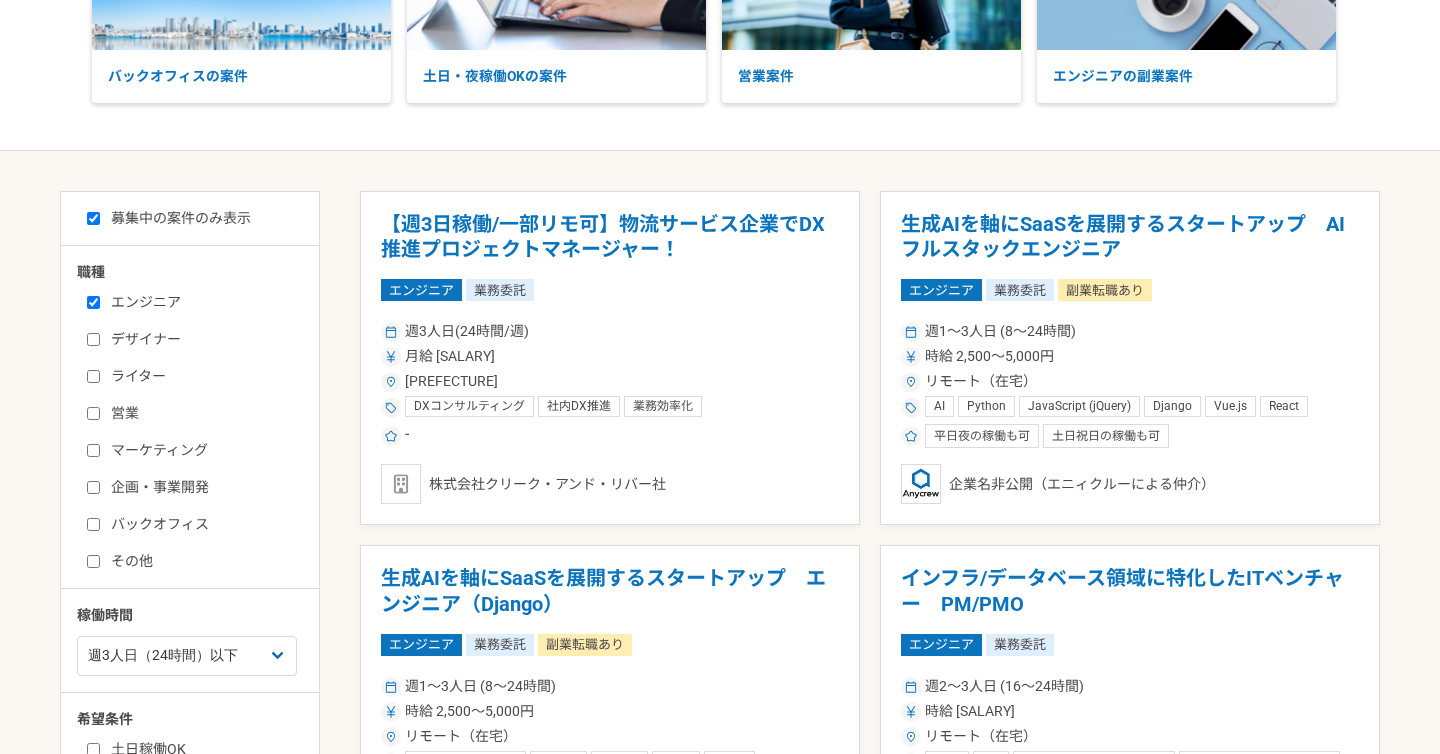 checkbox on "false" 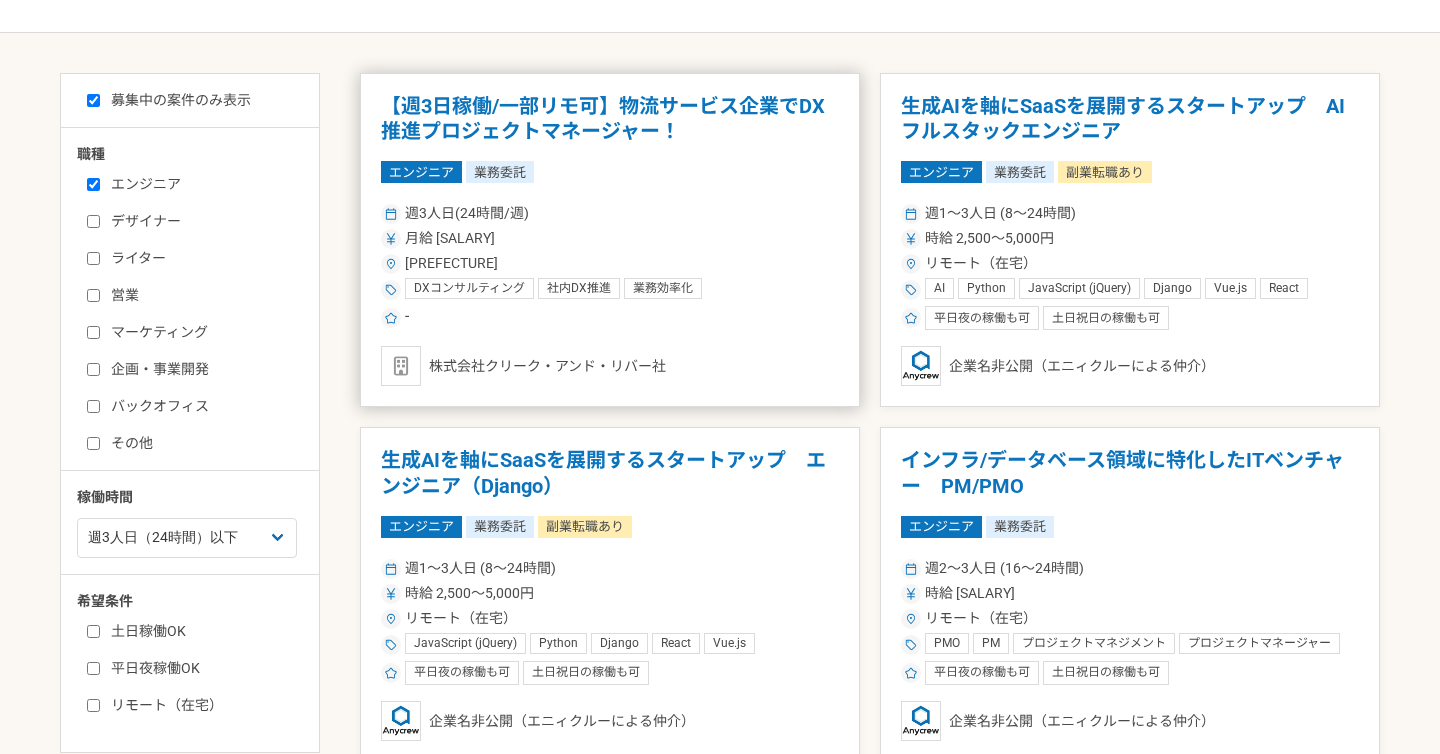 scroll, scrollTop: 251, scrollLeft: 0, axis: vertical 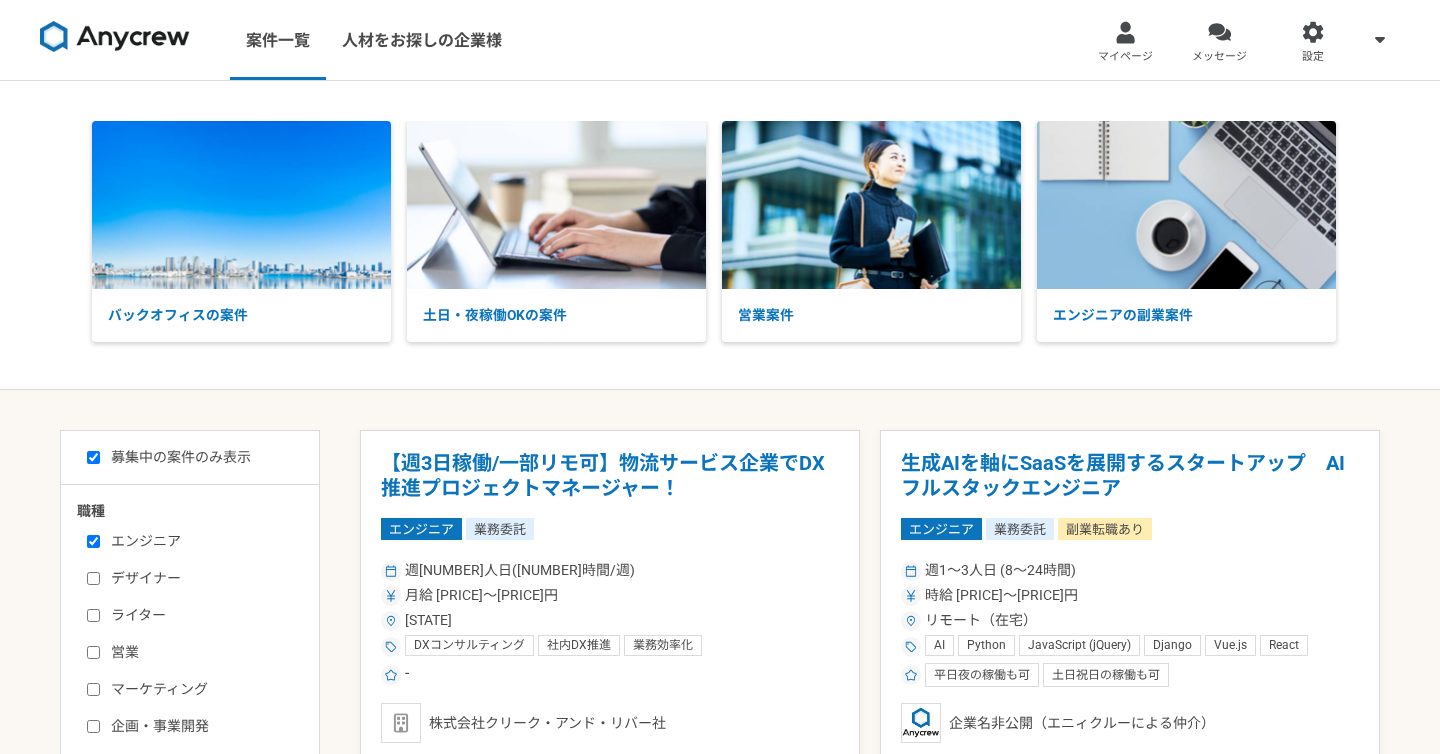 select on "3" 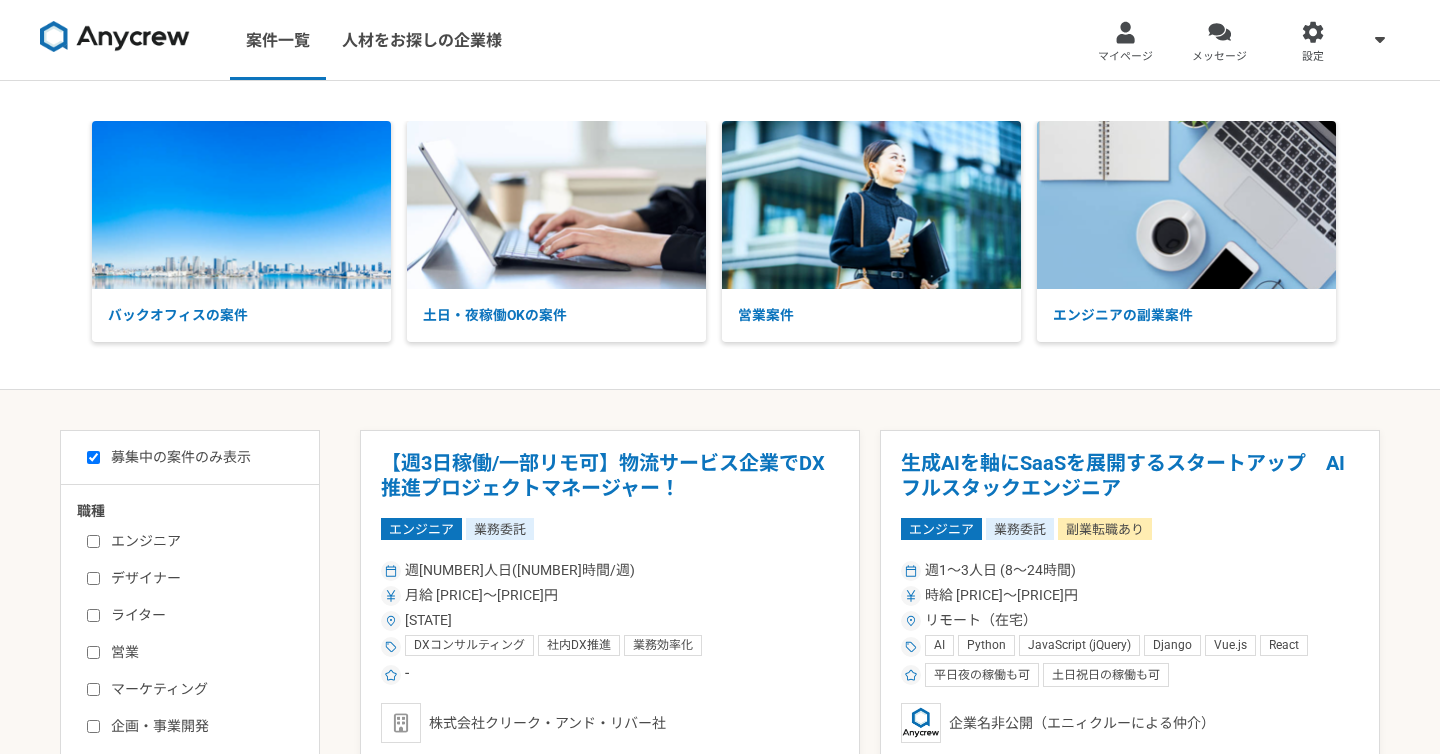 checkbox on "false" 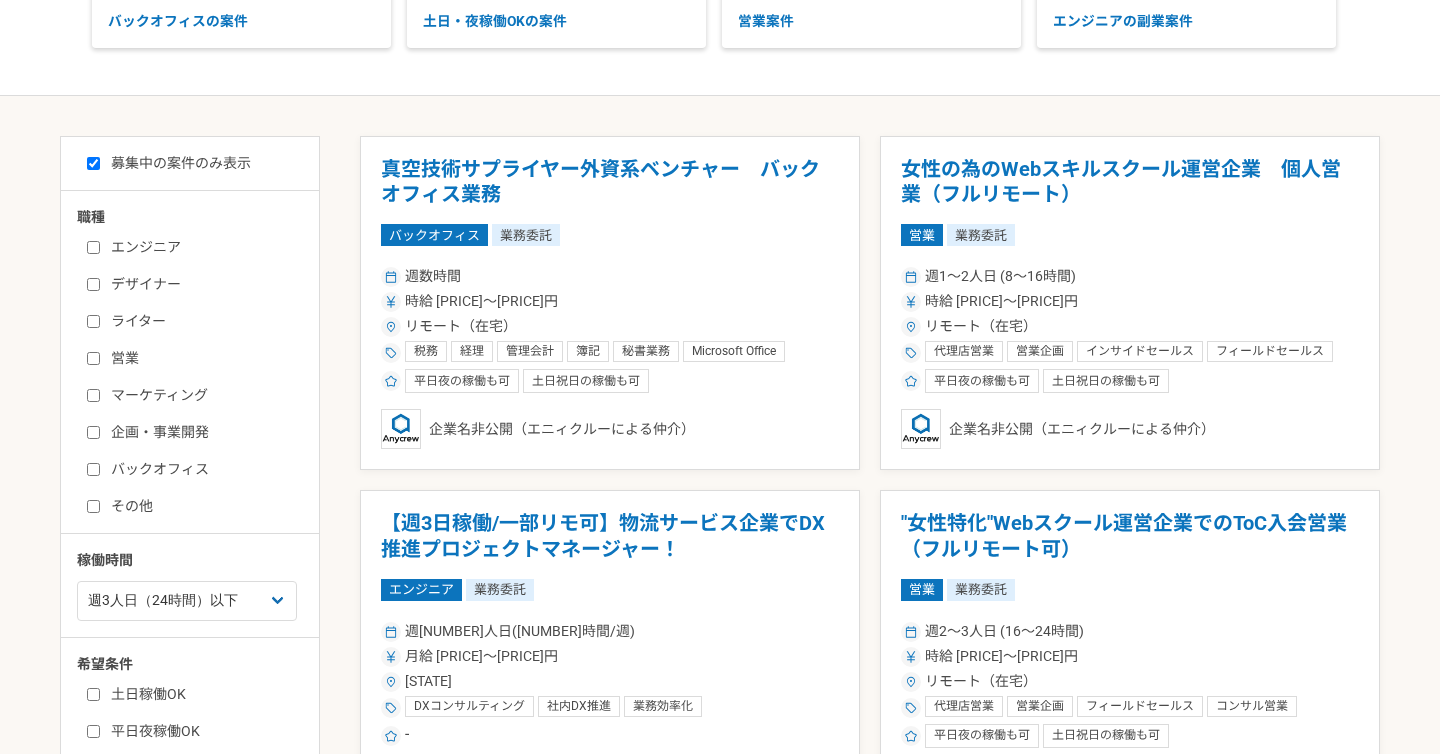scroll, scrollTop: 298, scrollLeft: 0, axis: vertical 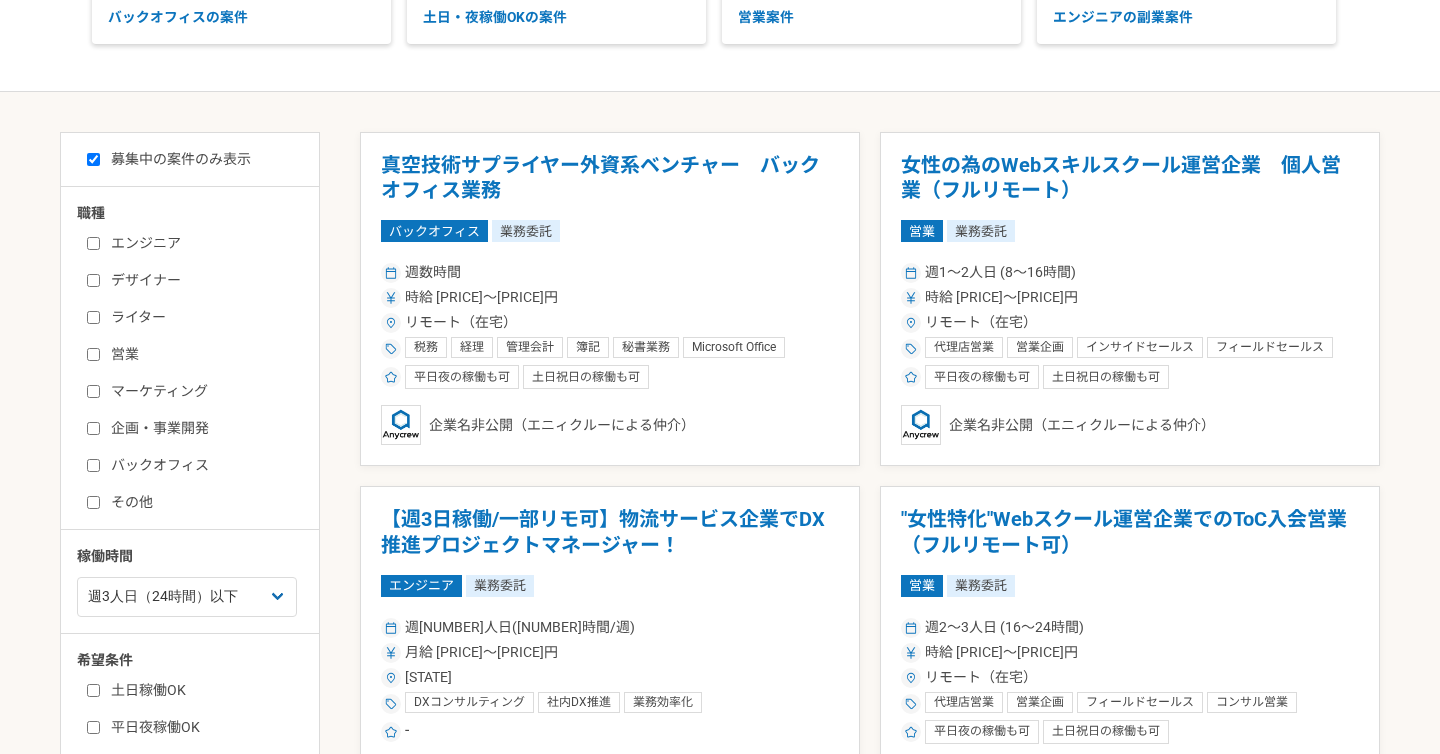 click on "マーケティング" at bounding box center [202, 391] 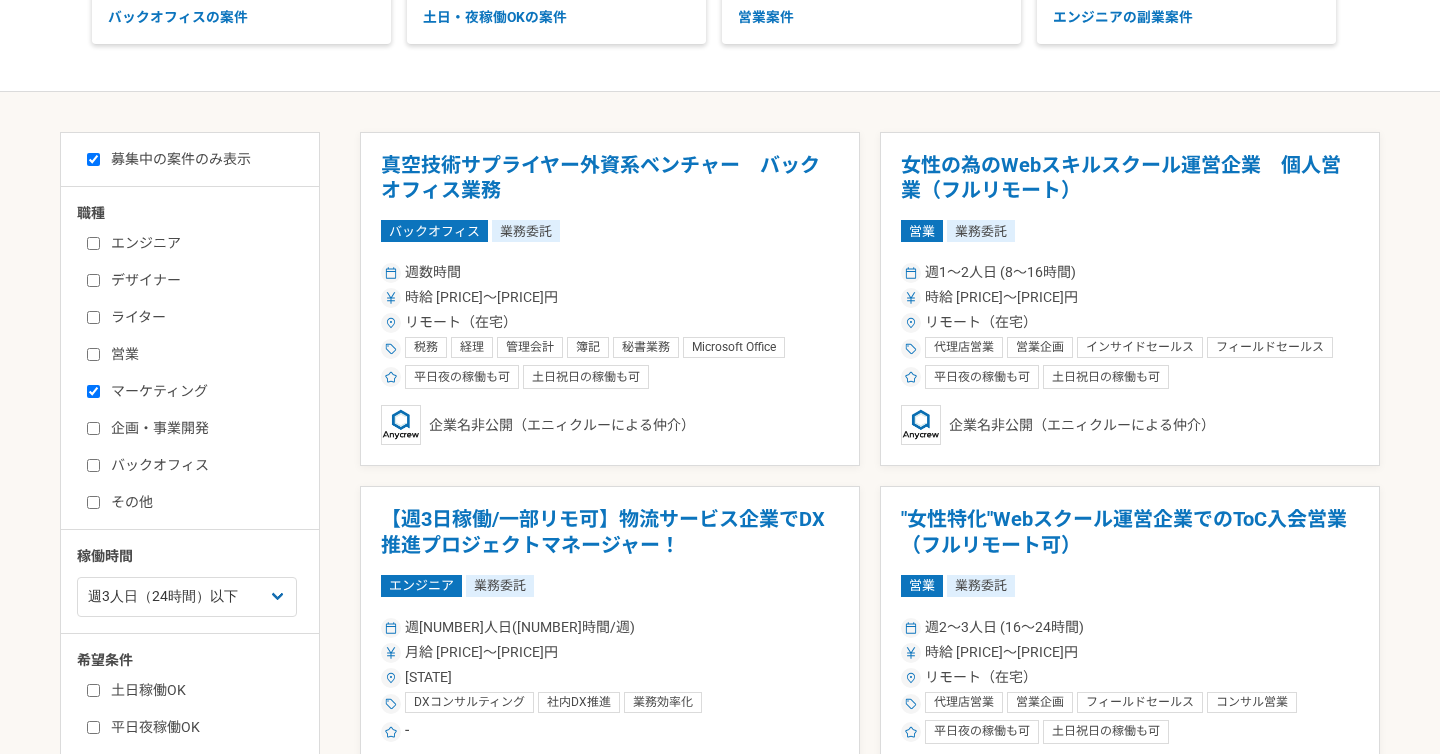 checkbox on "true" 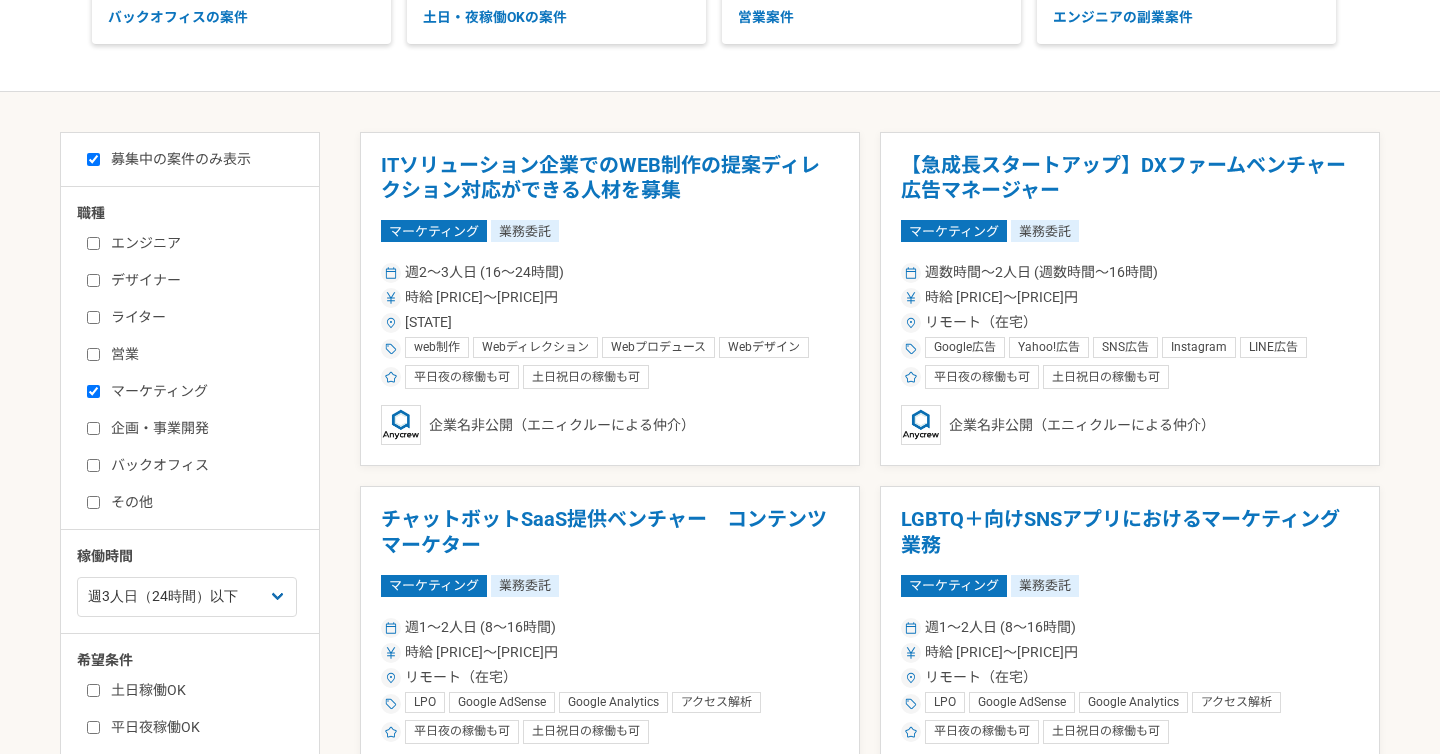 click on "営業" at bounding box center [202, 354] 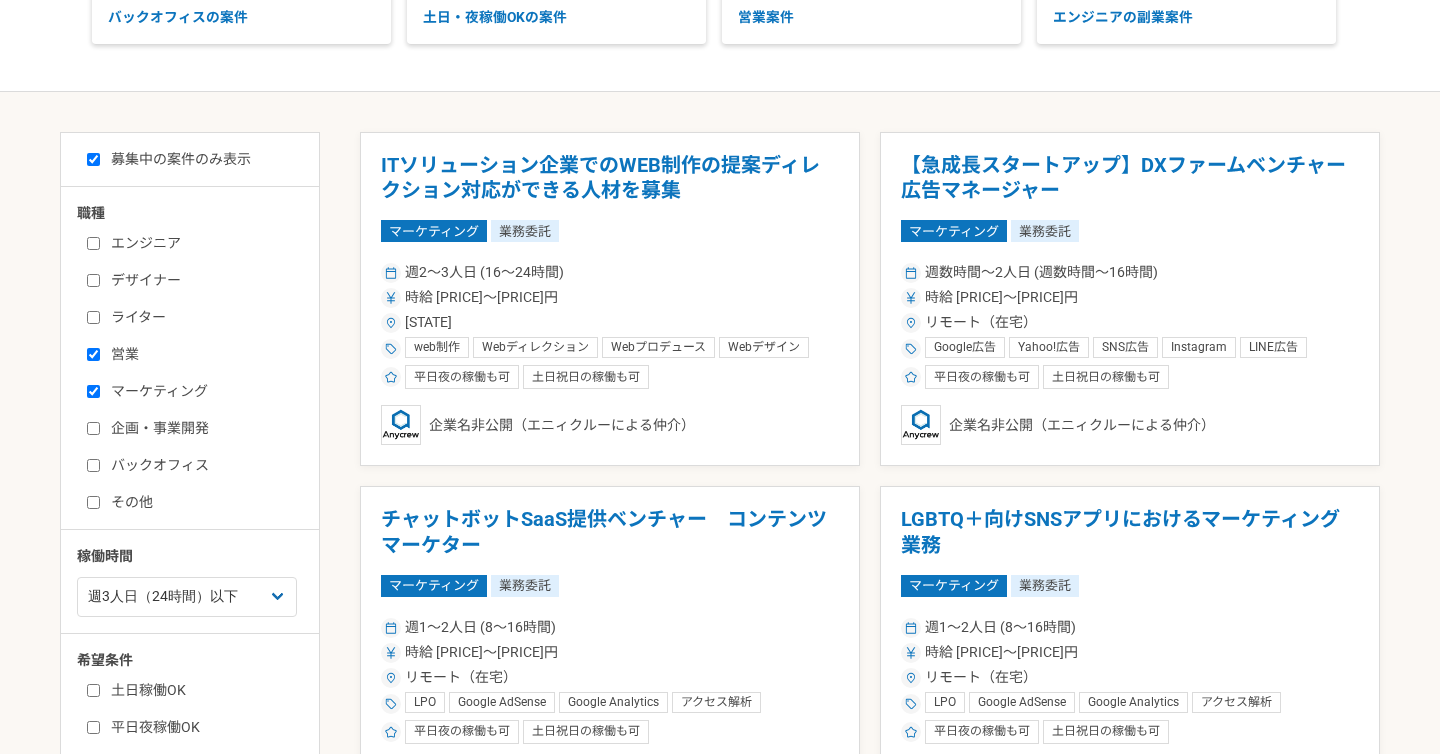 checkbox on "true" 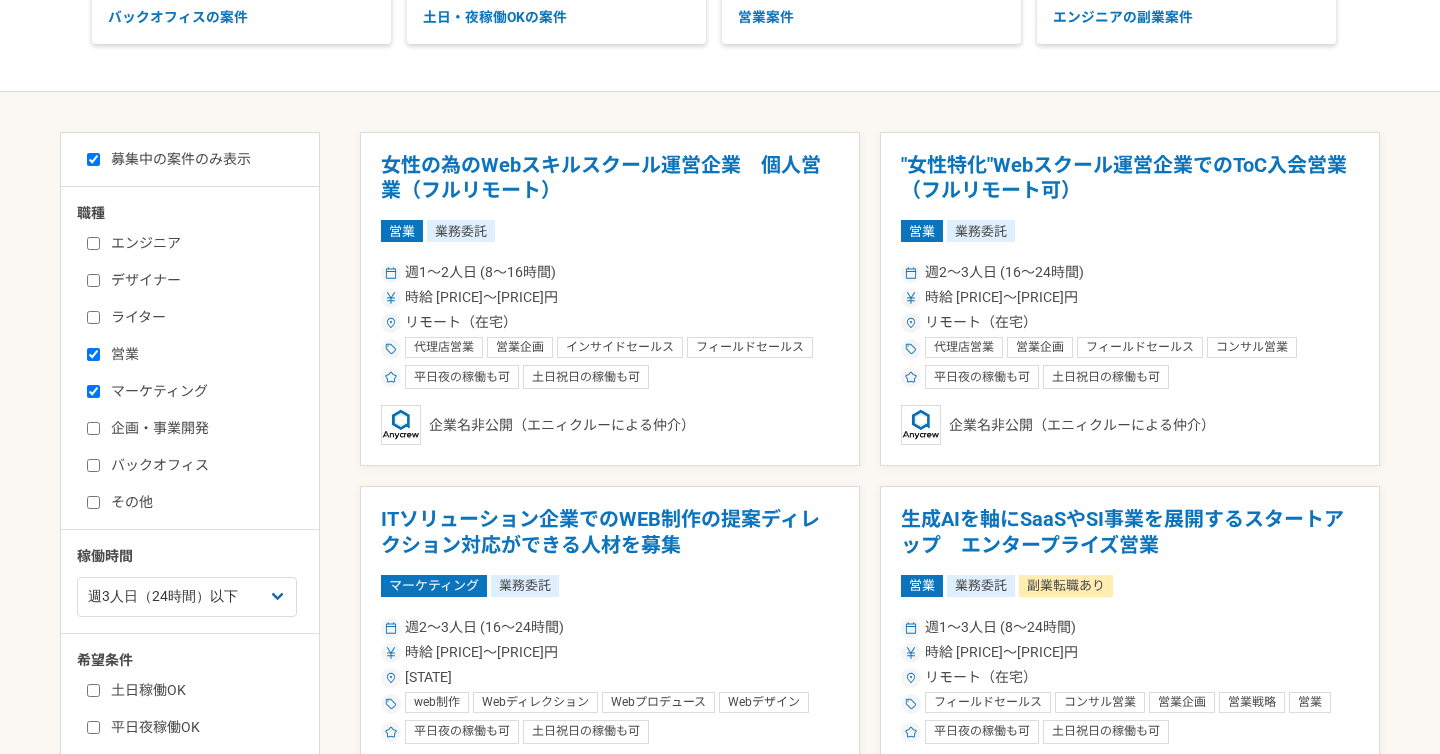 click on "マーケティング" at bounding box center (202, 391) 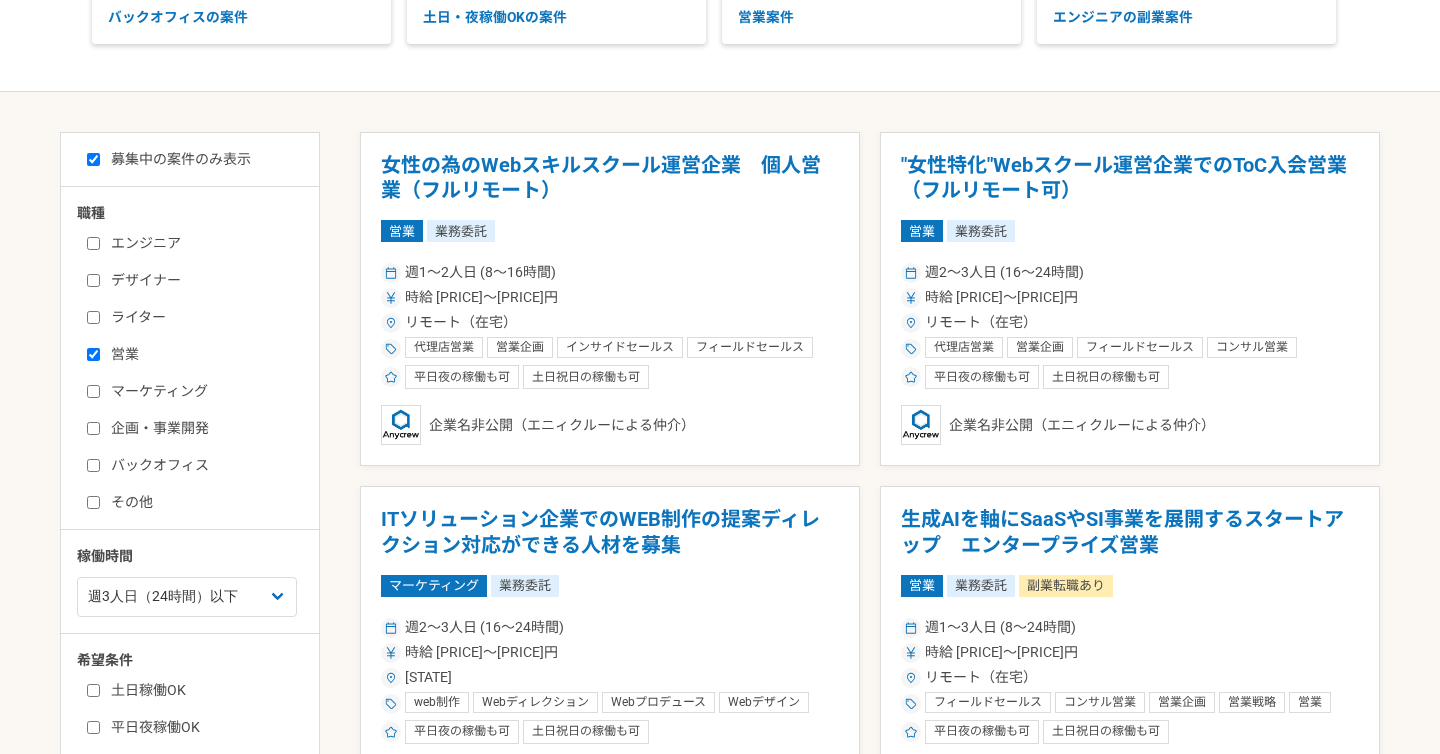 checkbox on "false" 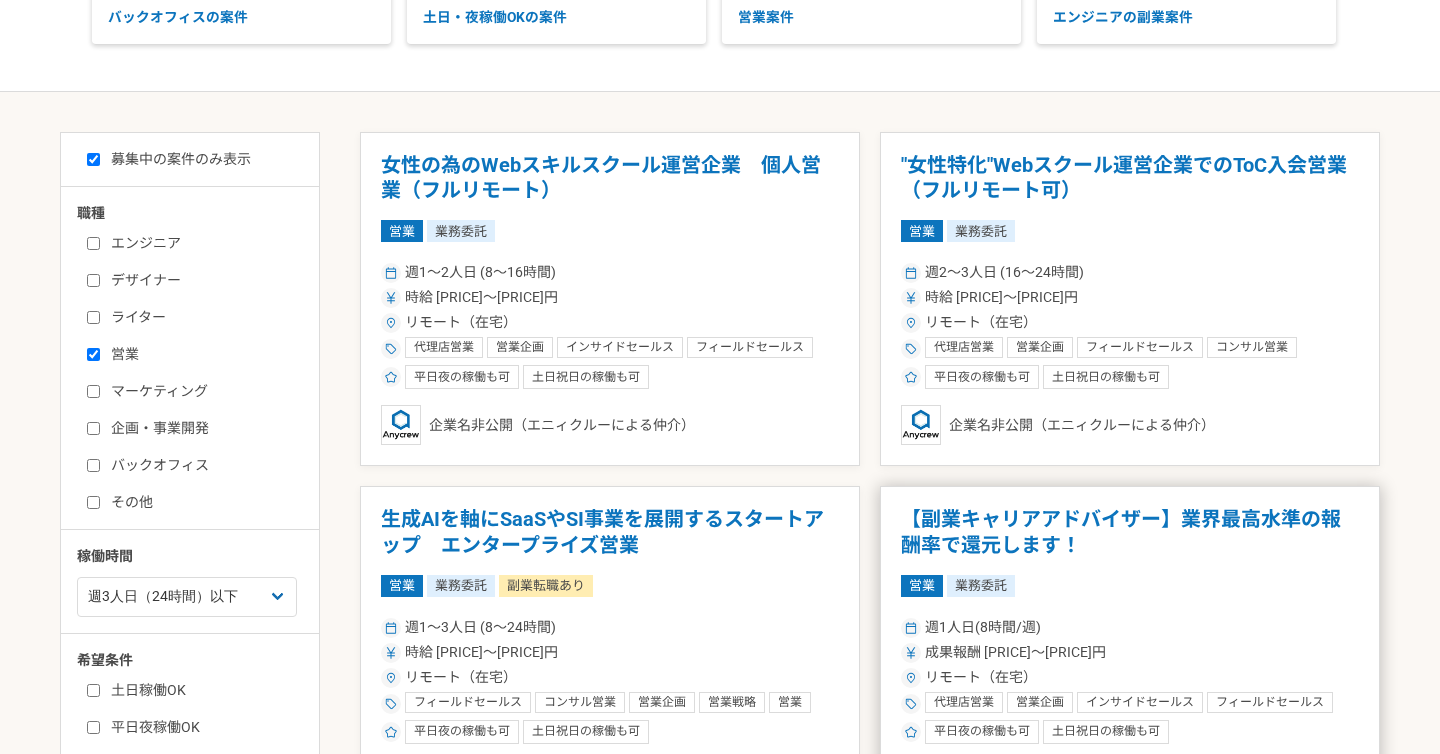 scroll, scrollTop: 406, scrollLeft: 0, axis: vertical 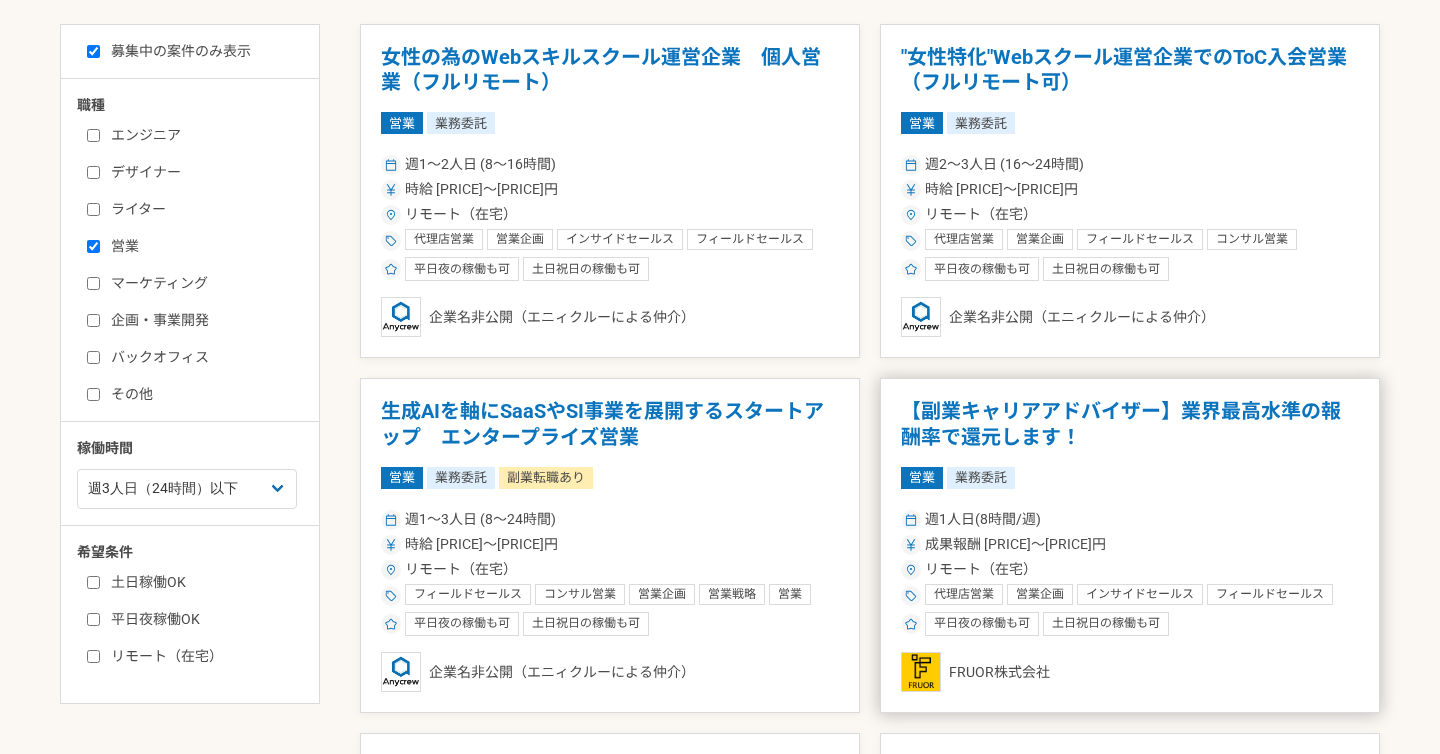 click on "営業 業務委託" at bounding box center [1130, 478] 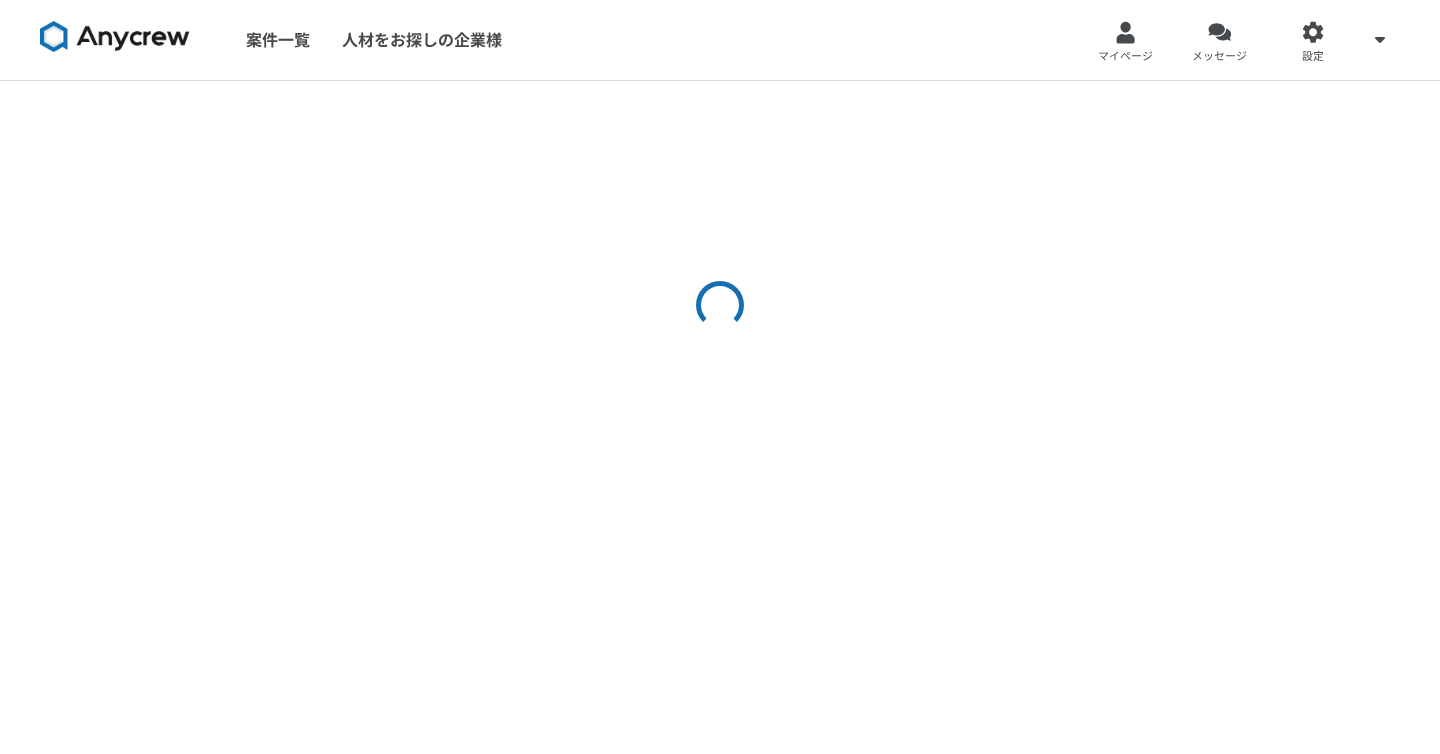 scroll, scrollTop: 0, scrollLeft: 0, axis: both 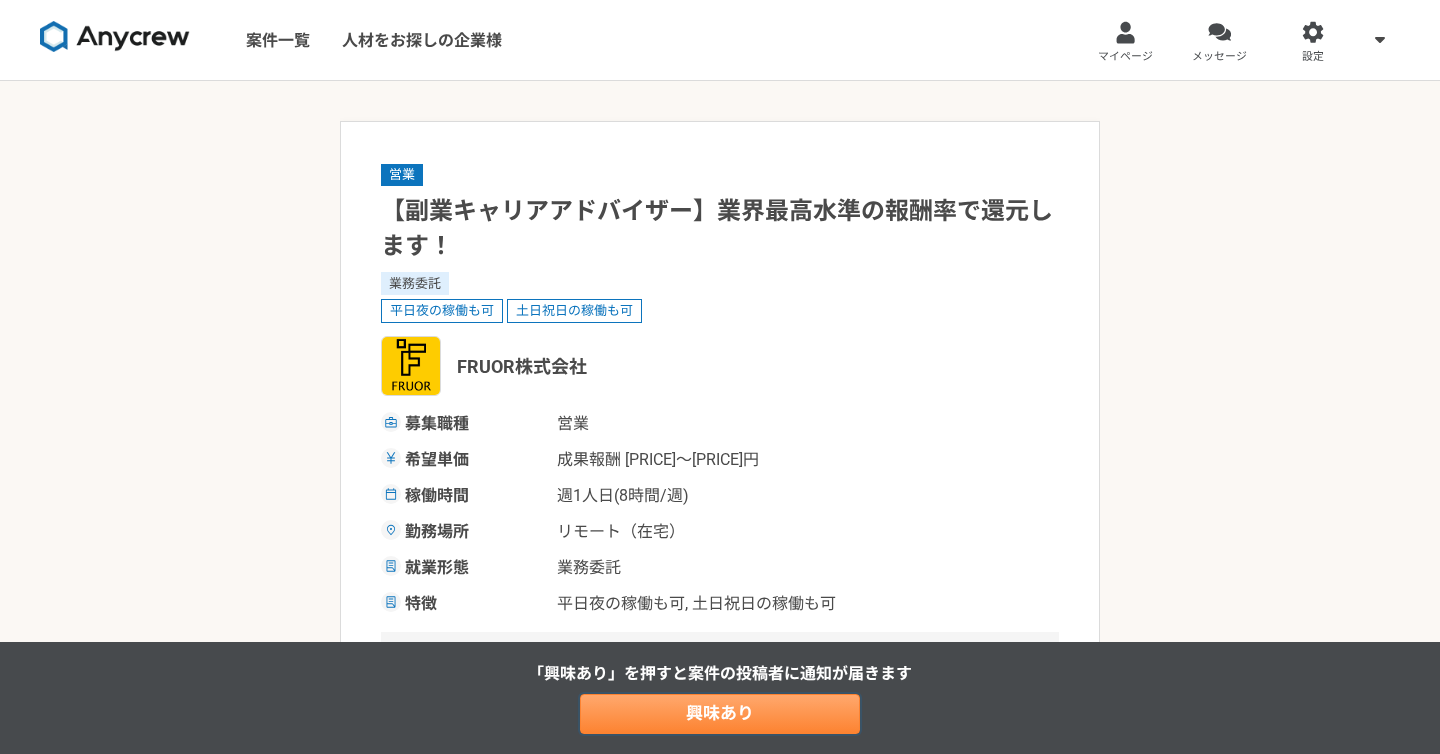 click on "興味あり" at bounding box center [720, 714] 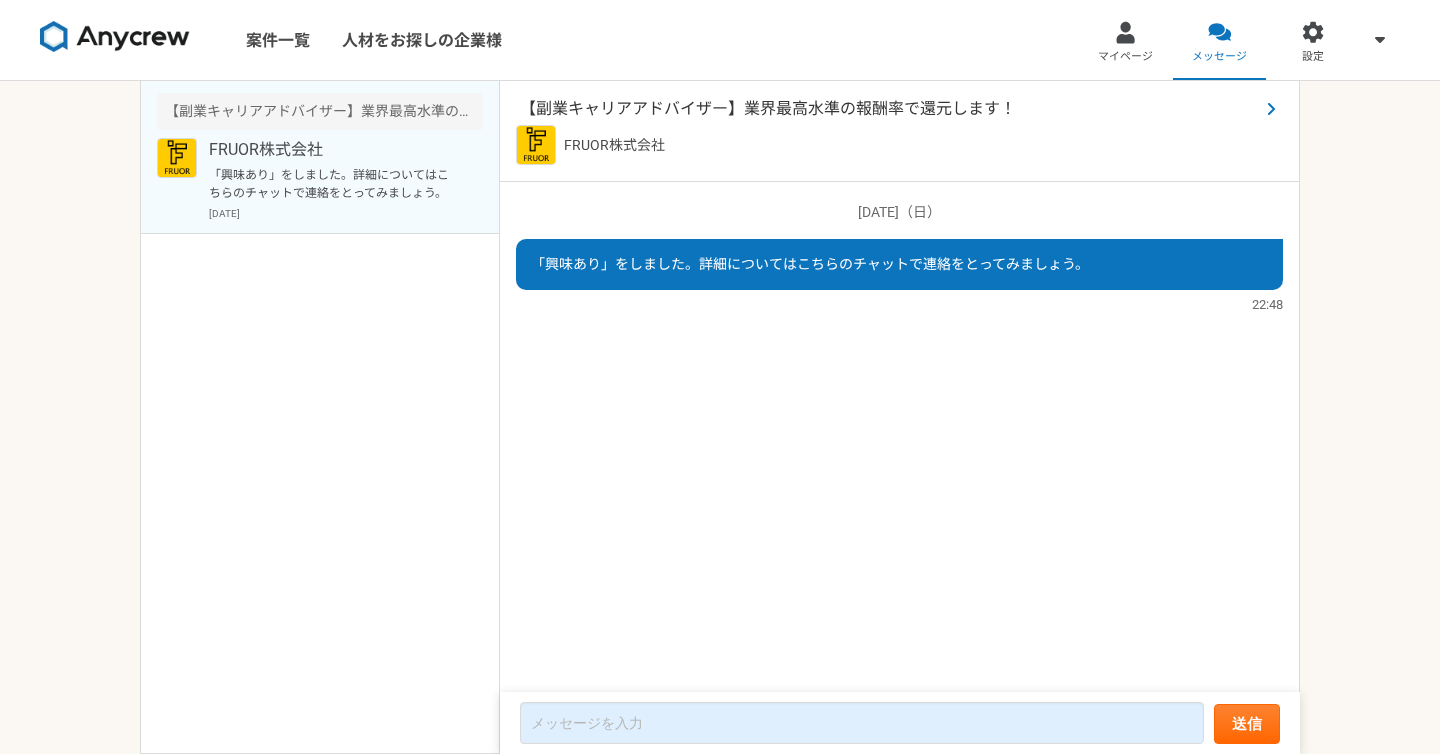 click on "【副業キャリアアドバイザー】業界最高水準の報酬率で還元します！" at bounding box center (889, 109) 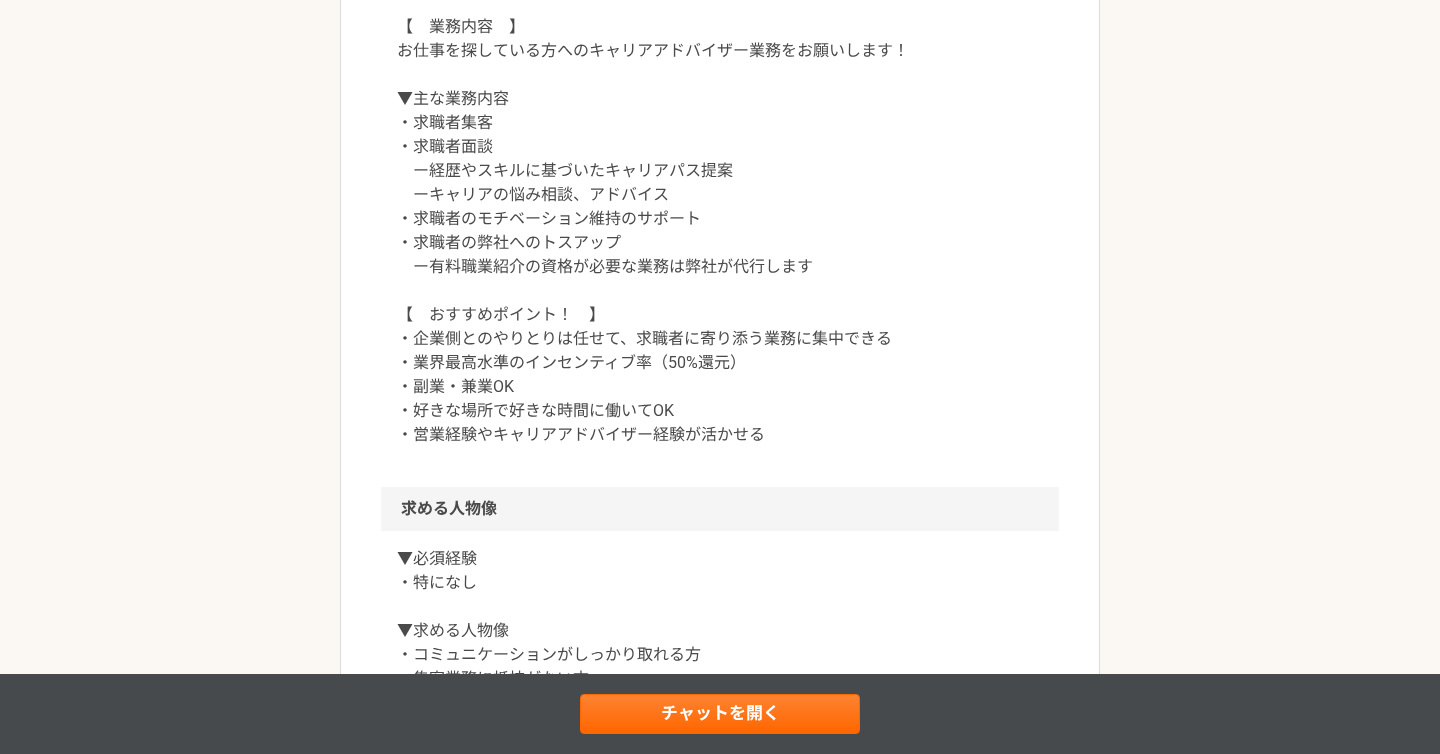 scroll, scrollTop: 966, scrollLeft: 0, axis: vertical 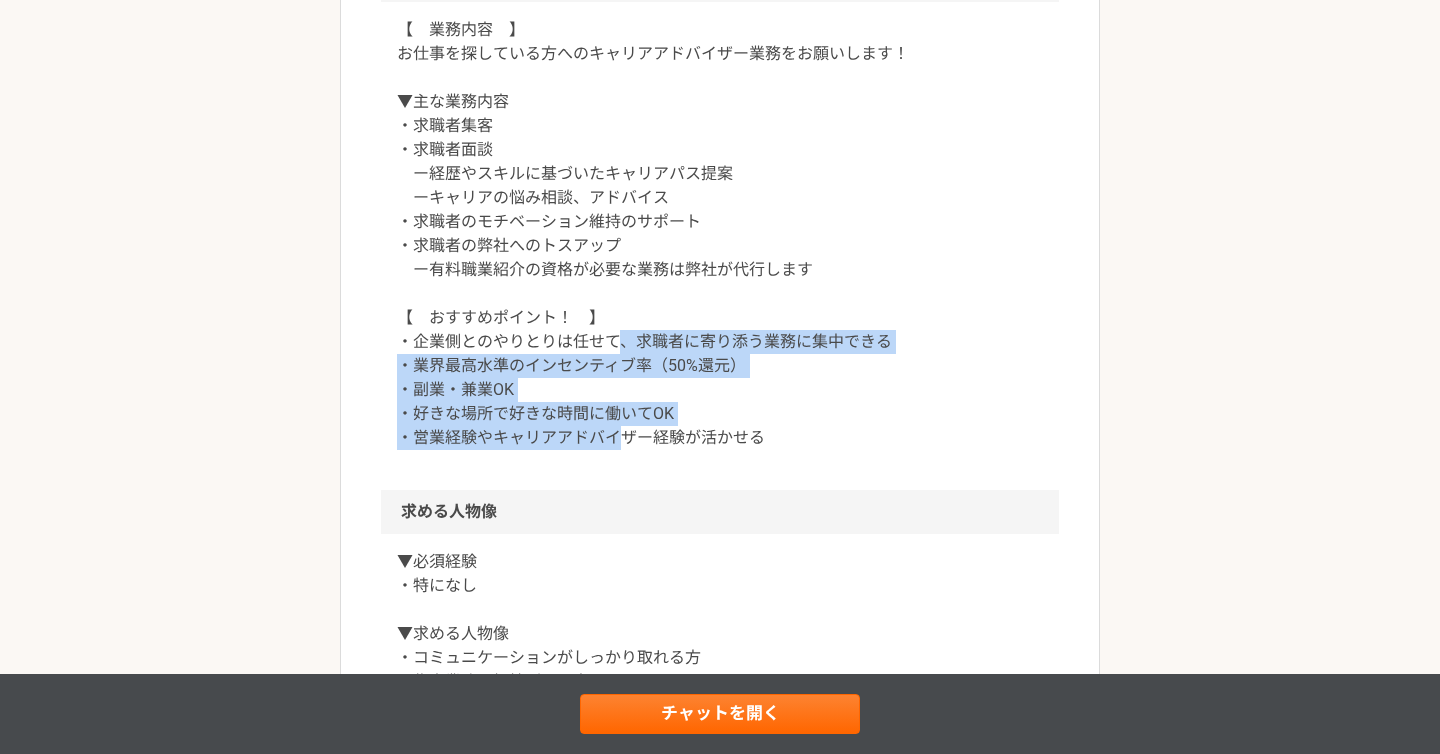 drag, startPoint x: 620, startPoint y: 336, endPoint x: 613, endPoint y: 430, distance: 94.26028 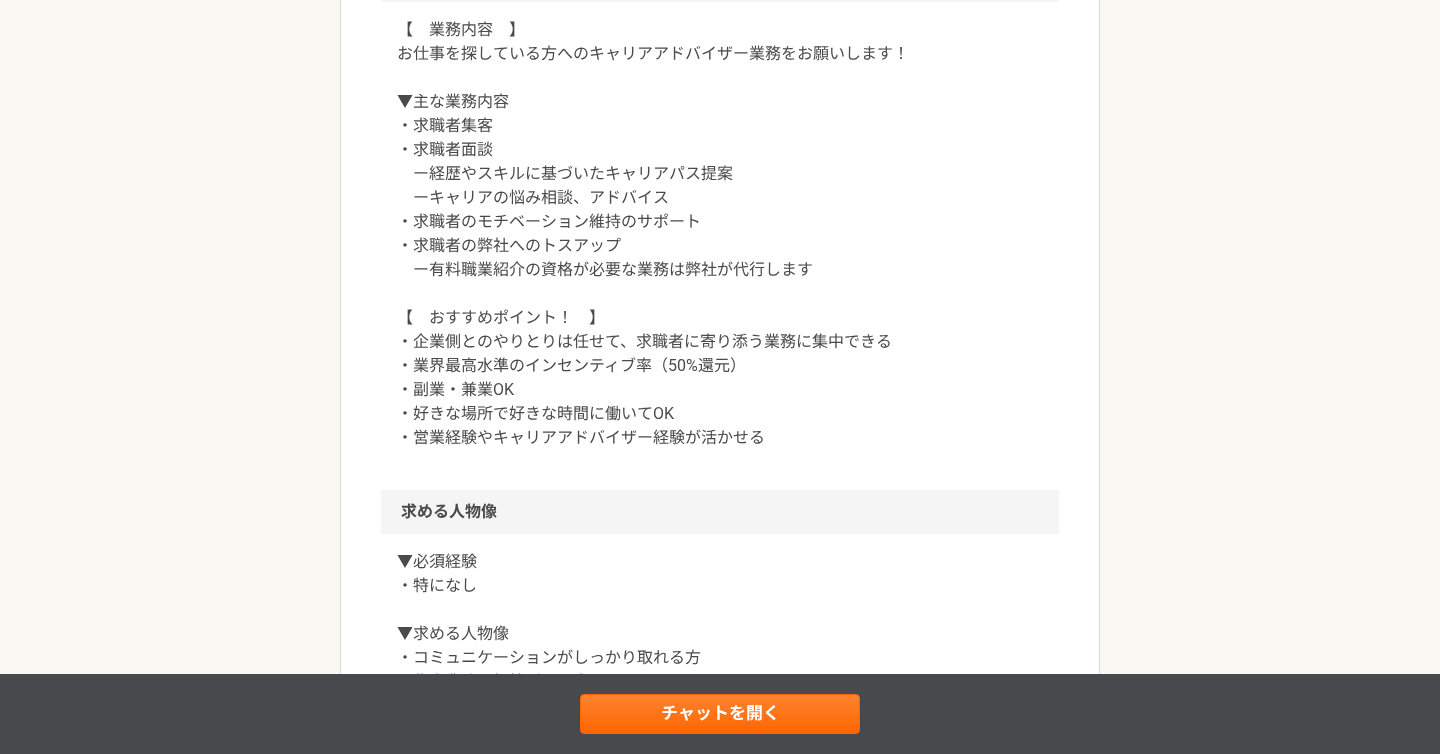 click on "【　業務内容　】
お仕事を探している方へのキャリアアドバイザー業務をお願いします！
▼主な業務内容
・求職者集客
・求職者面談
ー経歴やスキルに基づいたキャリアパス提案
ーキャリアの悩み相談、アドバイス
・求職者のモチベーション維持のサポート
・求職者の弊社へのトスアップ
ー有料職業紹介の資格が必要な業務は弊社が代行します
【　おすすめポイント！　】
・企業側とのやりとりは任せて、求職者に寄り添う業務に集中できる
・業界最高水準のインセンティブ率（50%還元）
・副業・兼業OK
・好きな場所で好きな時間に働いてOK
・営業経験やキャリアアドバイザー経験が活かせる" at bounding box center (720, 234) 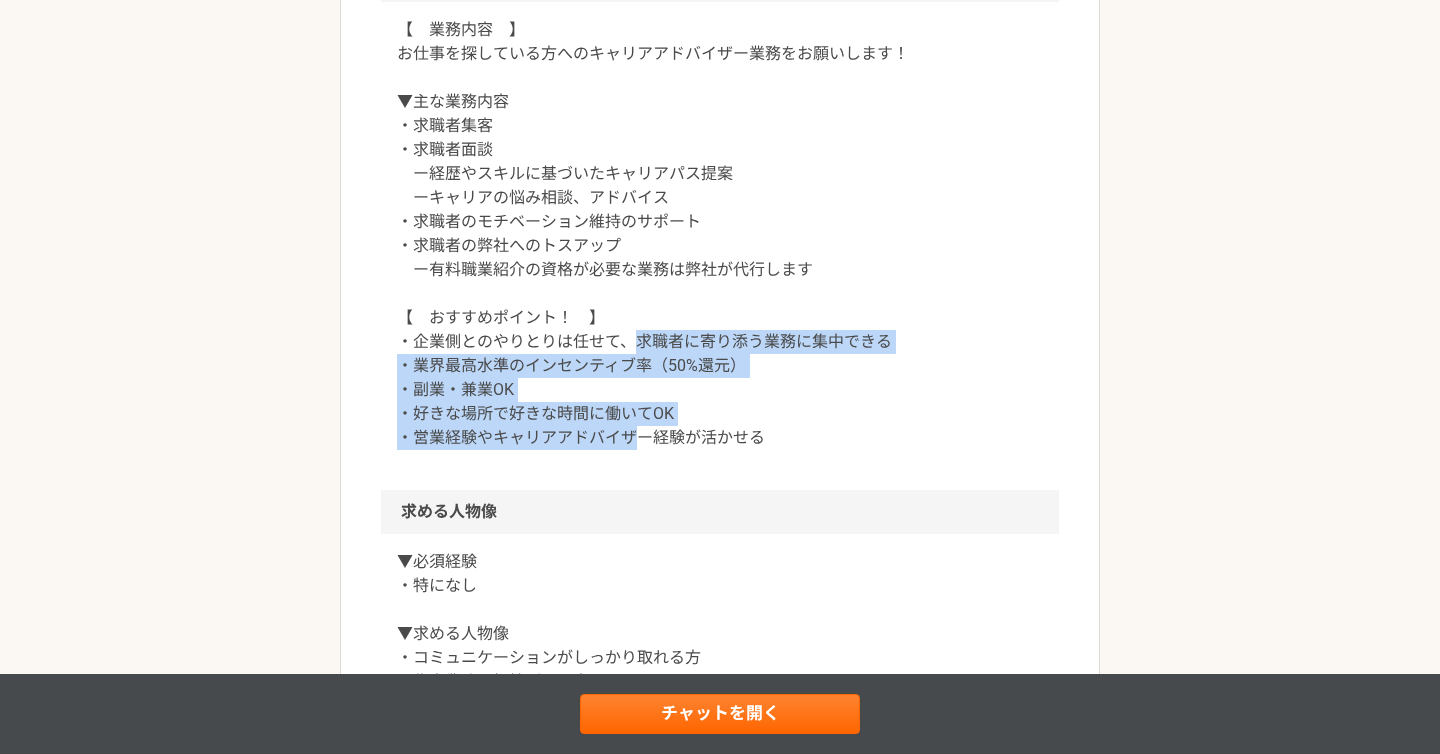 drag, startPoint x: 641, startPoint y: 335, endPoint x: 641, endPoint y: 431, distance: 96 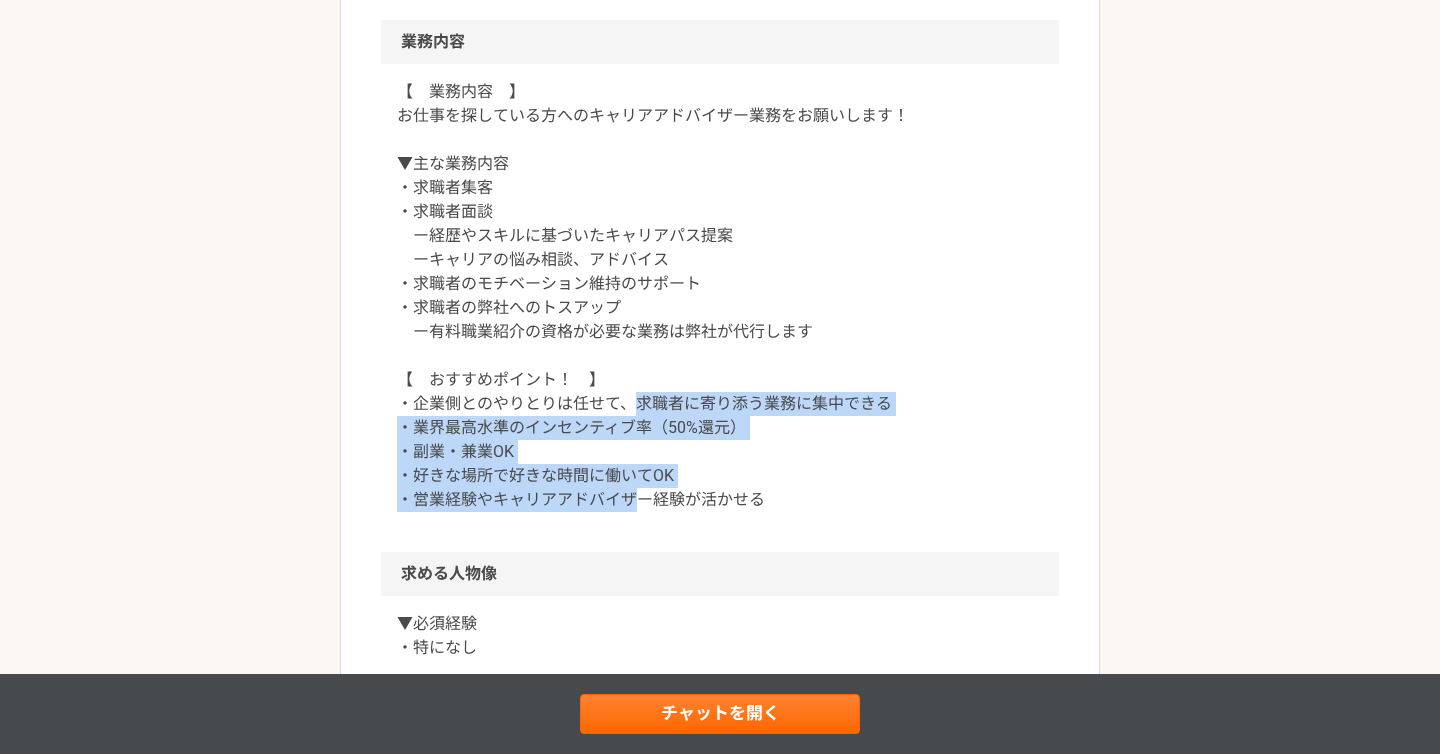 scroll, scrollTop: 882, scrollLeft: 0, axis: vertical 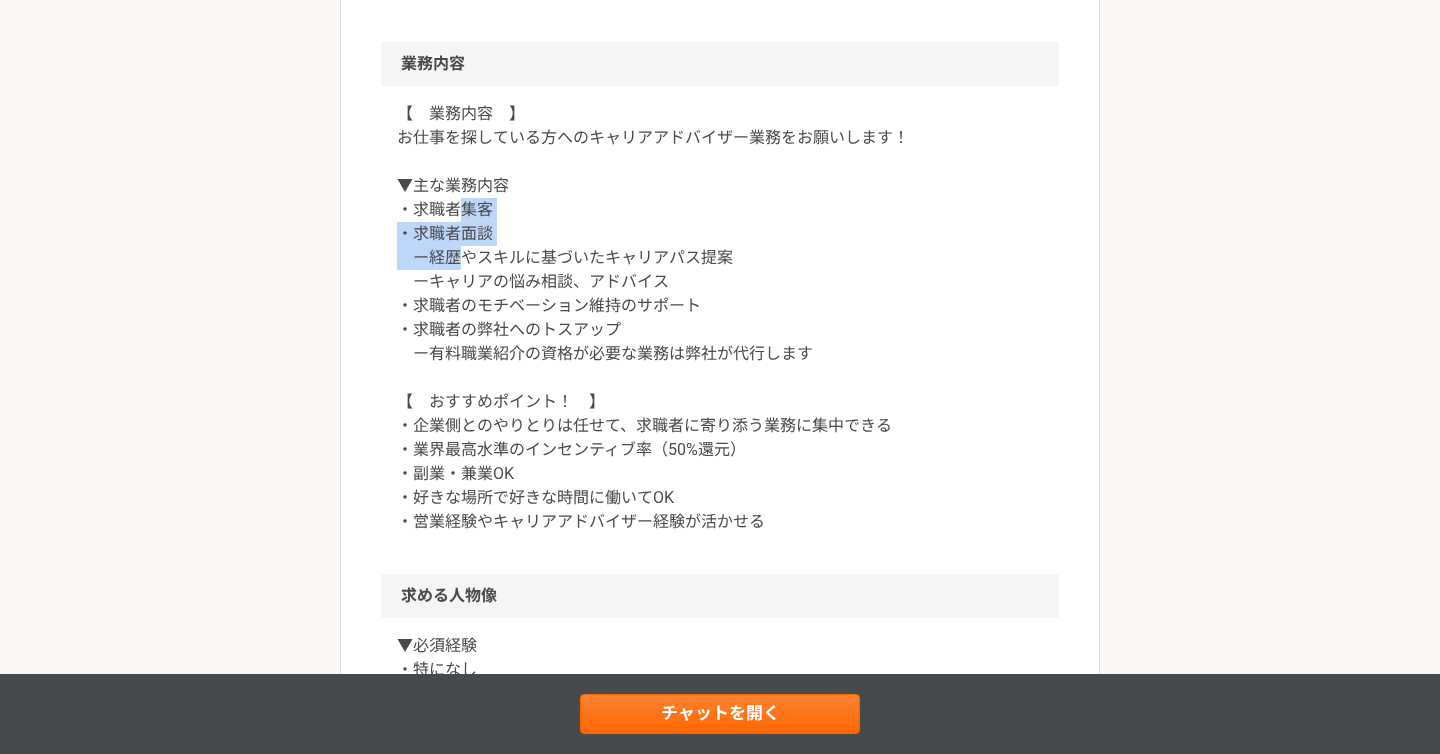 drag, startPoint x: 461, startPoint y: 216, endPoint x: 461, endPoint y: 250, distance: 34 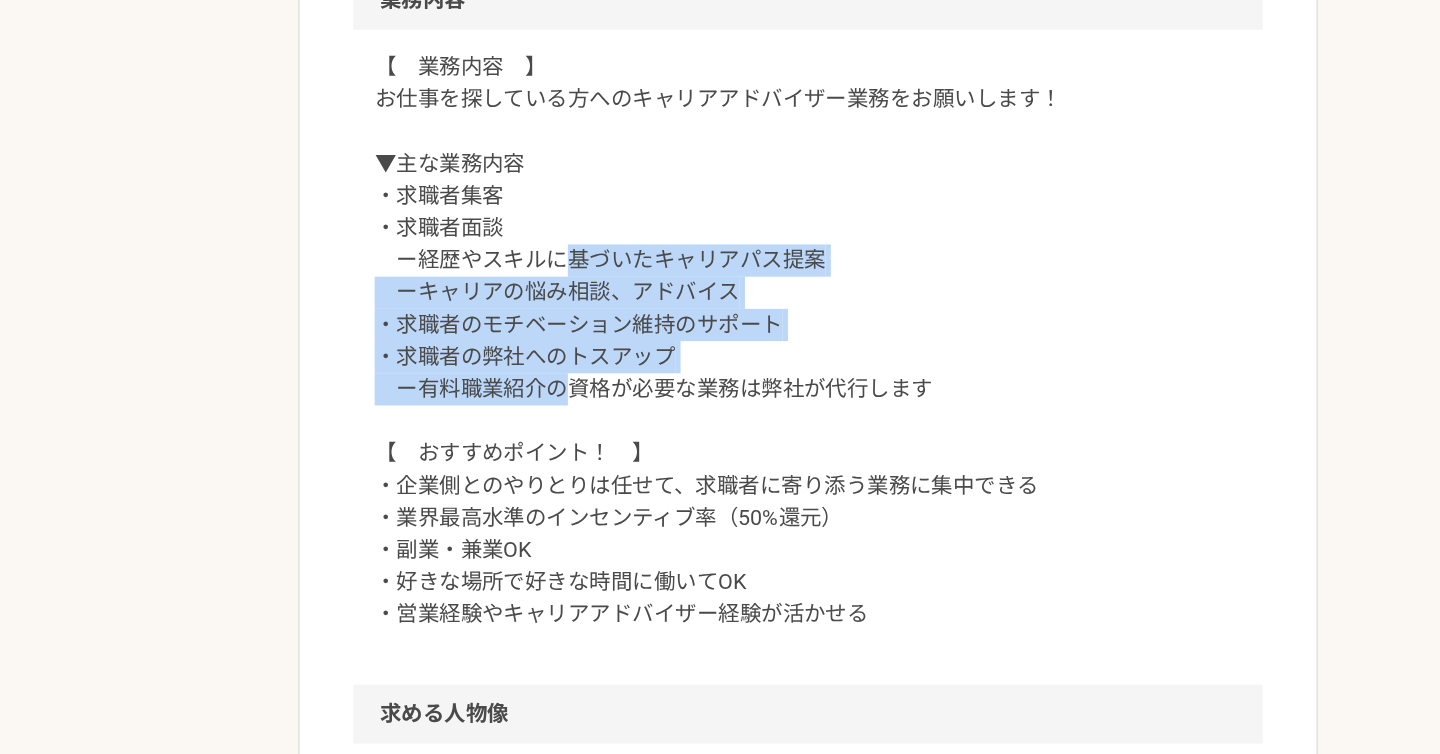 drag, startPoint x: 548, startPoint y: 263, endPoint x: 544, endPoint y: 352, distance: 89.08984 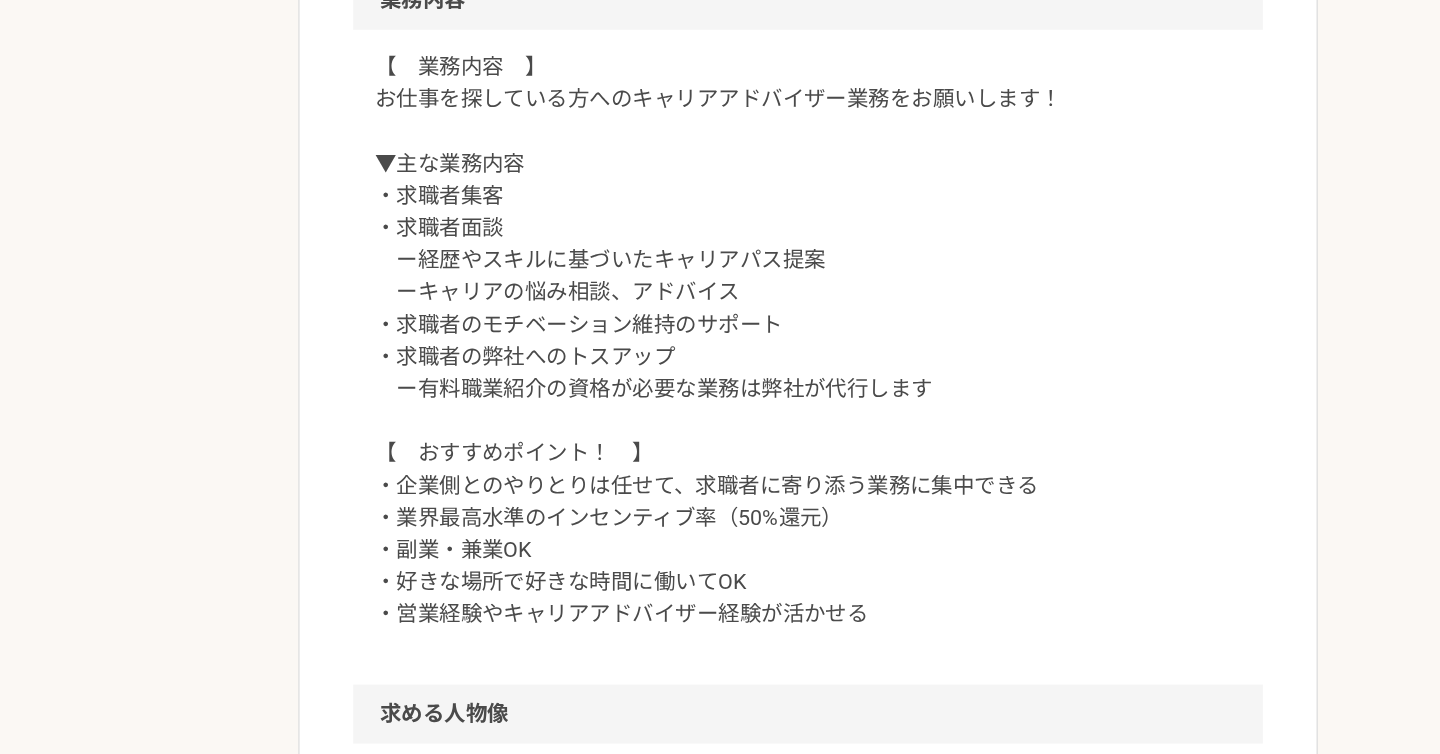click on "【　業務内容　】
お仕事を探している方へのキャリアアドバイザー業務をお願いします！
▼主な業務内容
・求職者集客
・求職者面談
ー経歴やスキルに基づいたキャリアパス提案
ーキャリアの悩み相談、アドバイス
・求職者のモチベーション維持のサポート
・求職者の弊社へのトスアップ
ー有料職業紹介の資格が必要な業務は弊社が代行します
【　おすすめポイント！　】
・企業側とのやりとりは任せて、求職者に寄り添う業務に集中できる
・業界最高水準のインセンティブ率（50%還元）
・副業・兼業OK
・好きな場所で好きな時間に働いてOK
・営業経験やキャリアアドバイザー経験が活かせる" at bounding box center (720, 318) 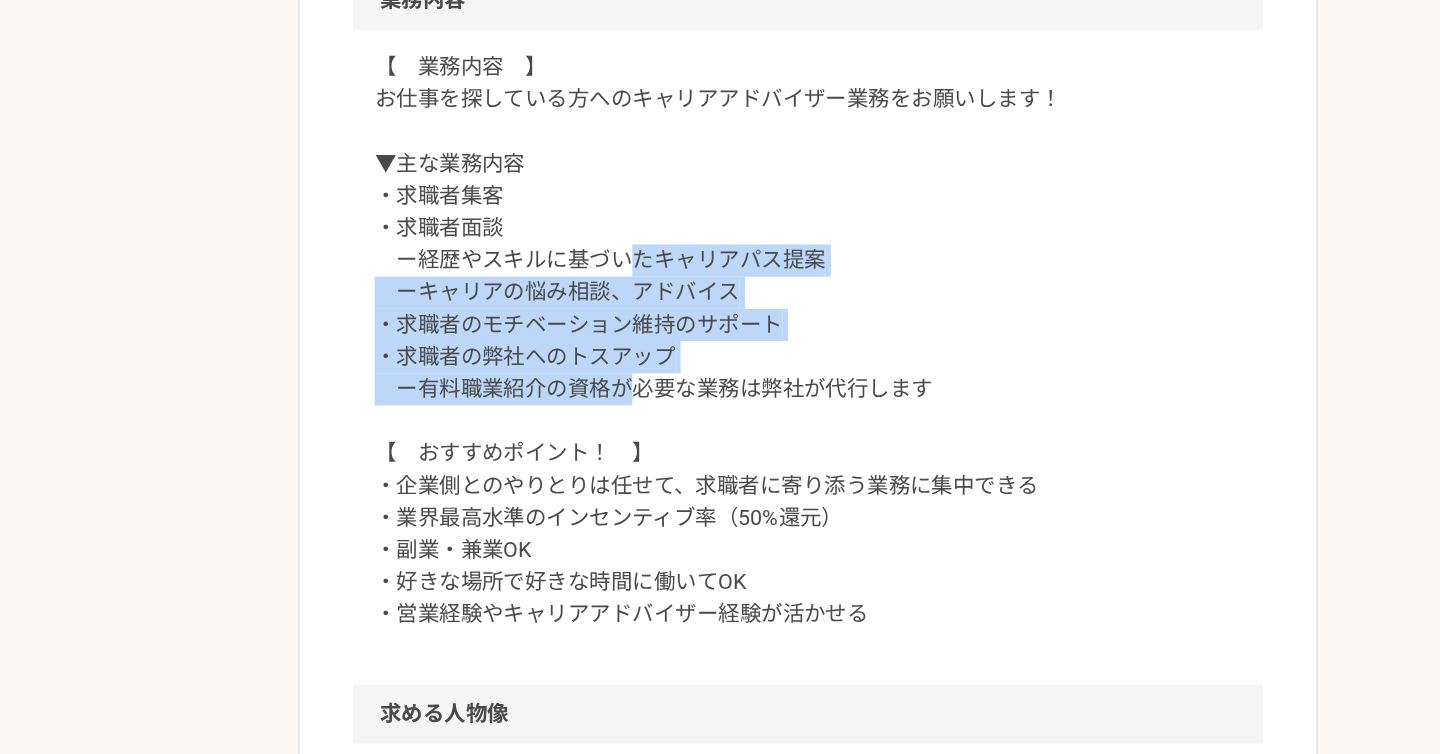 drag, startPoint x: 586, startPoint y: 361, endPoint x: 588, endPoint y: 259, distance: 102.01961 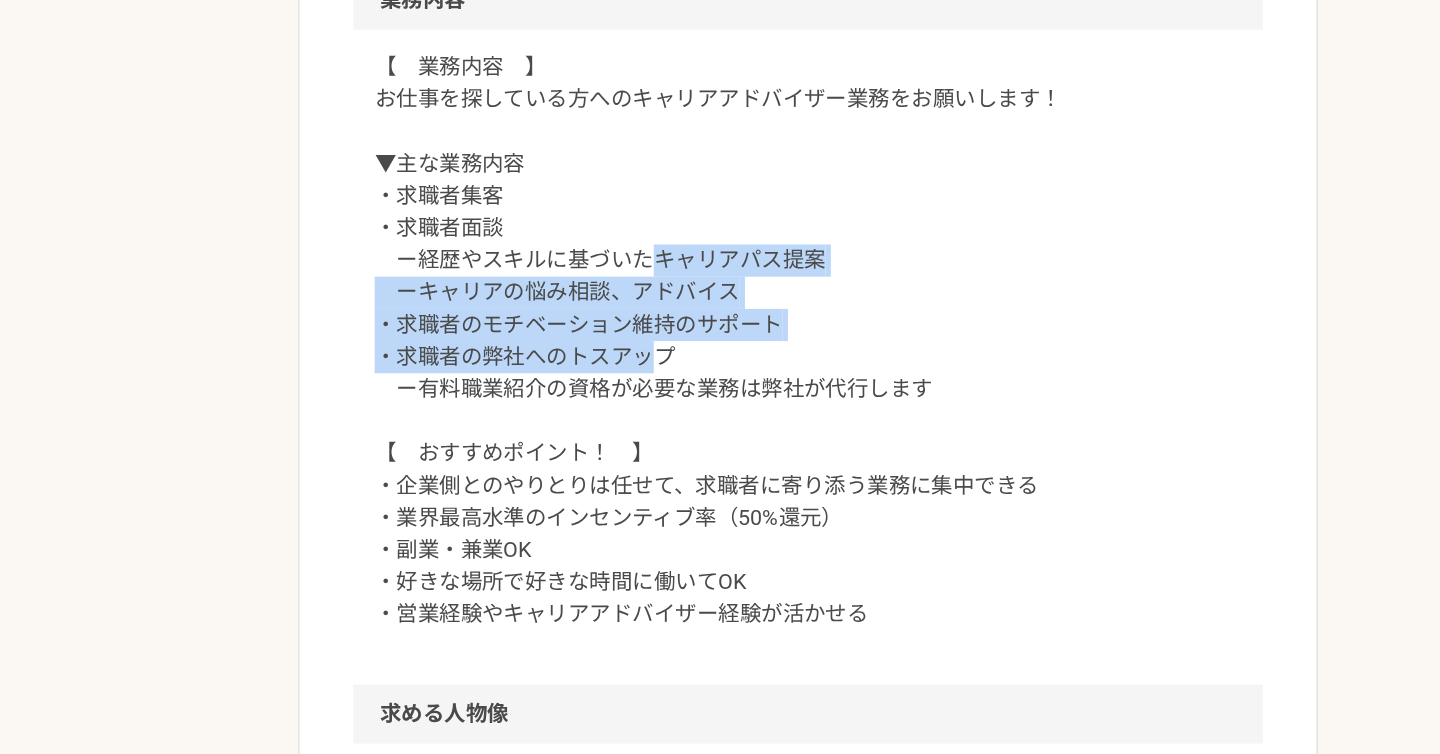 drag, startPoint x: 611, startPoint y: 258, endPoint x: 606, endPoint y: 329, distance: 71.17584 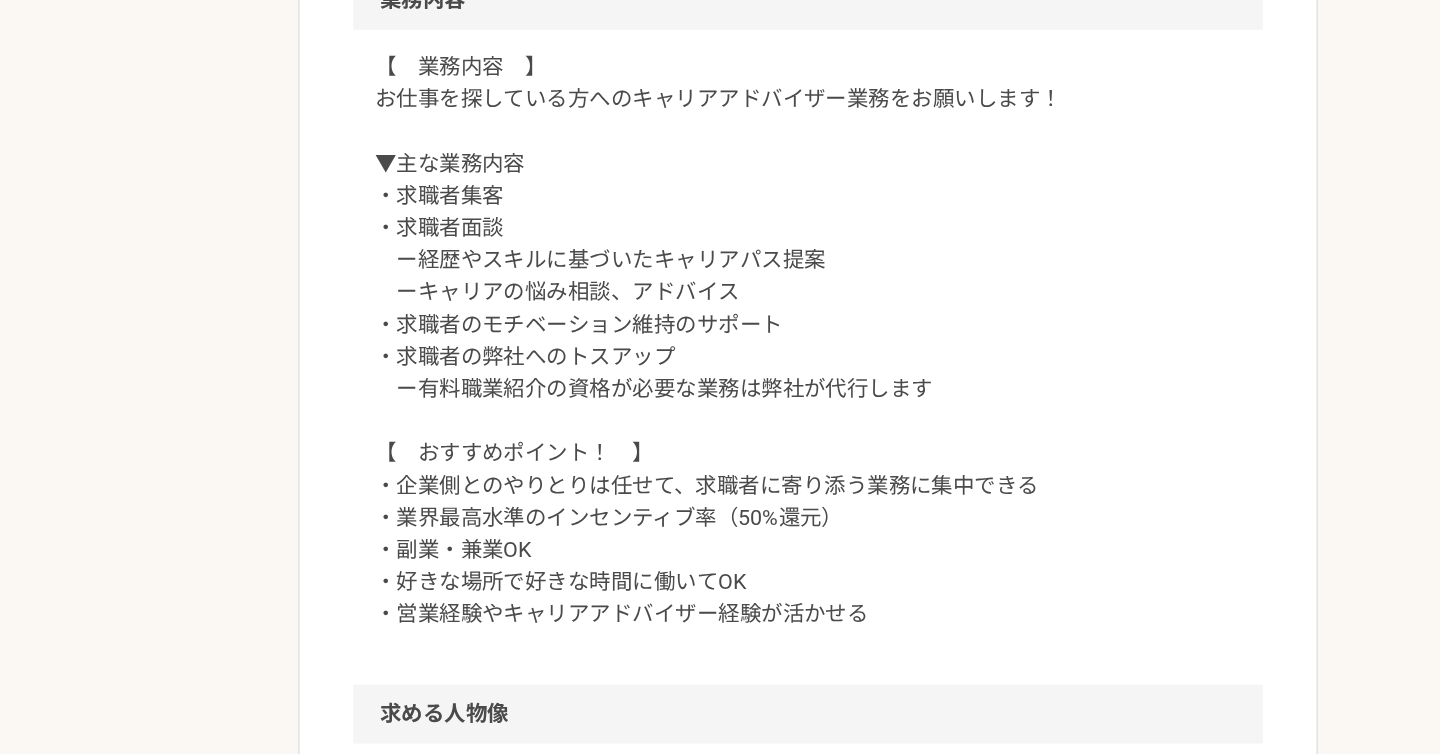 click on "【　業務内容　】
お仕事を探している方へのキャリアアドバイザー業務をお願いします！
▼主な業務内容
・求職者集客
・求職者面談
ー経歴やスキルに基づいたキャリアパス提案
ーキャリアの悩み相談、アドバイス
・求職者のモチベーション維持のサポート
・求職者の弊社へのトスアップ
ー有料職業紹介の資格が必要な業務は弊社が代行します
【　おすすめポイント！　】
・企業側とのやりとりは任せて、求職者に寄り添う業務に集中できる
・業界最高水準のインセンティブ率（50%還元）
・副業・兼業OK
・好きな場所で好きな時間に働いてOK
・営業経験やキャリアアドバイザー経験が活かせる" at bounding box center (720, 318) 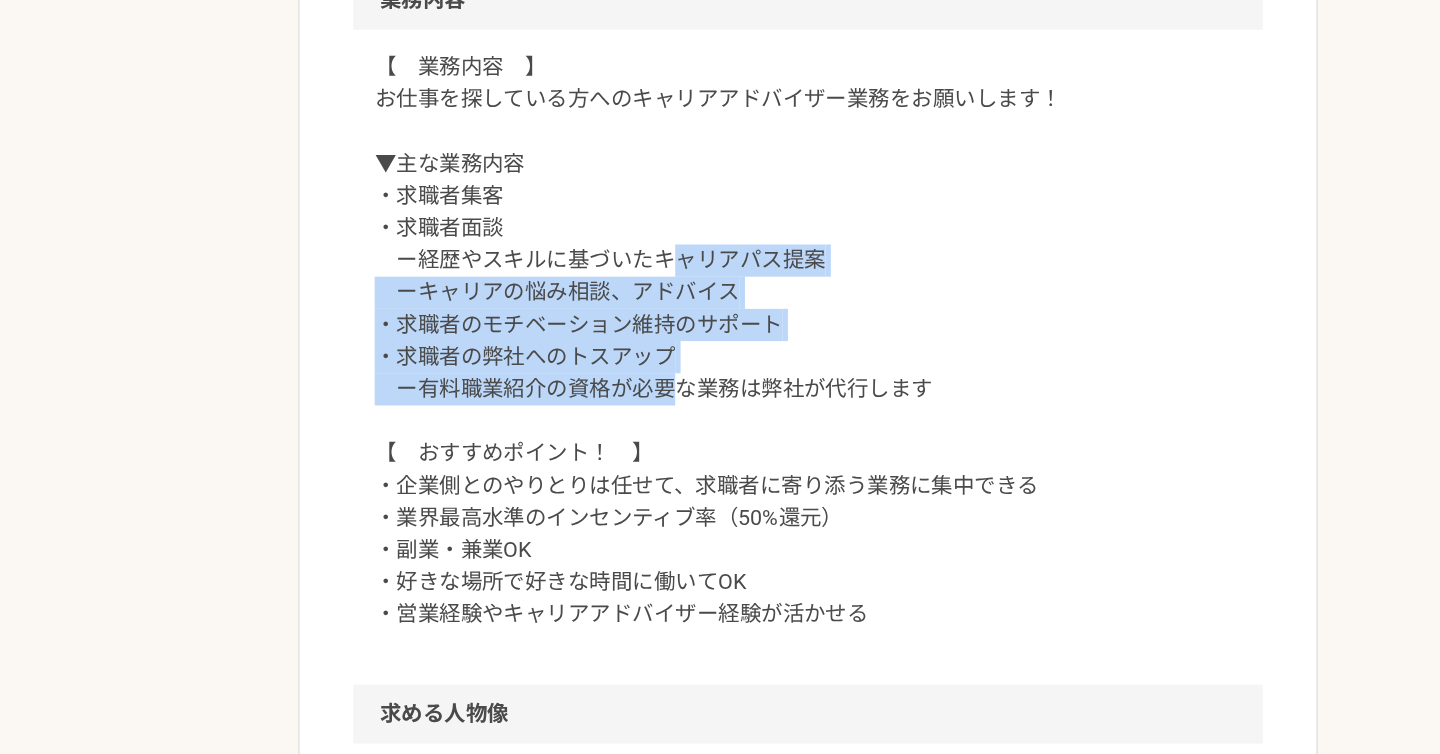 drag, startPoint x: 625, startPoint y: 262, endPoint x: 623, endPoint y: 346, distance: 84.0238 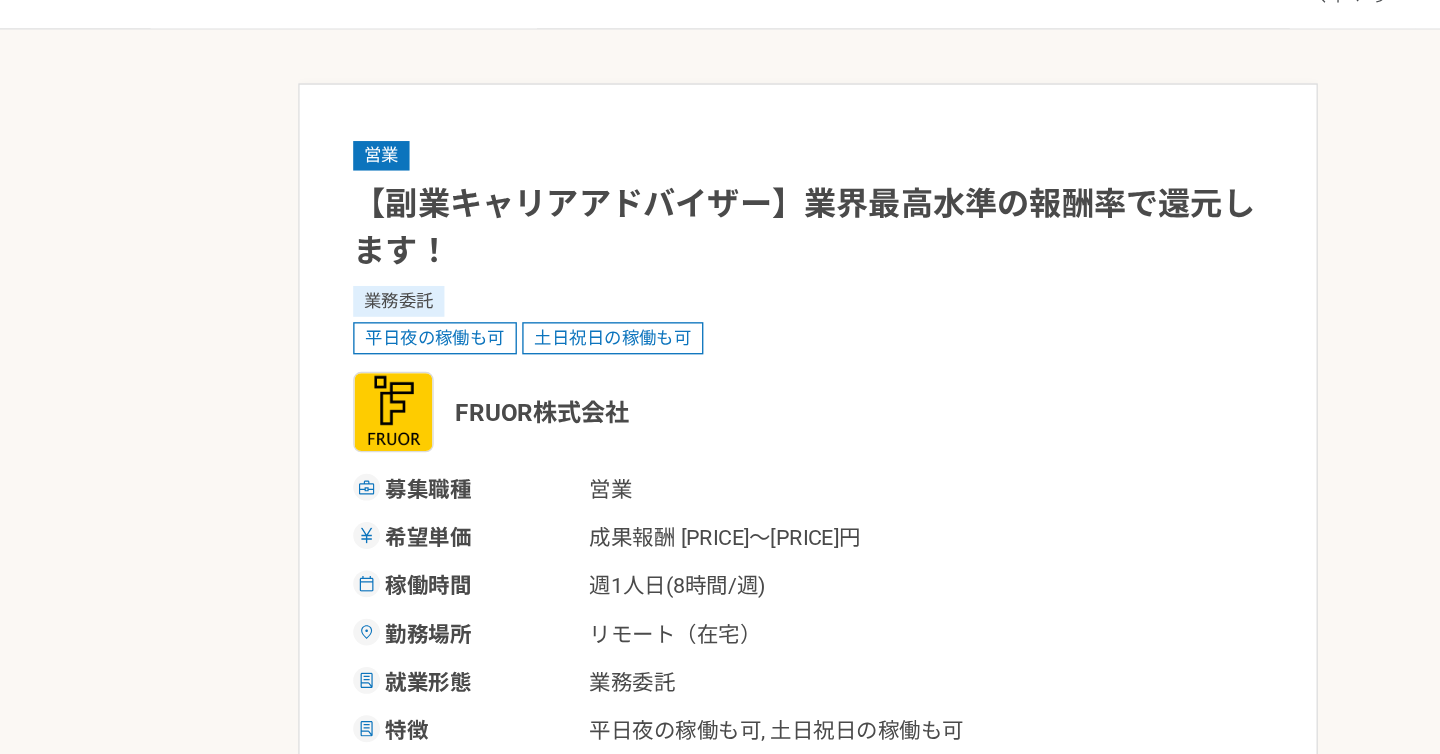 scroll, scrollTop: 0, scrollLeft: 0, axis: both 